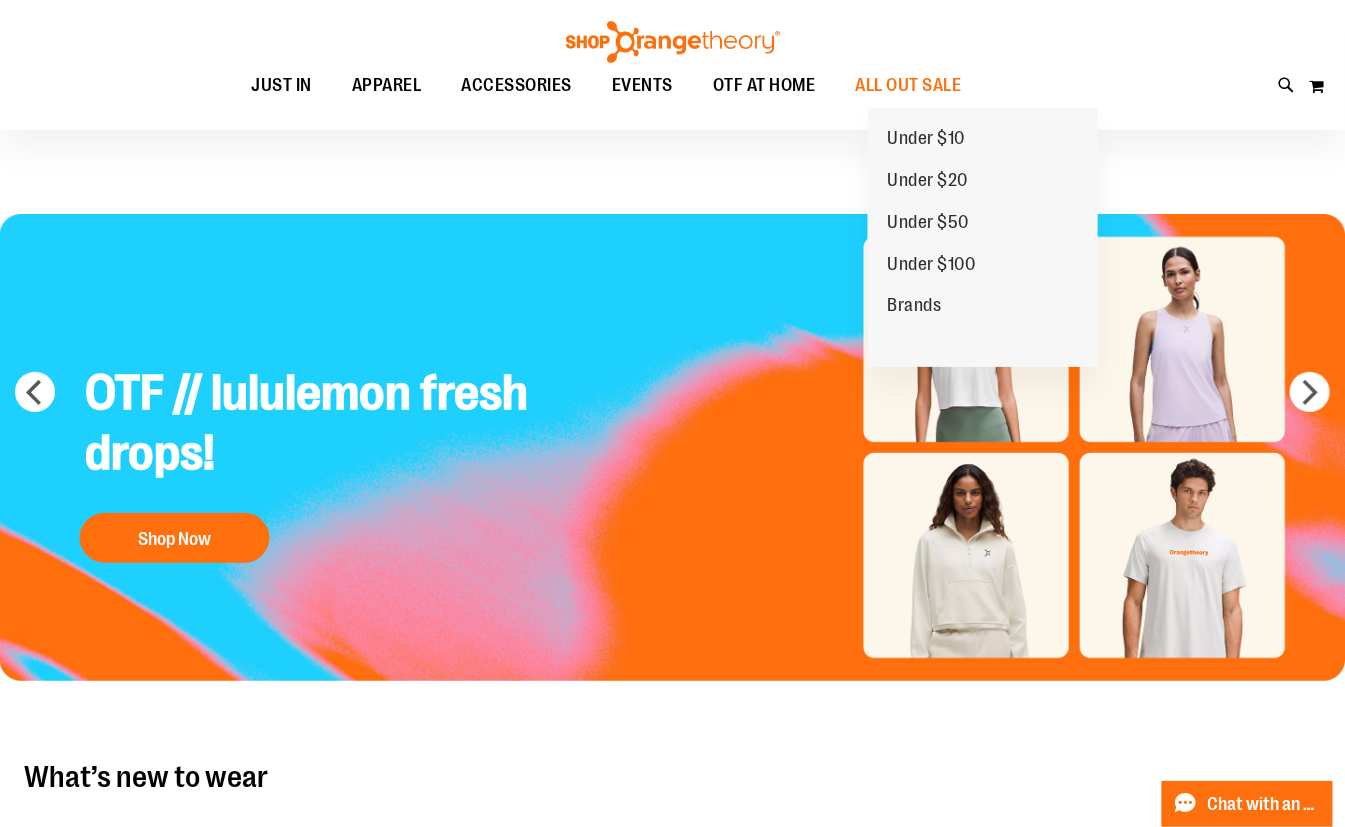 scroll, scrollTop: 0, scrollLeft: 0, axis: both 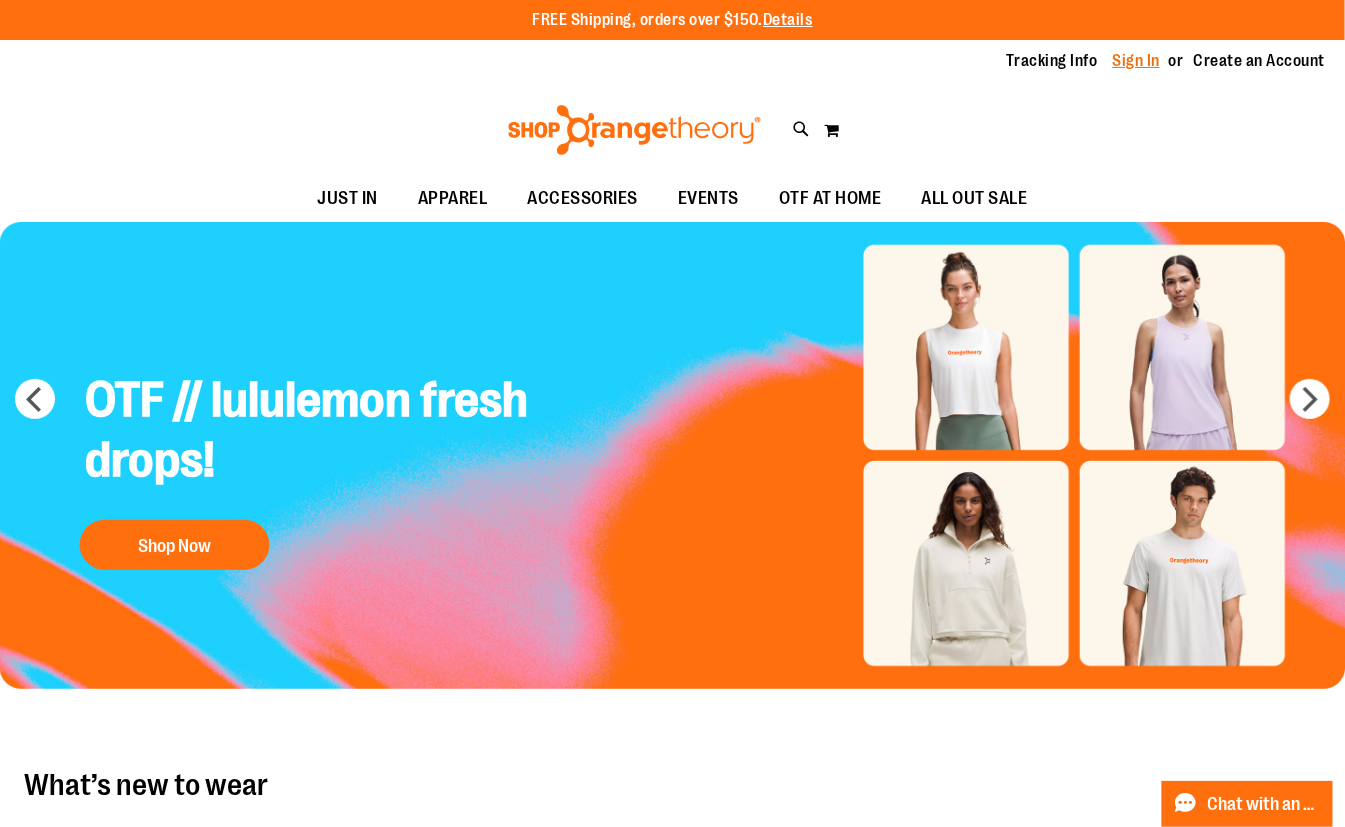 type on "**********" 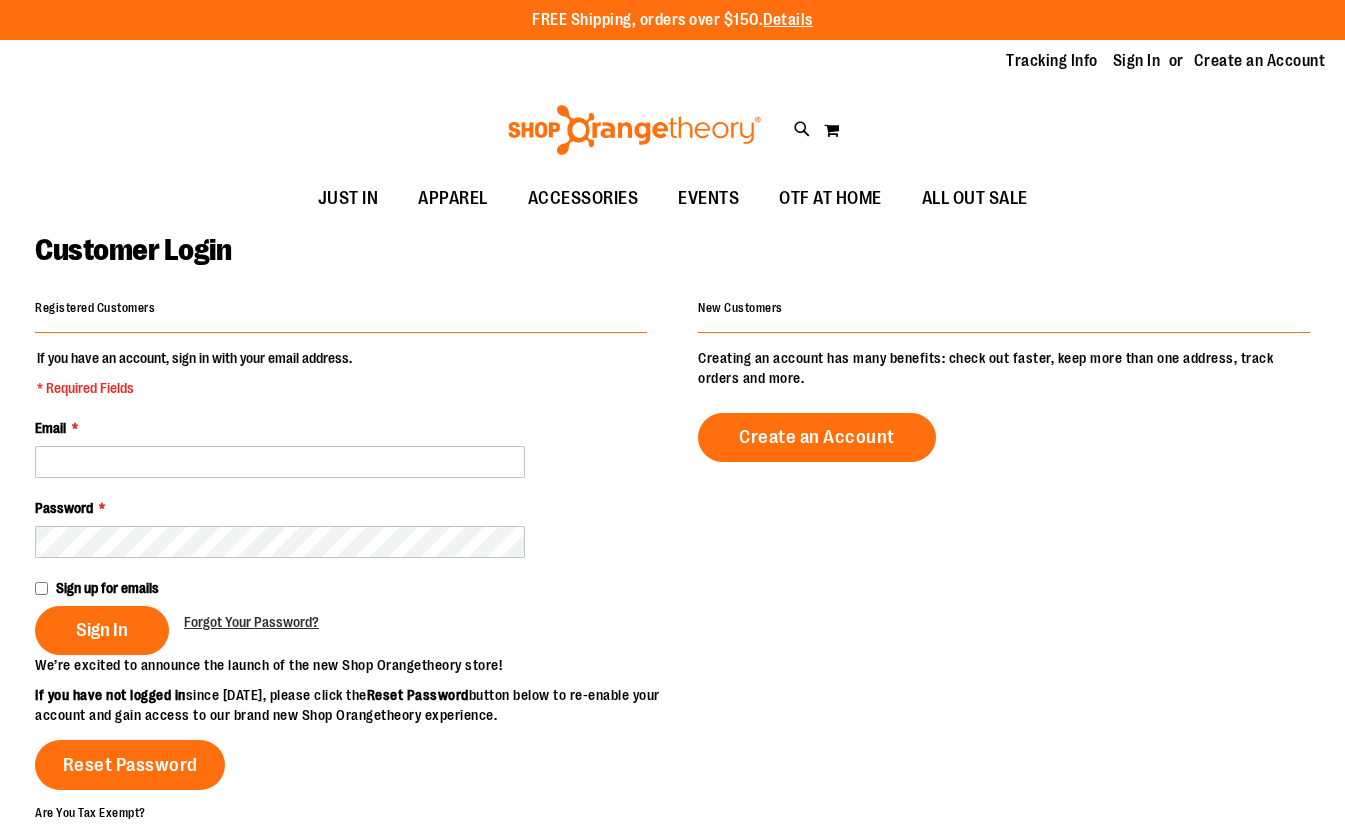 scroll, scrollTop: 0, scrollLeft: 0, axis: both 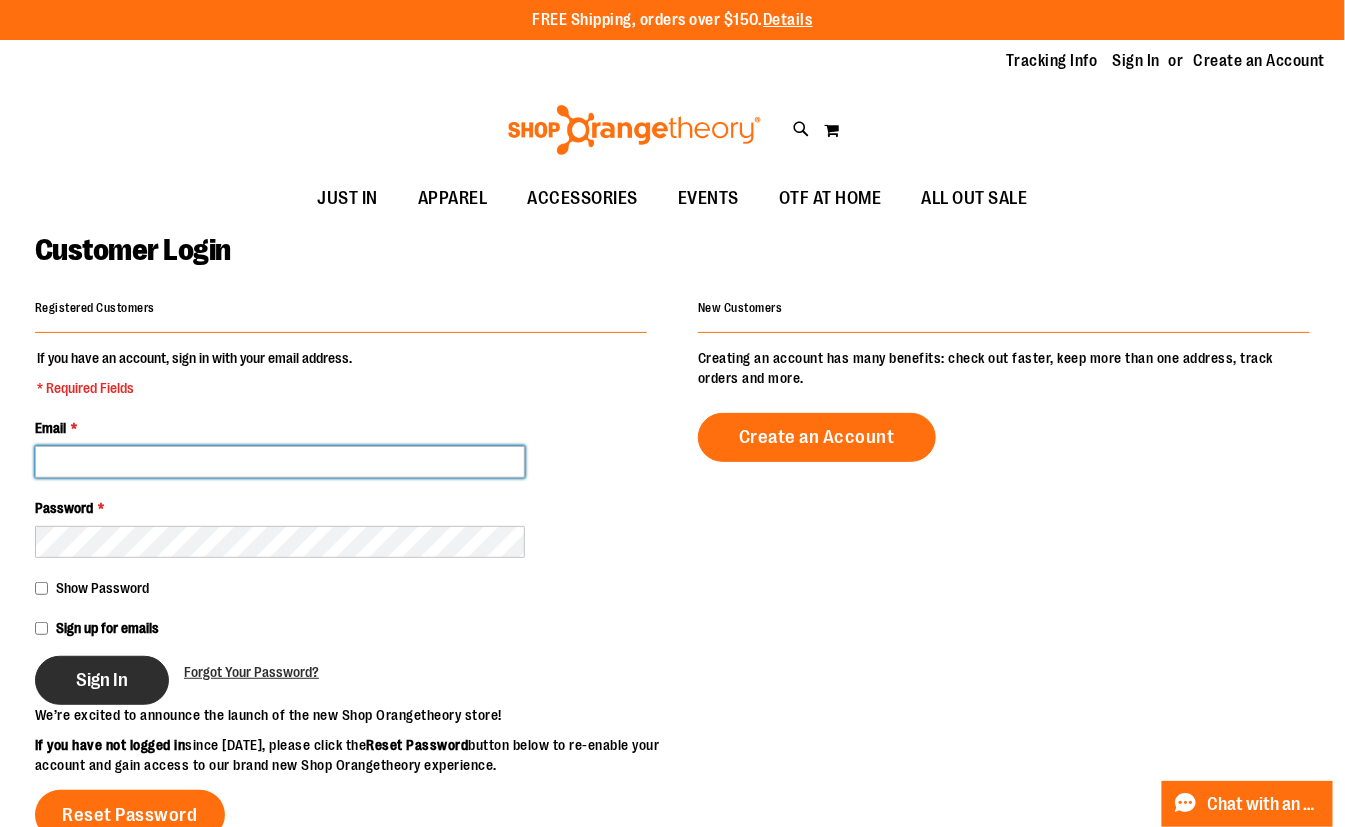 type on "**********" 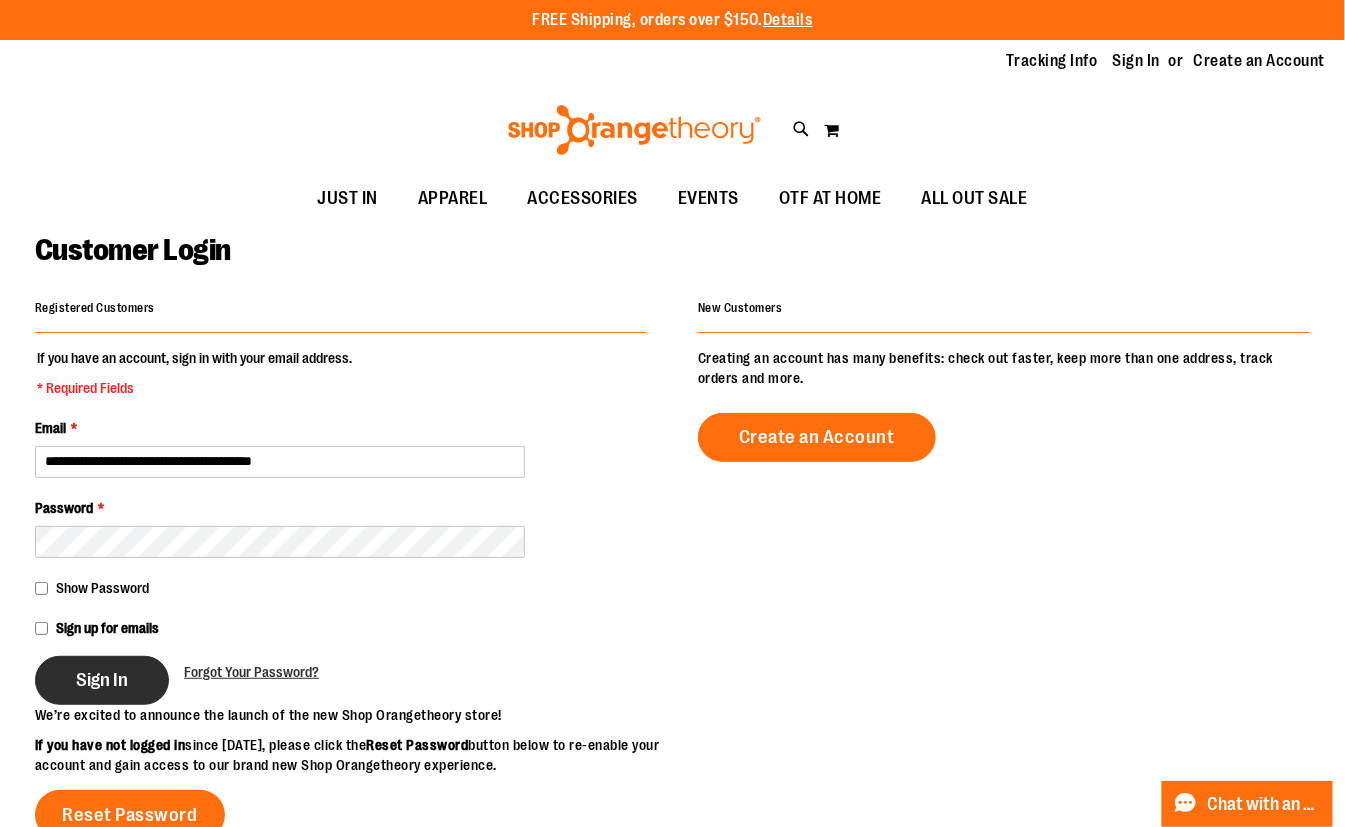 type on "**********" 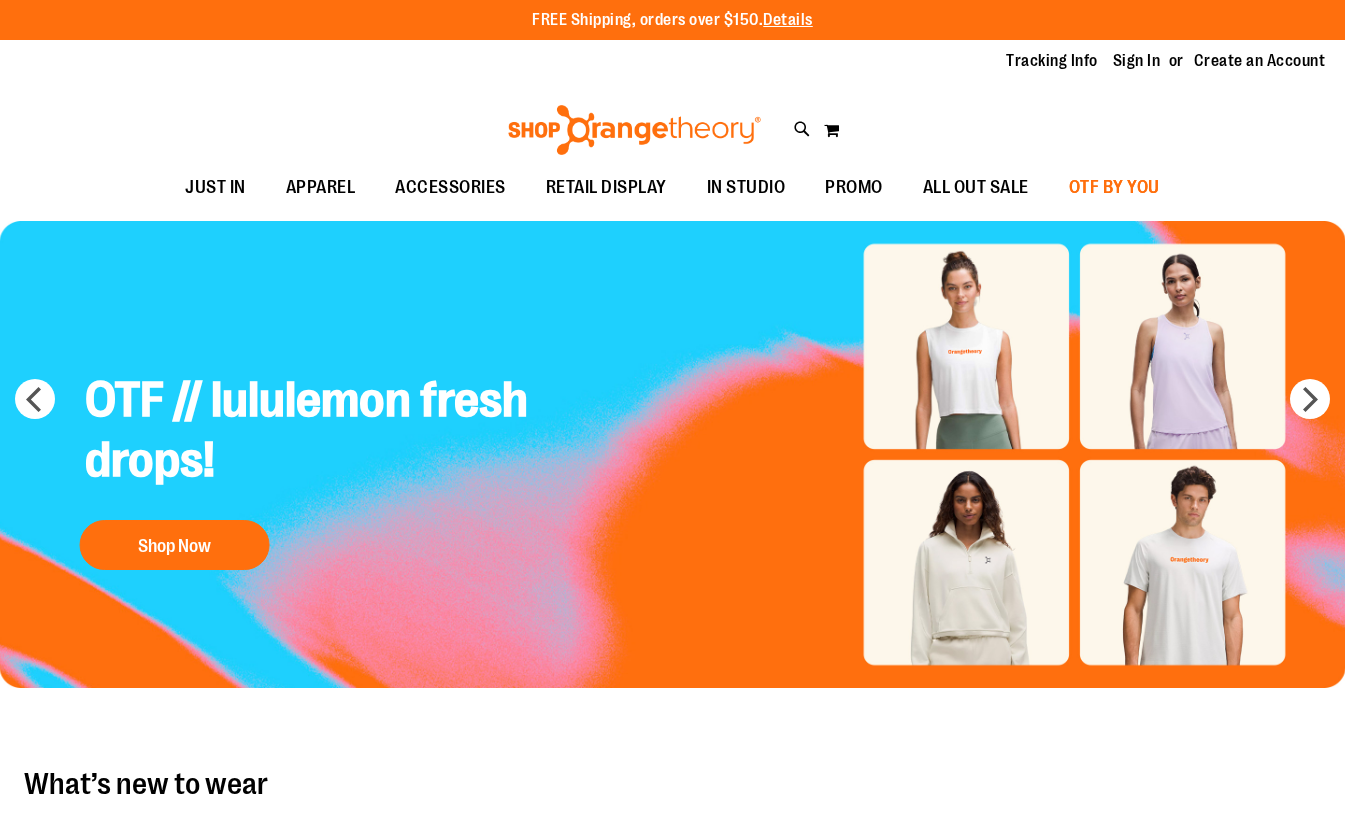 scroll, scrollTop: 0, scrollLeft: 0, axis: both 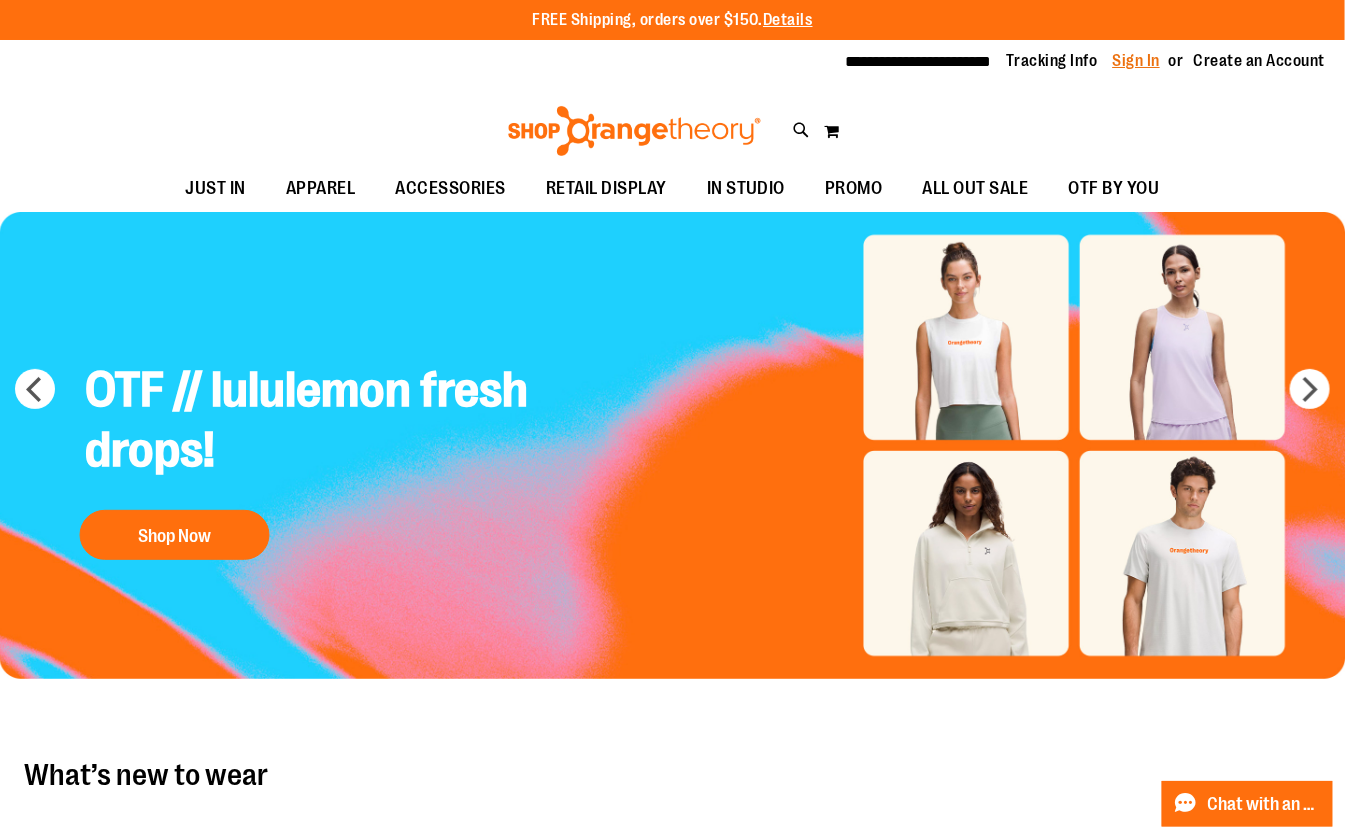 type on "**********" 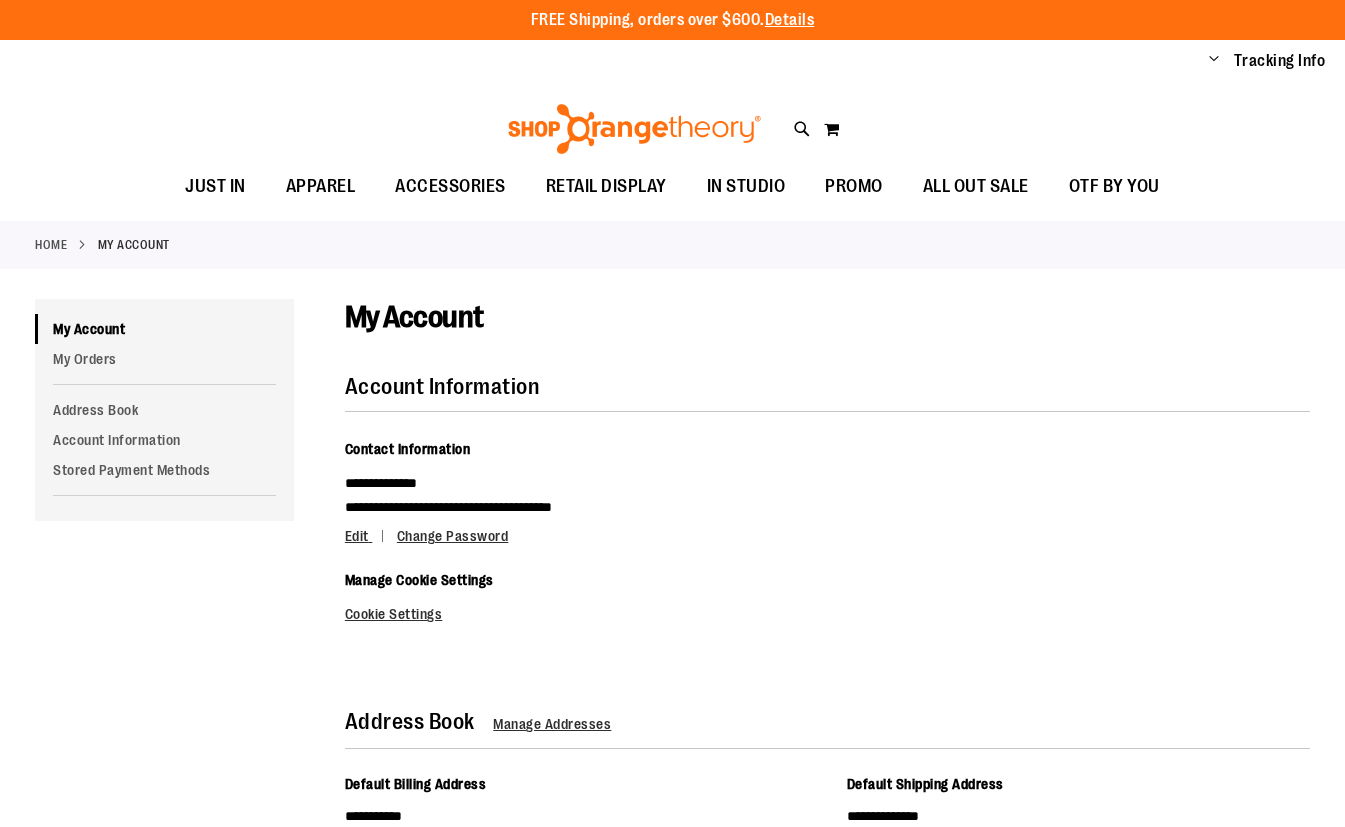 scroll, scrollTop: 0, scrollLeft: 0, axis: both 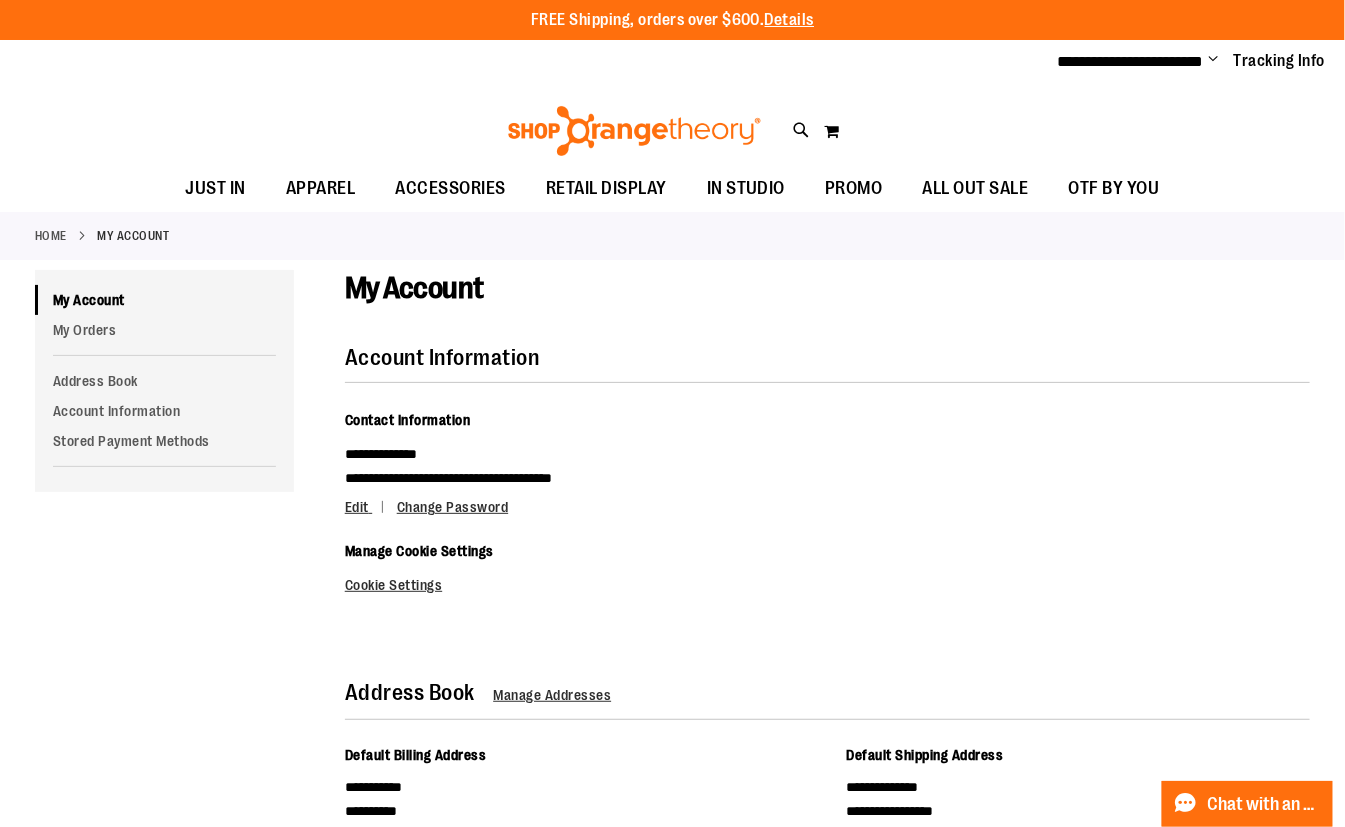 type on "**********" 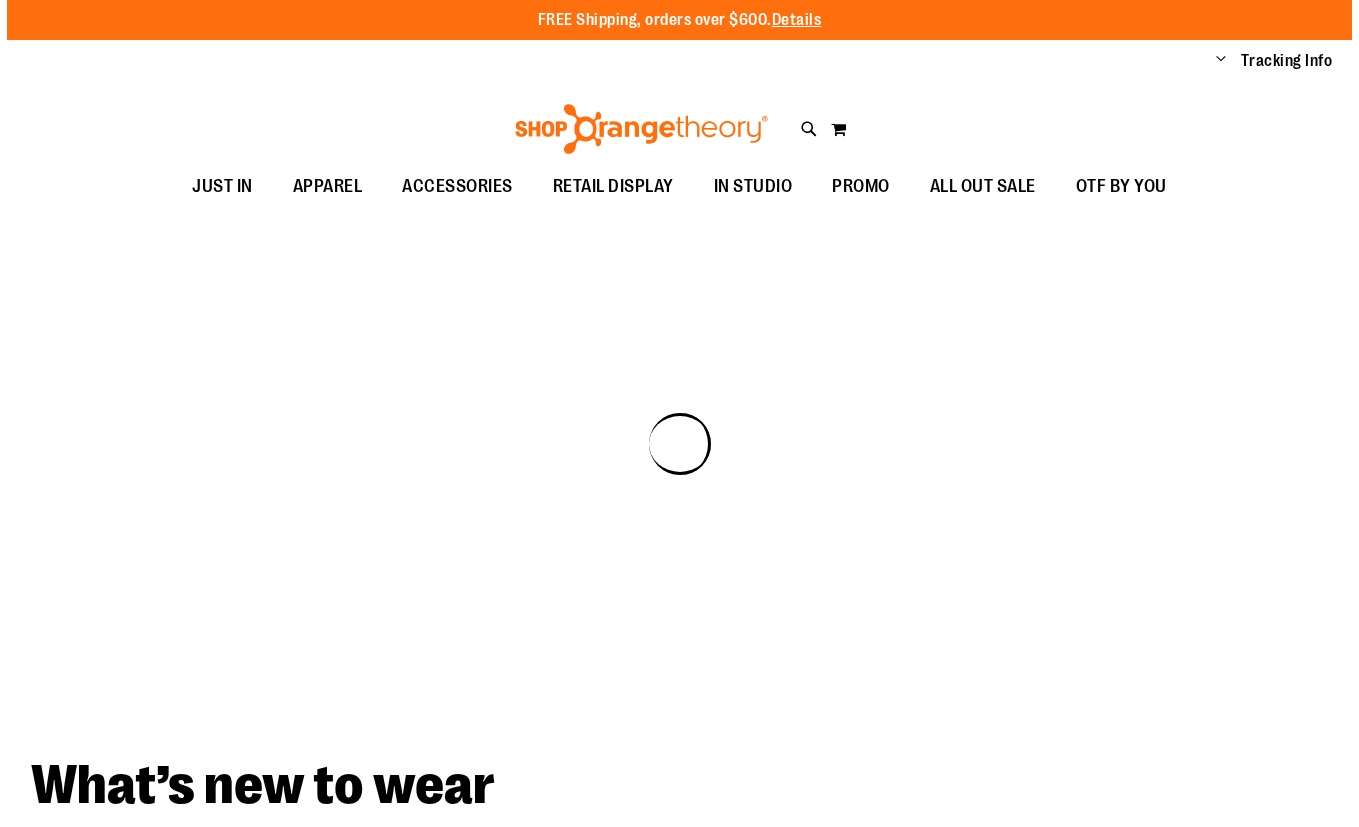 scroll, scrollTop: 0, scrollLeft: 0, axis: both 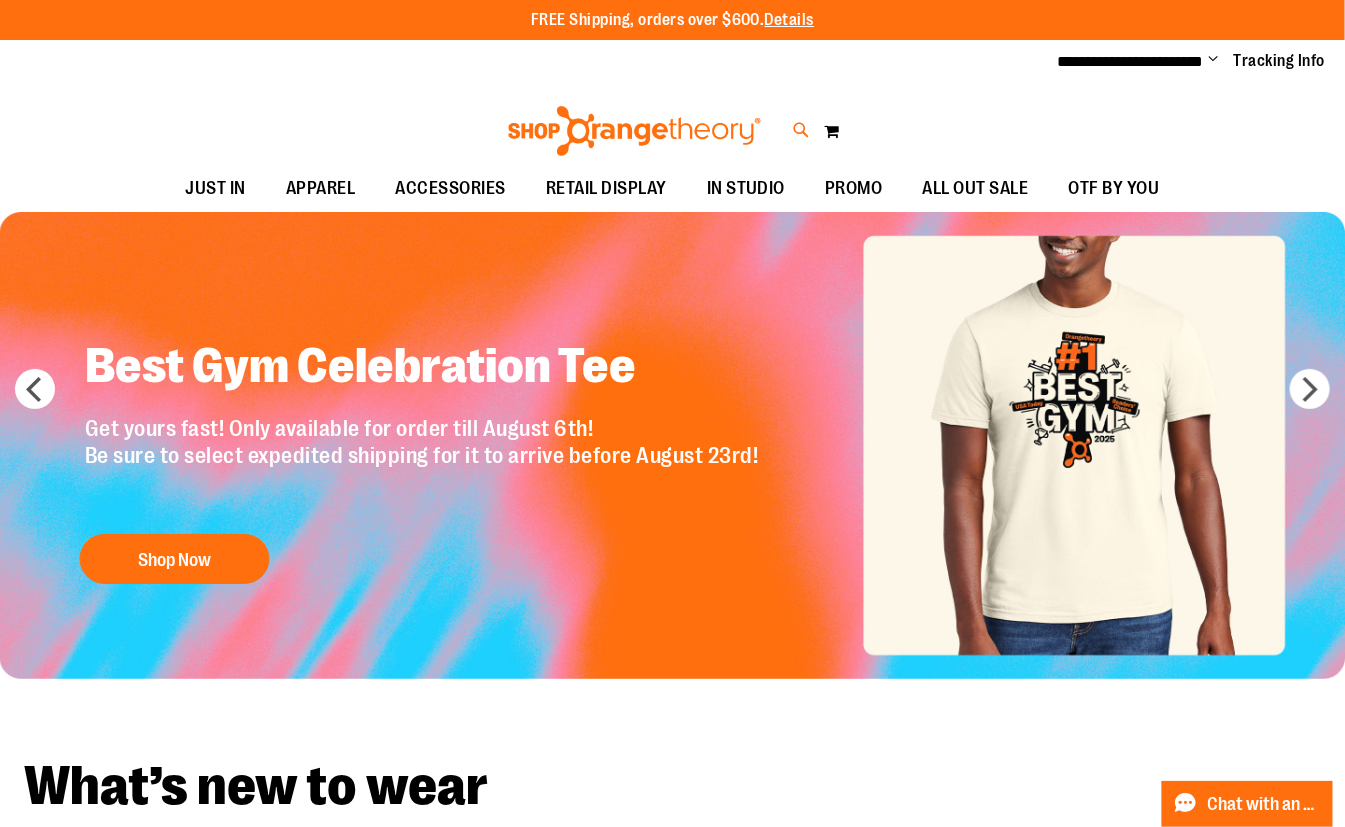 type on "**********" 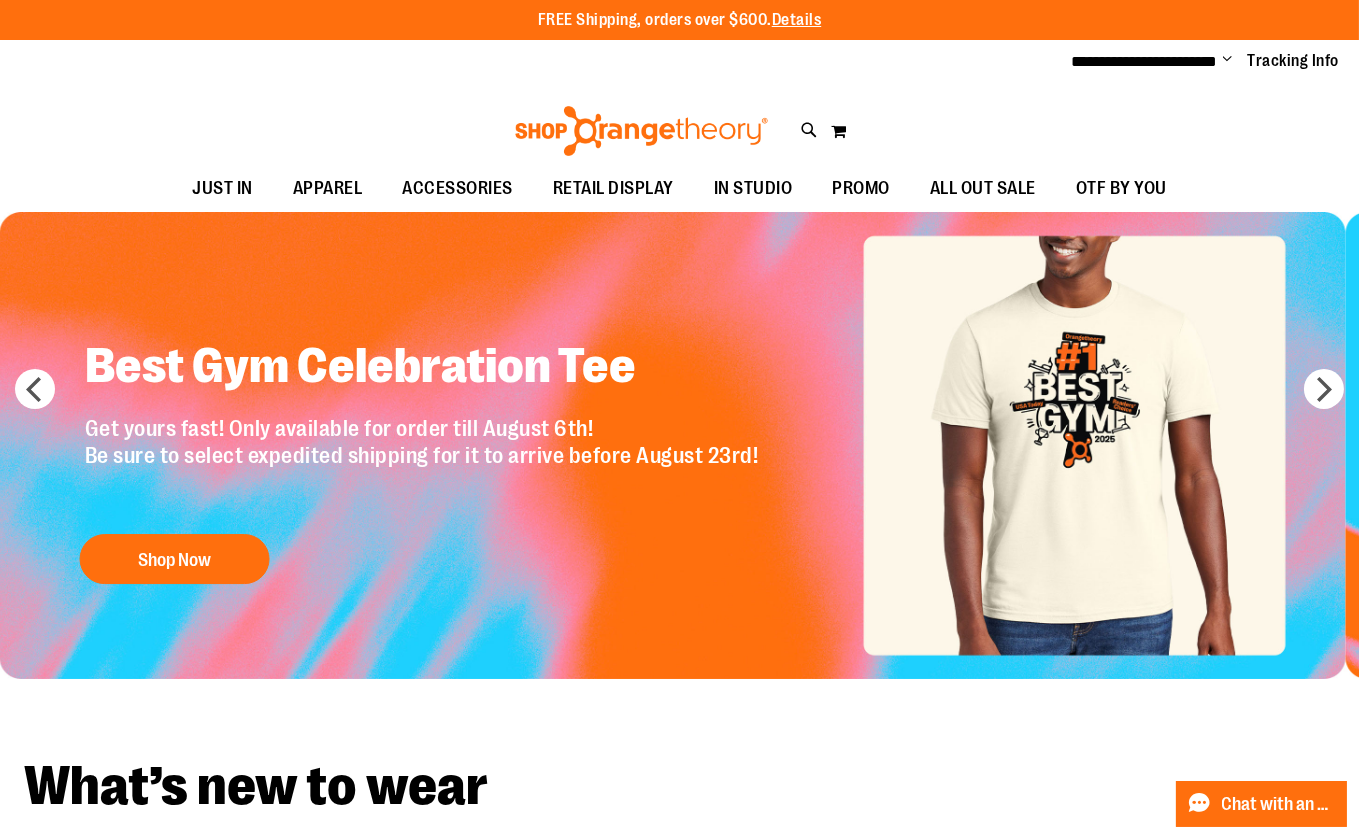 type on "*" 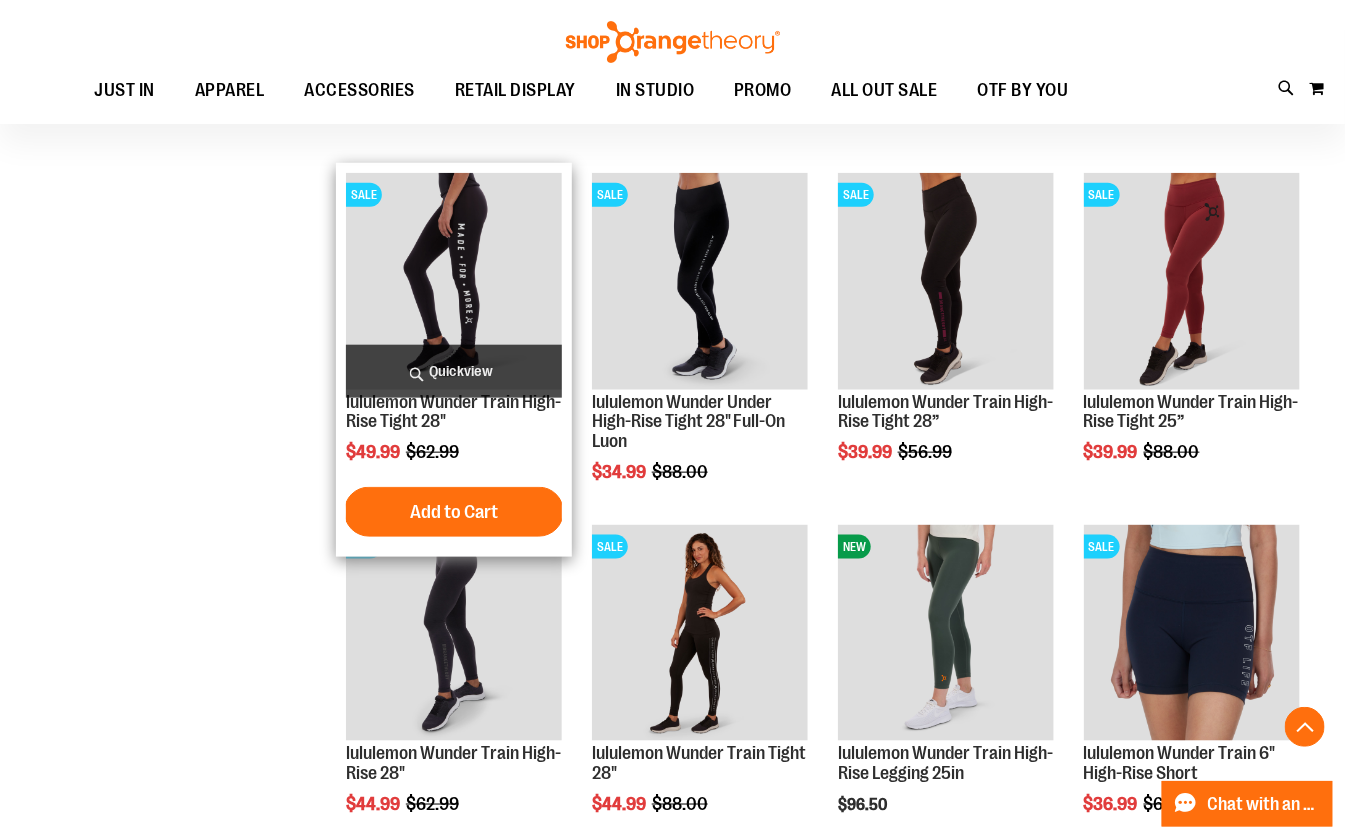 scroll, scrollTop: 636, scrollLeft: 0, axis: vertical 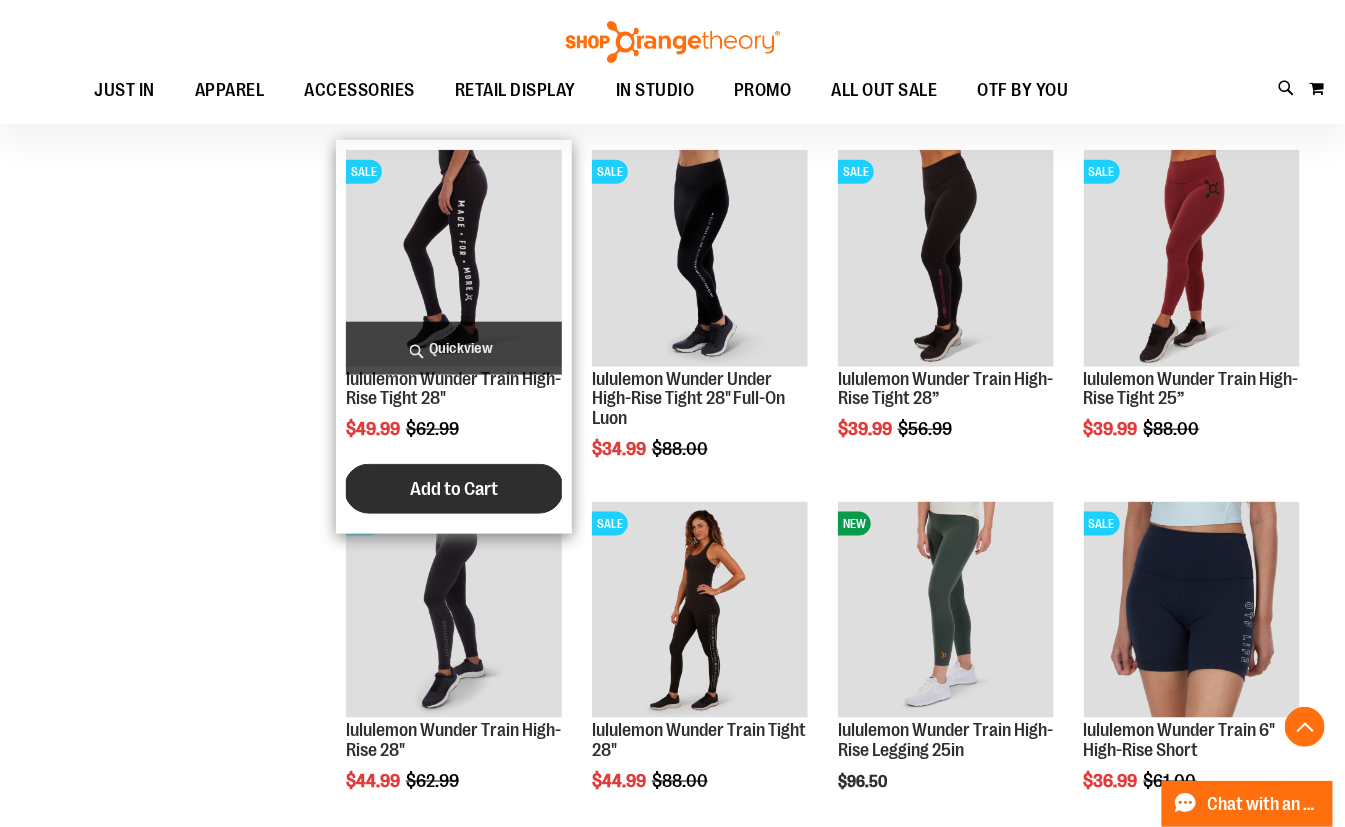 type on "**********" 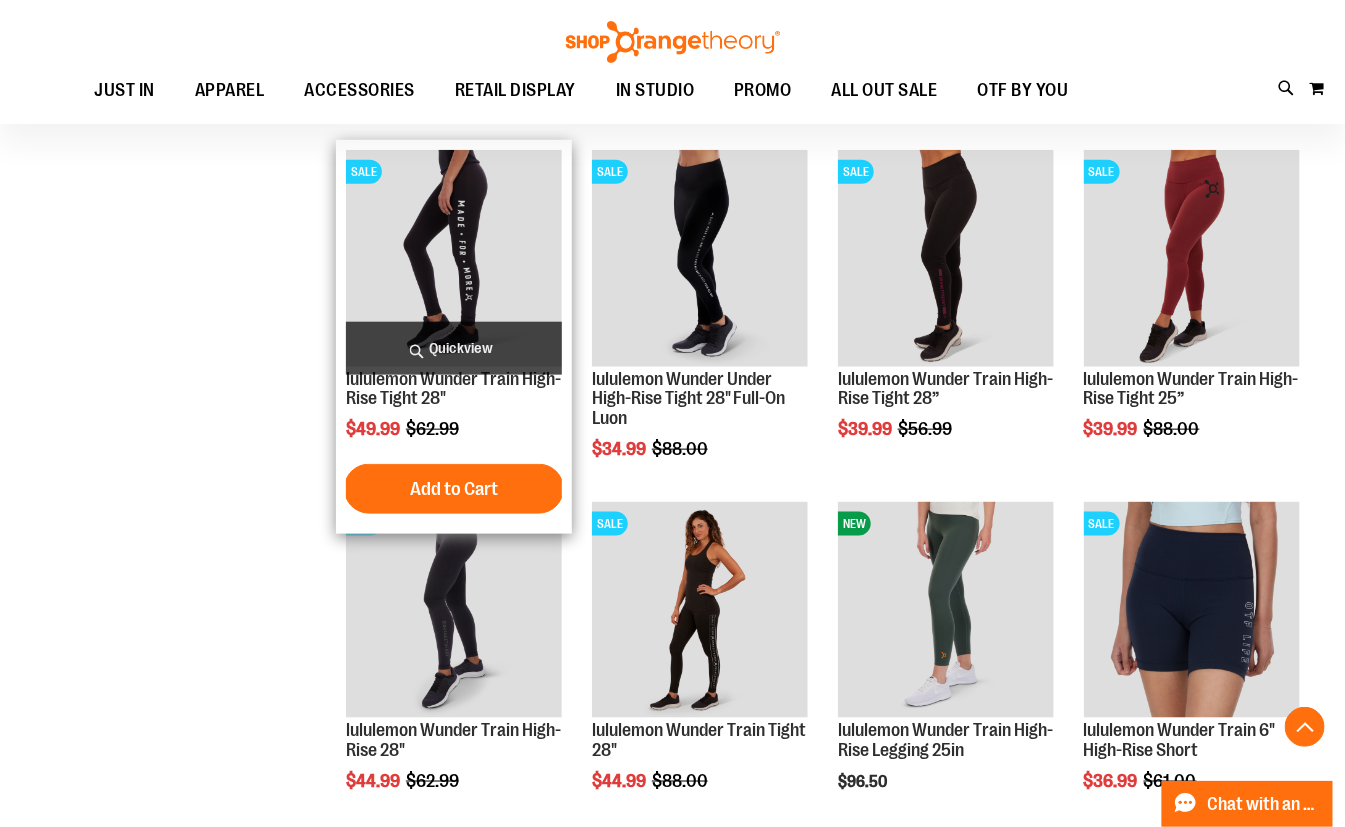 click on "Add to Cart" at bounding box center [454, 489] 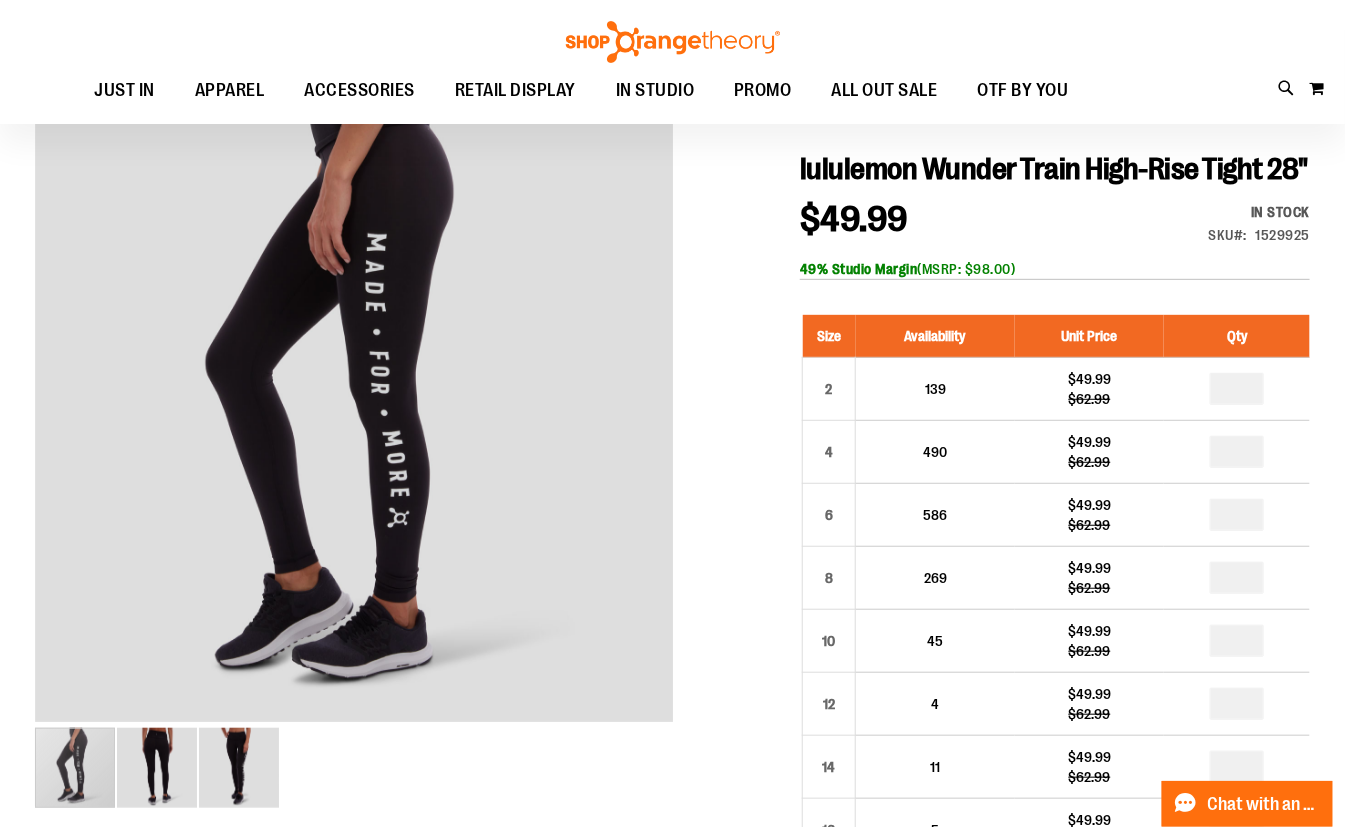scroll, scrollTop: 271, scrollLeft: 0, axis: vertical 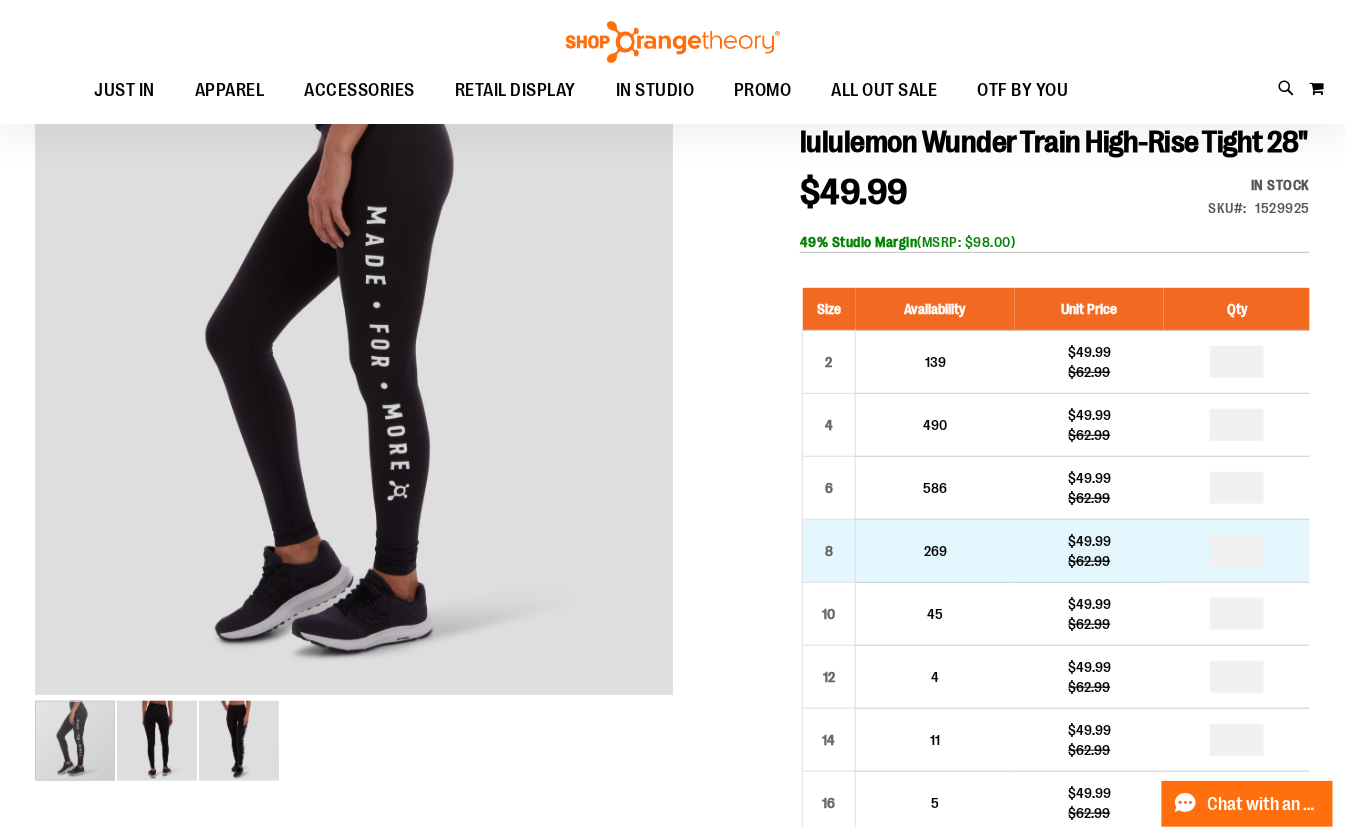 type on "**********" 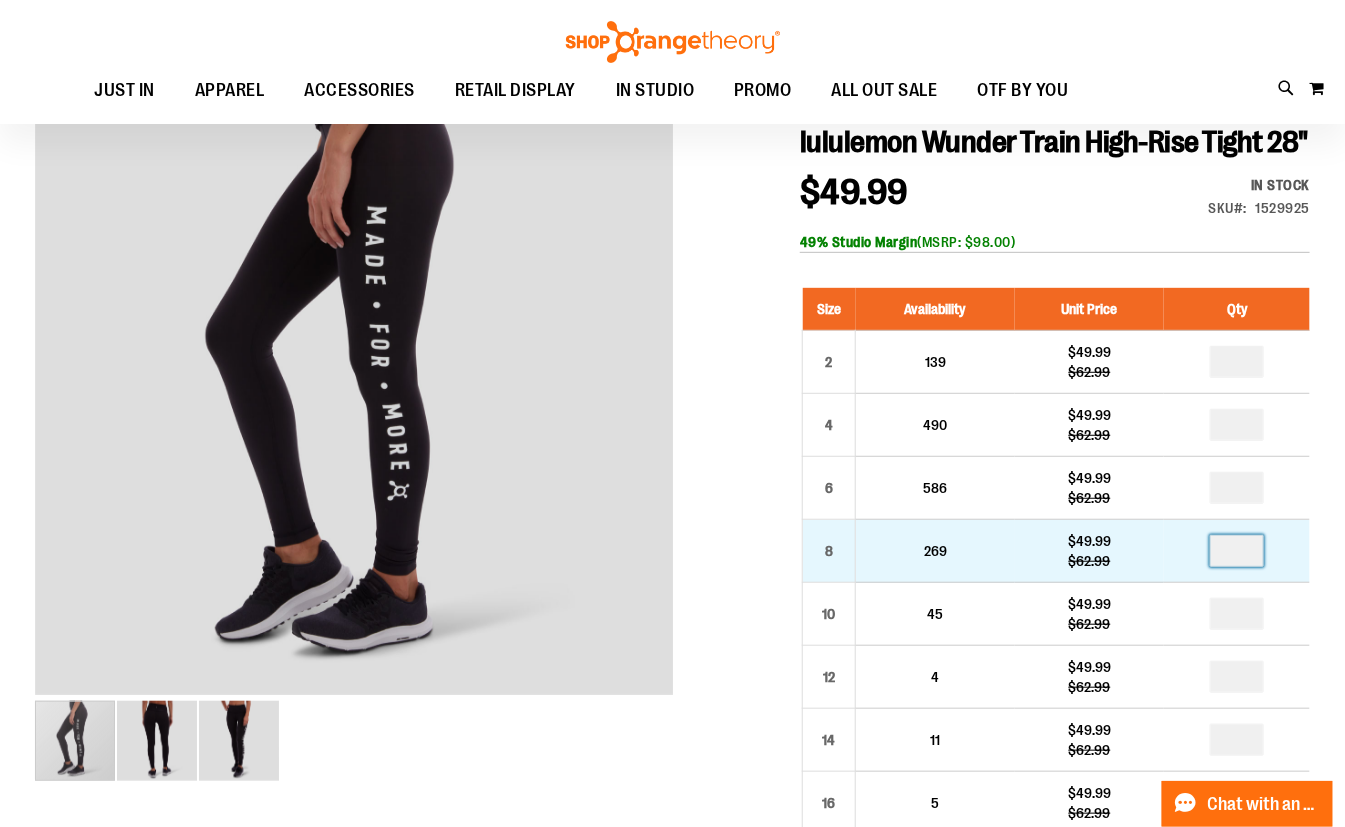 click at bounding box center [1237, 551] 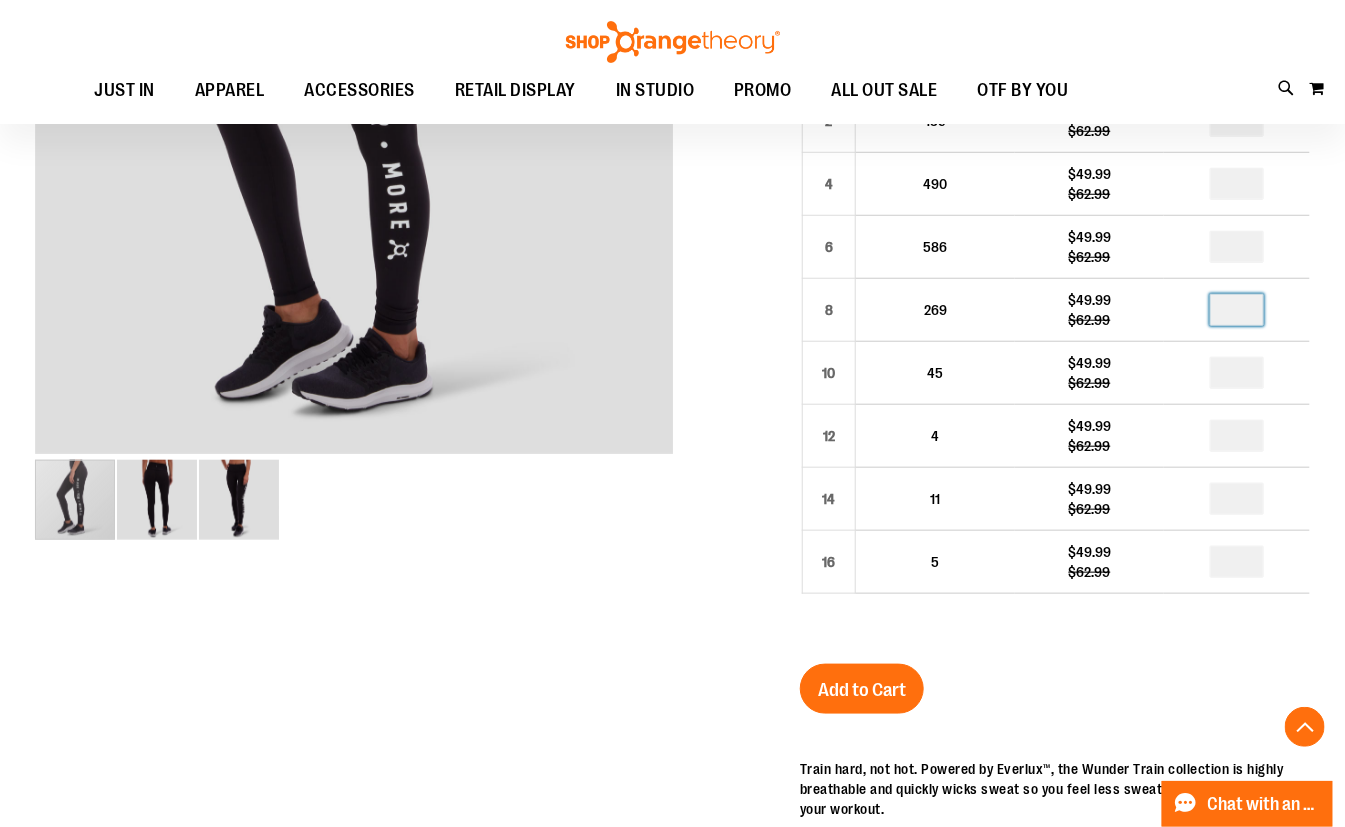 scroll, scrollTop: 544, scrollLeft: 0, axis: vertical 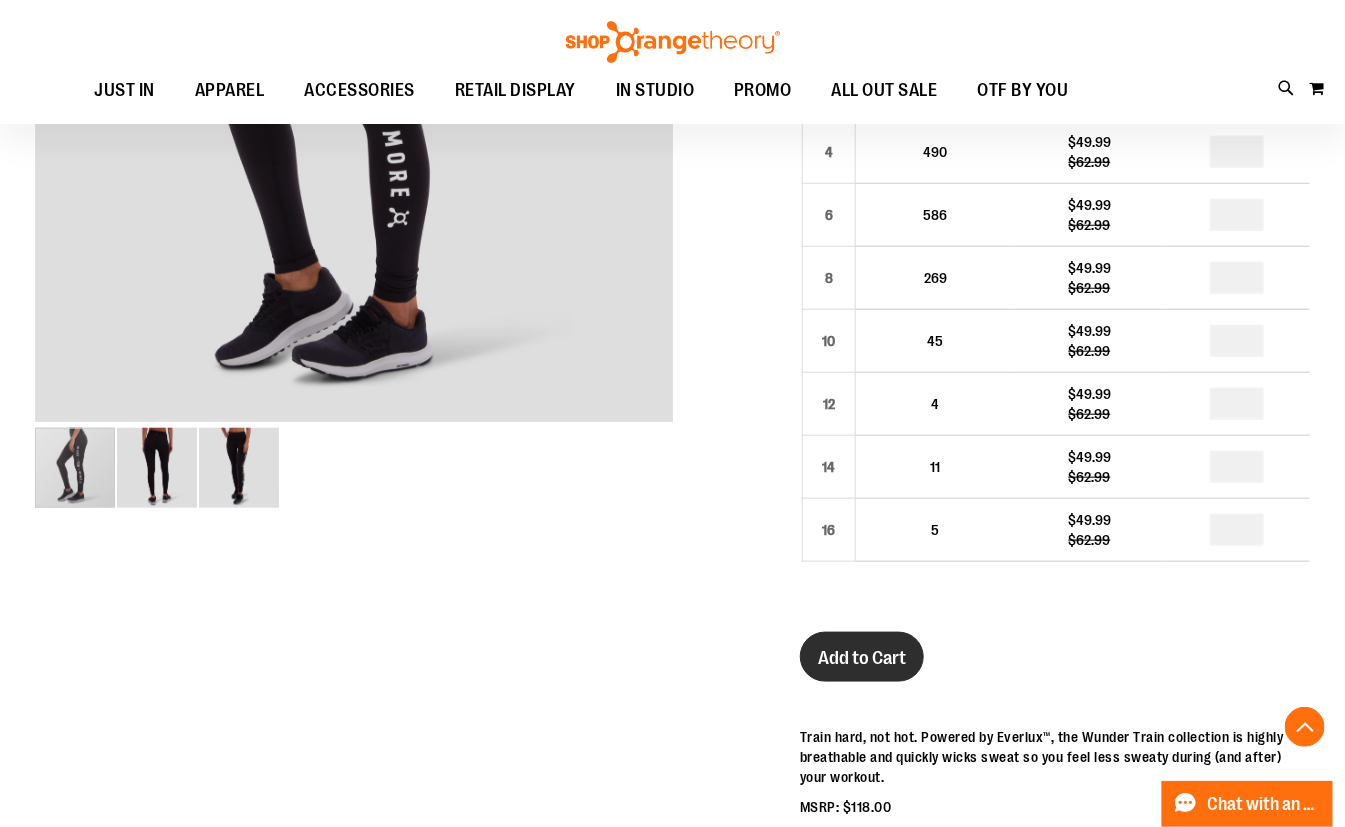 click on "Add to Cart" at bounding box center [862, 658] 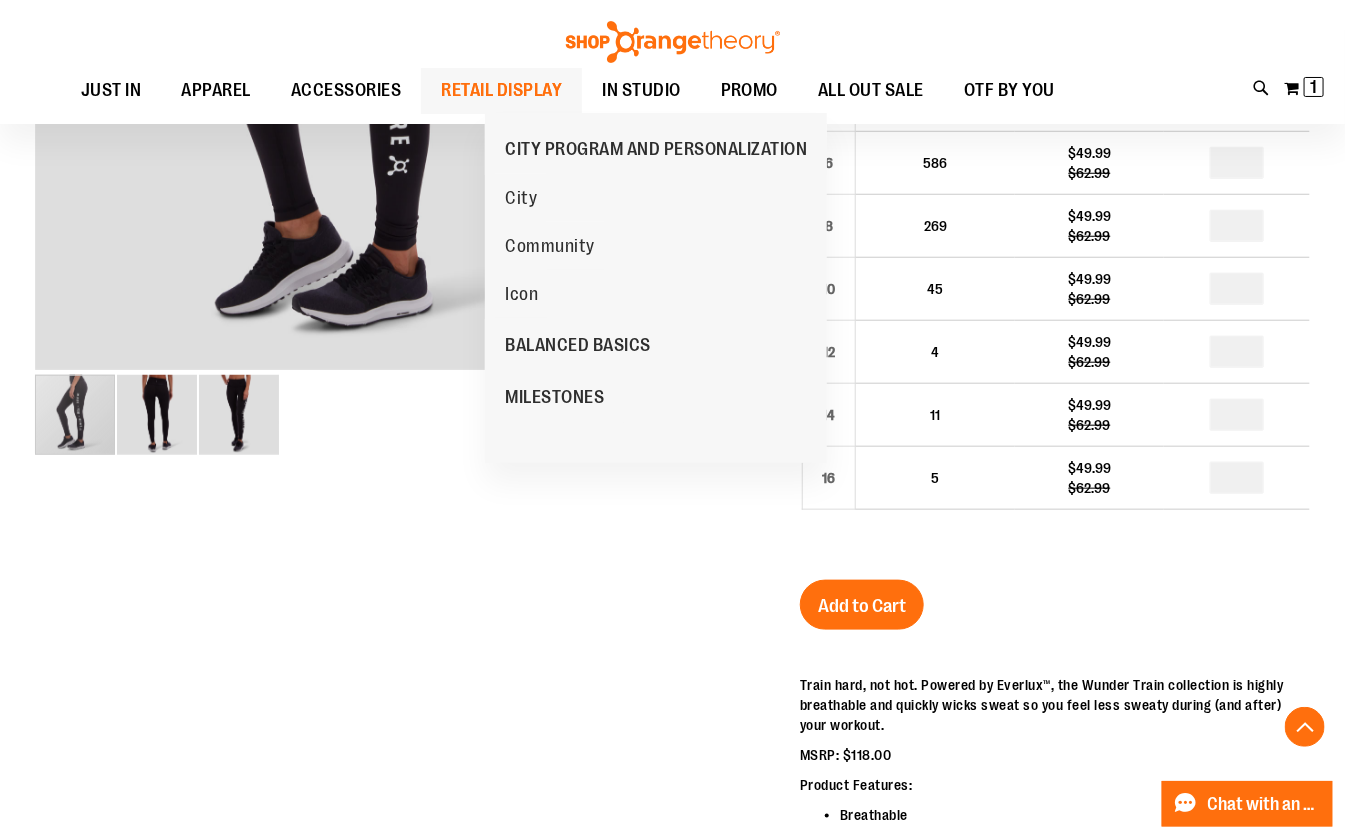 scroll, scrollTop: 491, scrollLeft: 0, axis: vertical 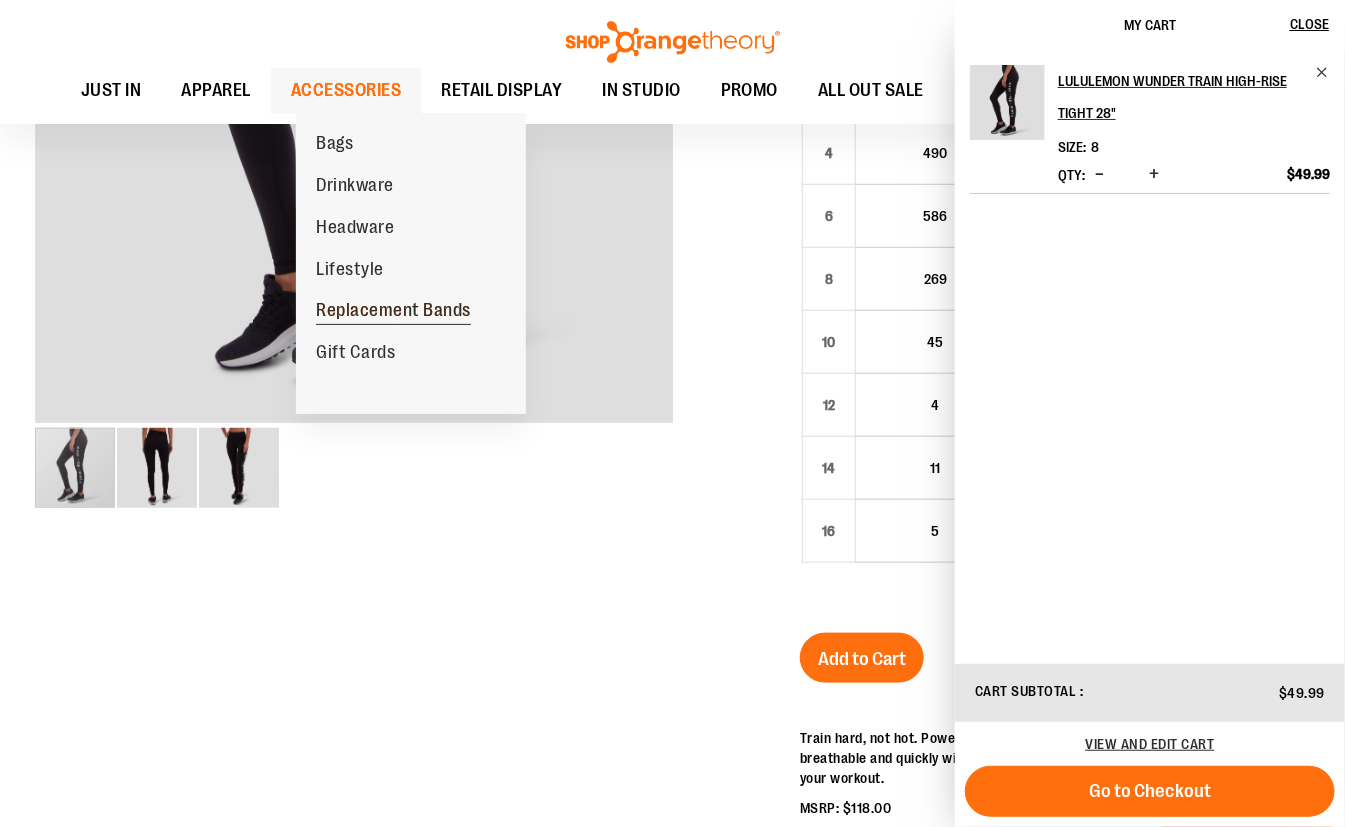 click on "Replacement Bands" at bounding box center [393, 312] 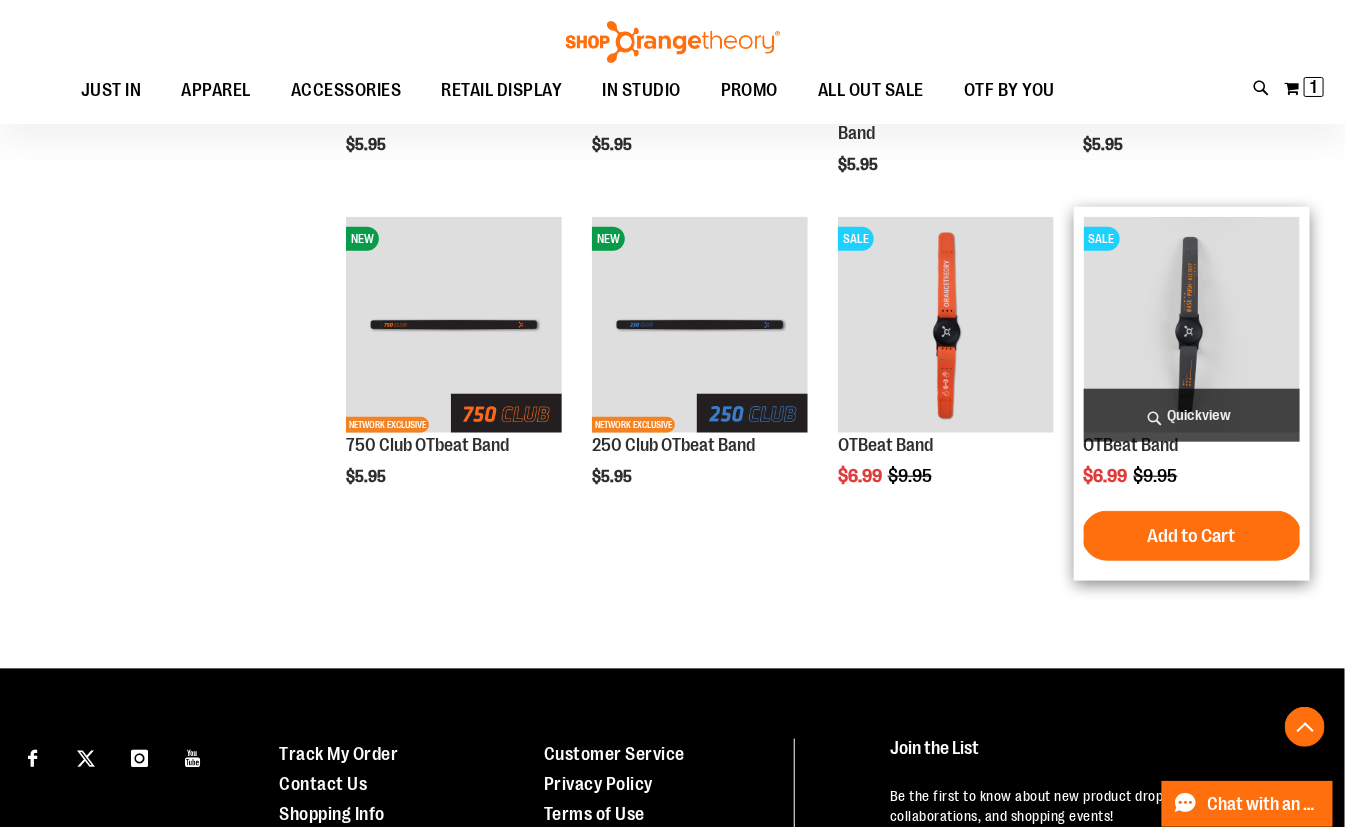 scroll, scrollTop: 544, scrollLeft: 0, axis: vertical 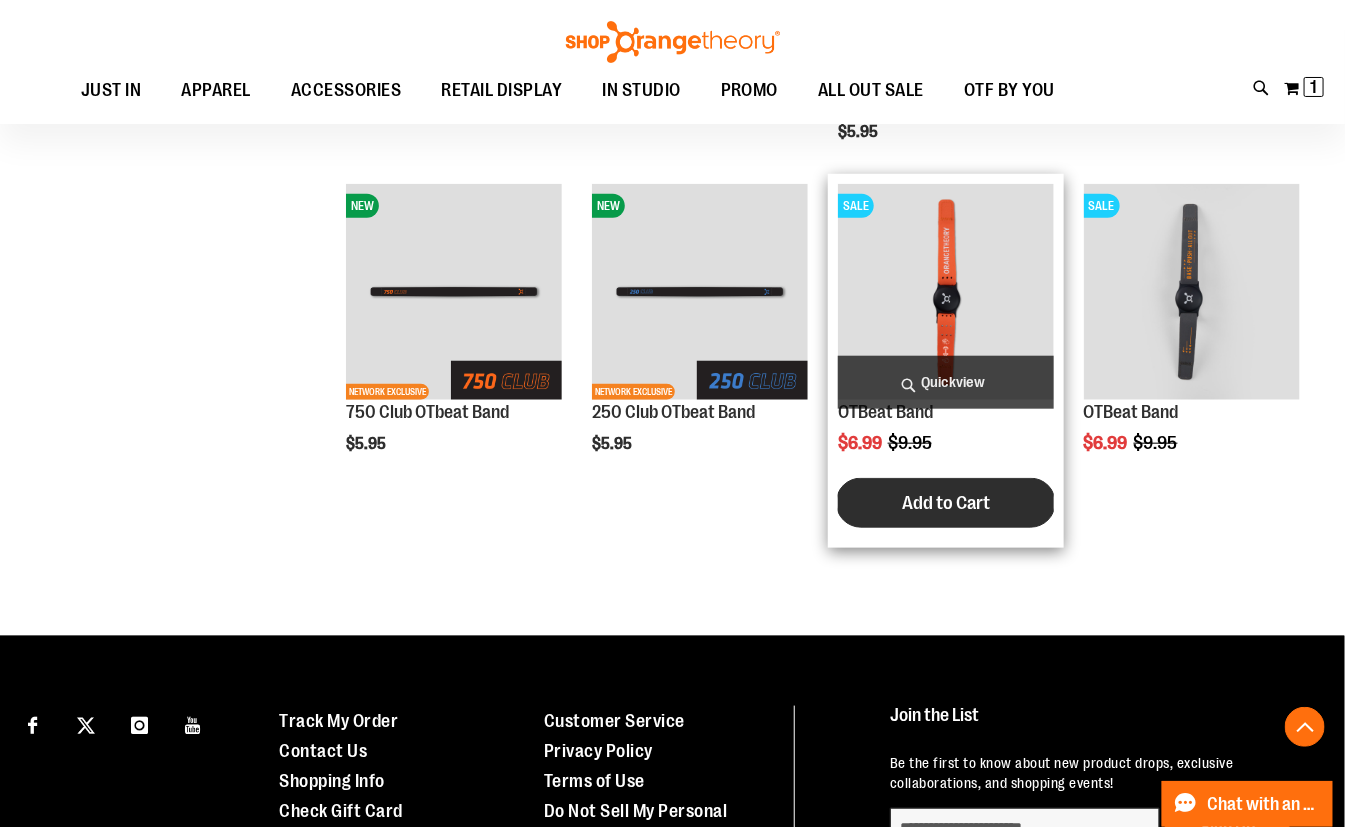 type on "**********" 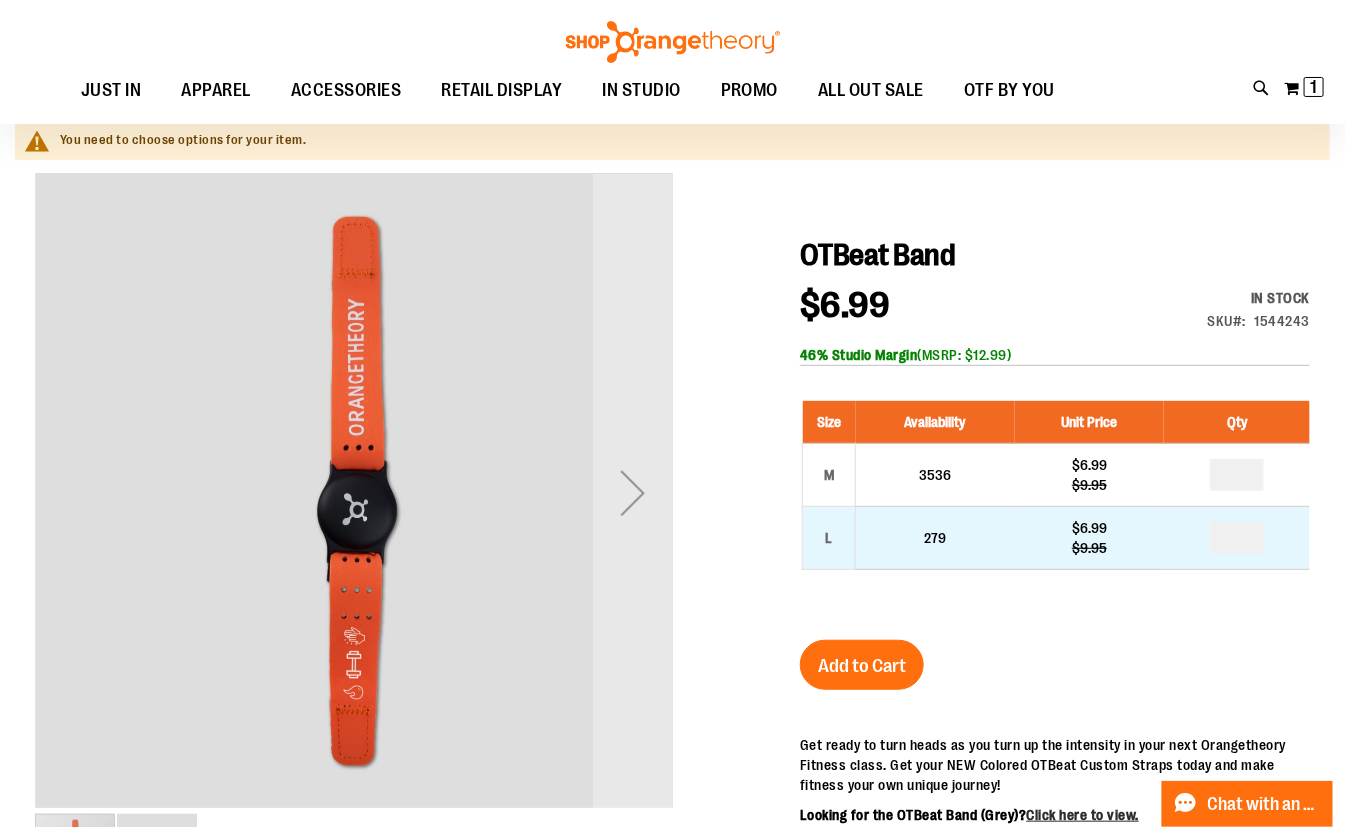 scroll, scrollTop: 180, scrollLeft: 0, axis: vertical 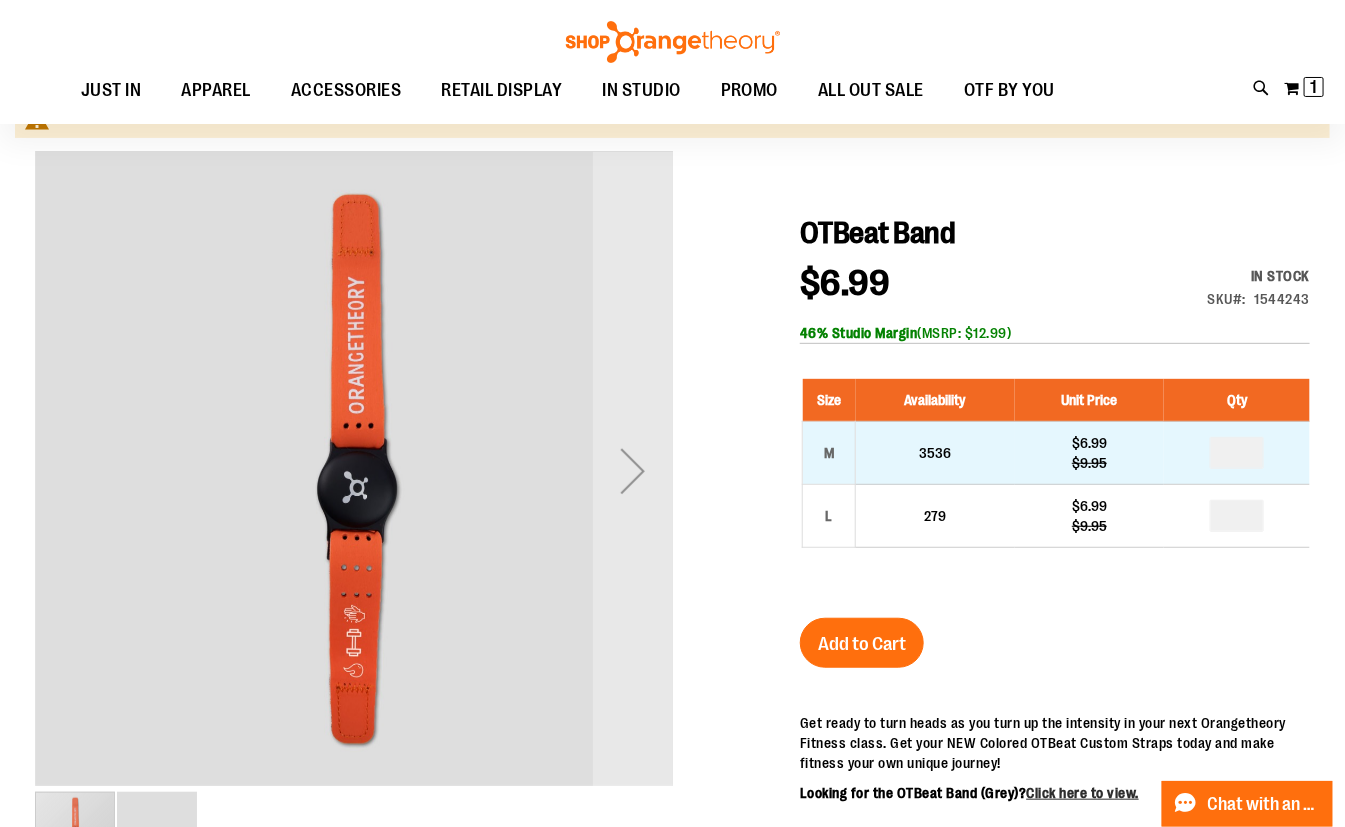 type on "**********" 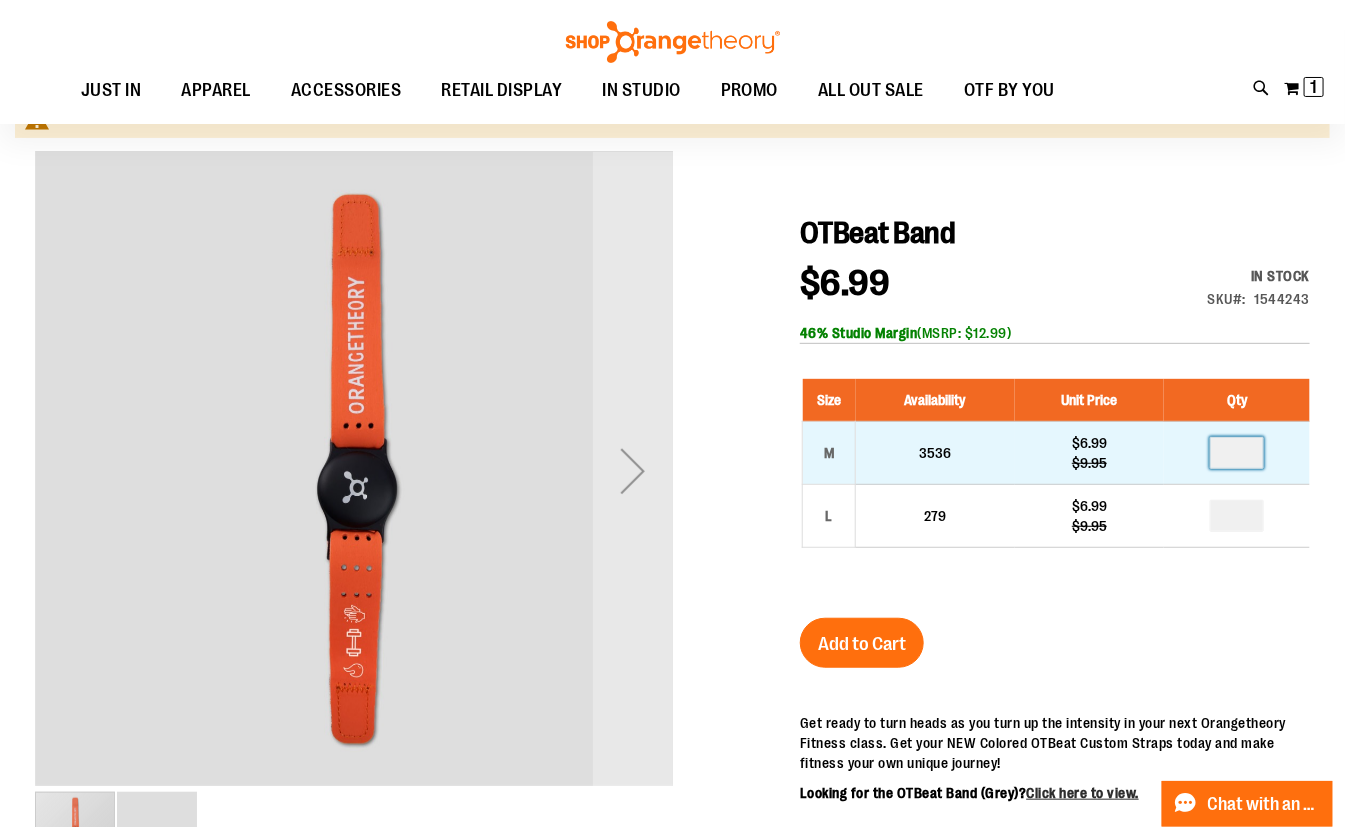 drag, startPoint x: 1251, startPoint y: 449, endPoint x: 1215, endPoint y: 456, distance: 36.67424 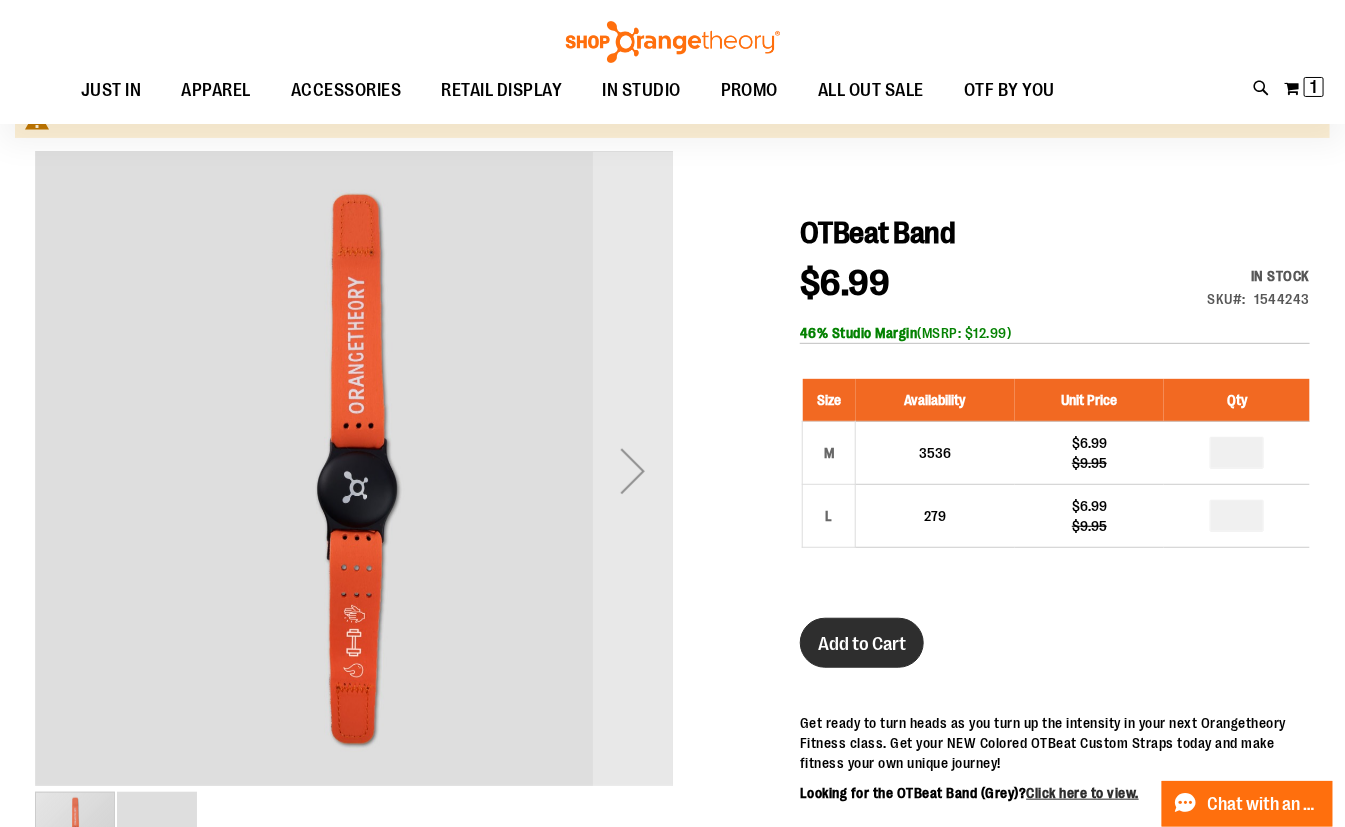 click on "Add to Cart" at bounding box center [862, 644] 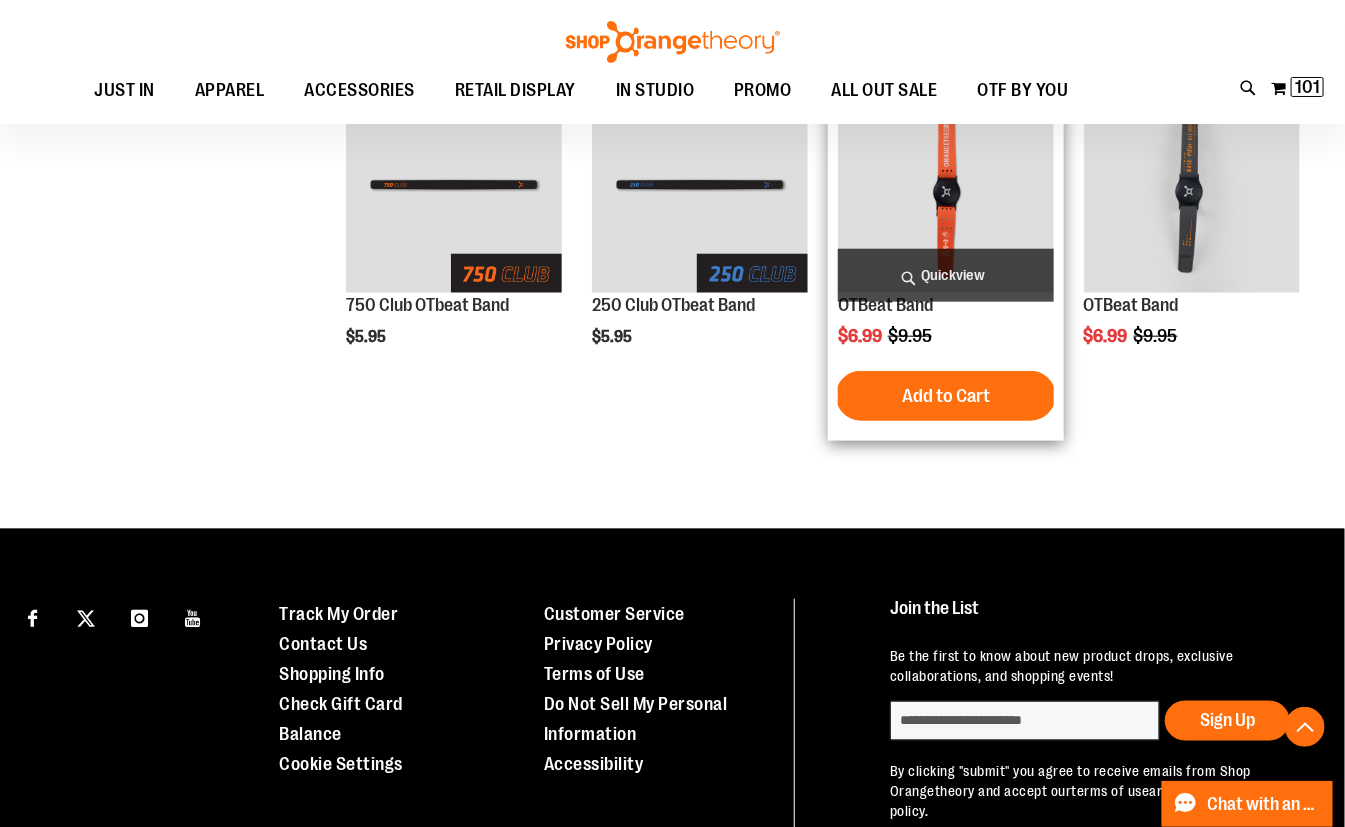 scroll, scrollTop: 441, scrollLeft: 0, axis: vertical 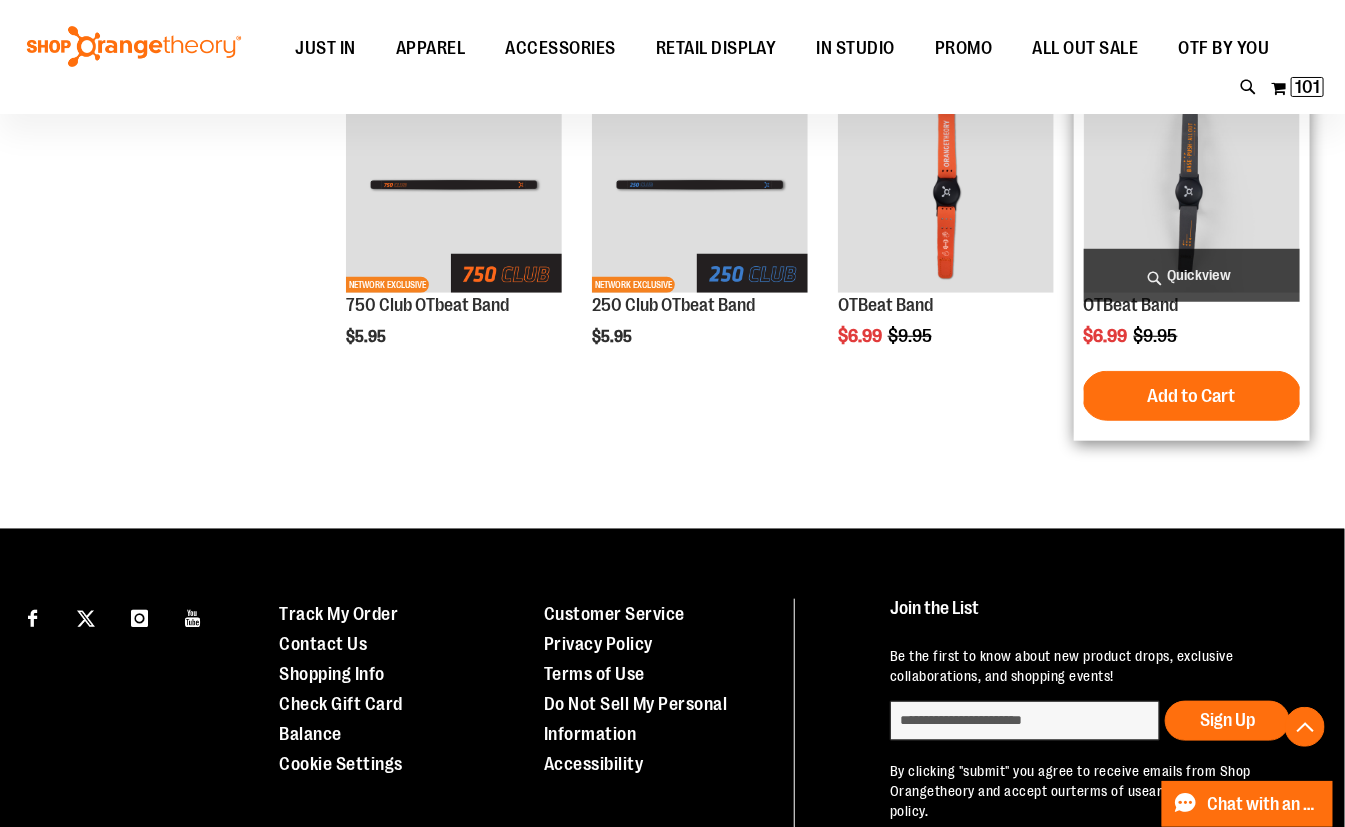 type on "**********" 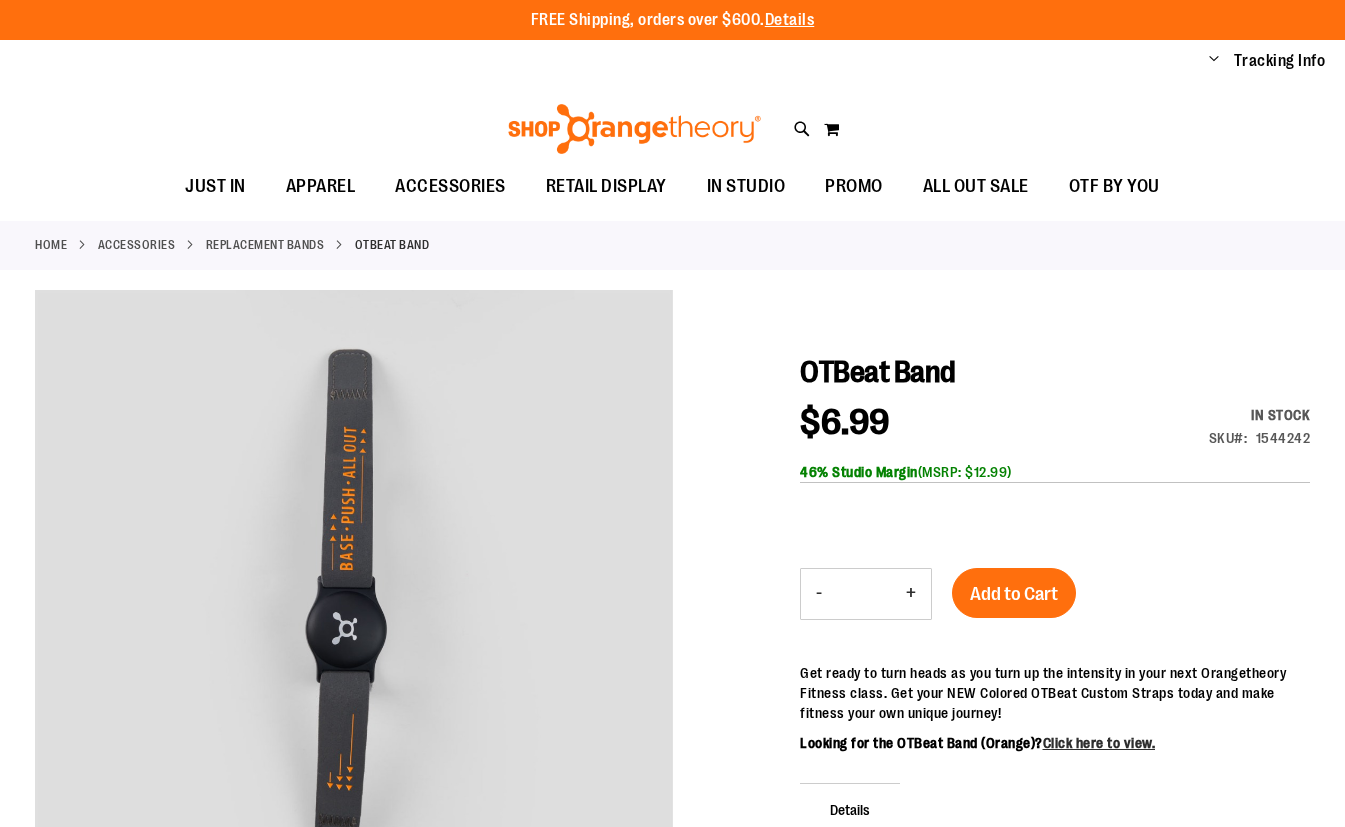 scroll, scrollTop: 0, scrollLeft: 0, axis: both 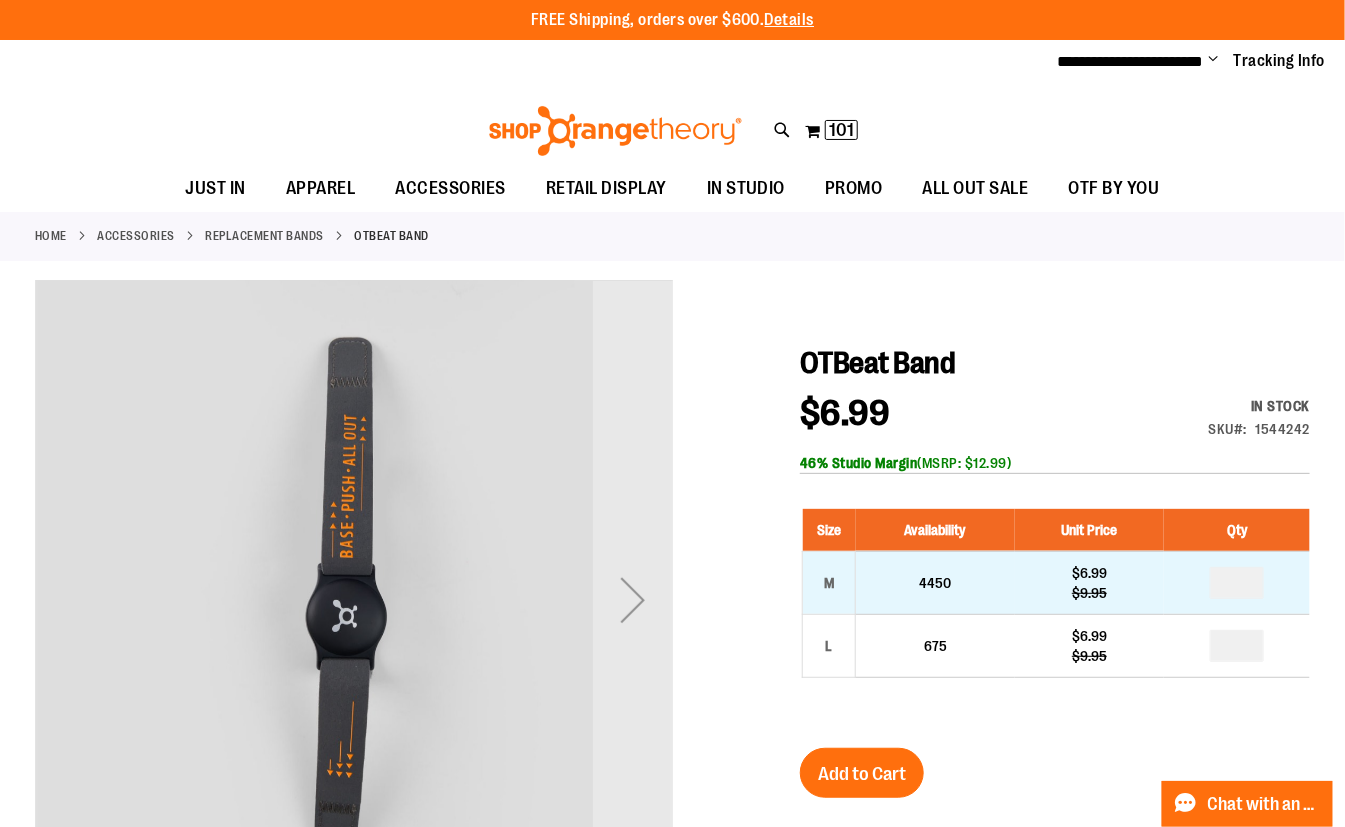 type on "**********" 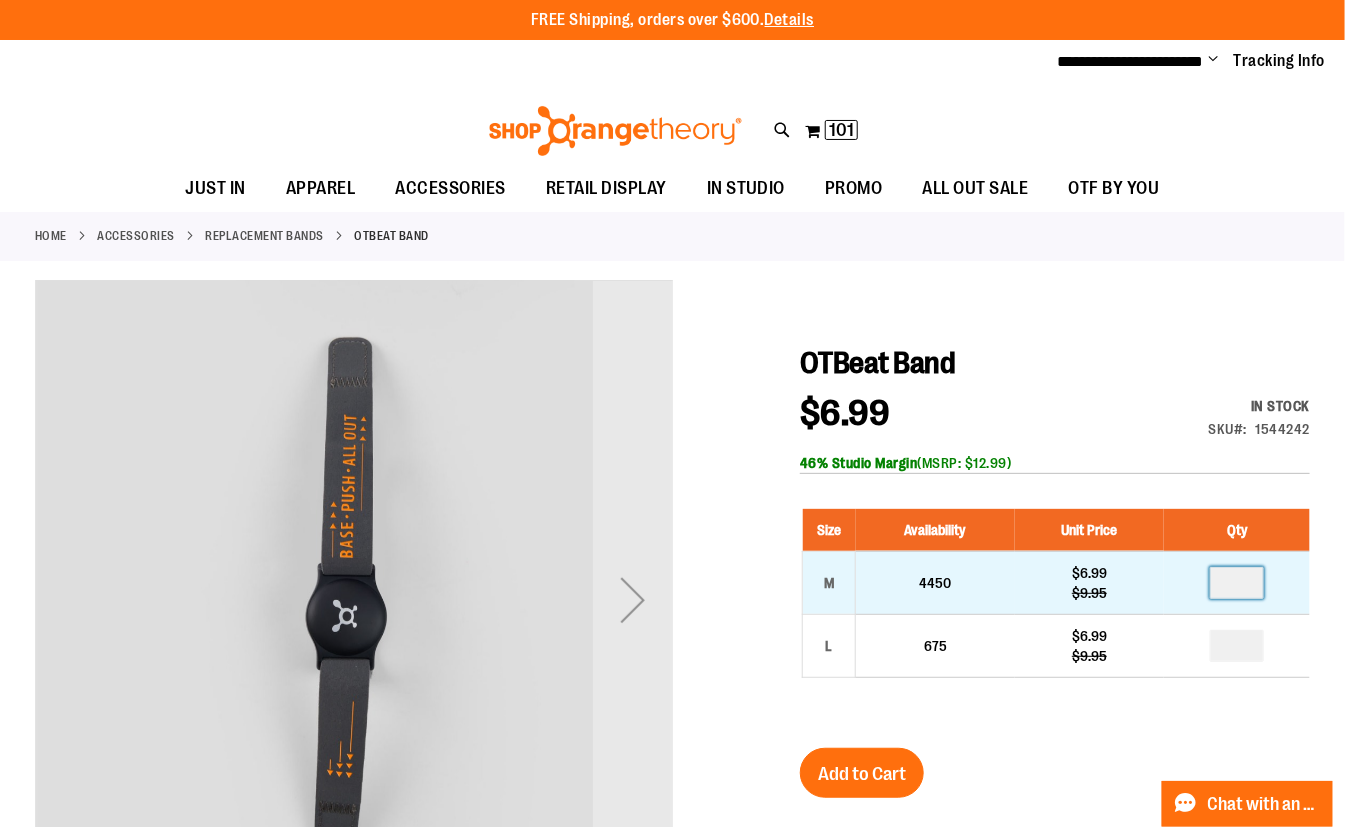 drag, startPoint x: 1248, startPoint y: 576, endPoint x: 1191, endPoint y: 583, distance: 57.428215 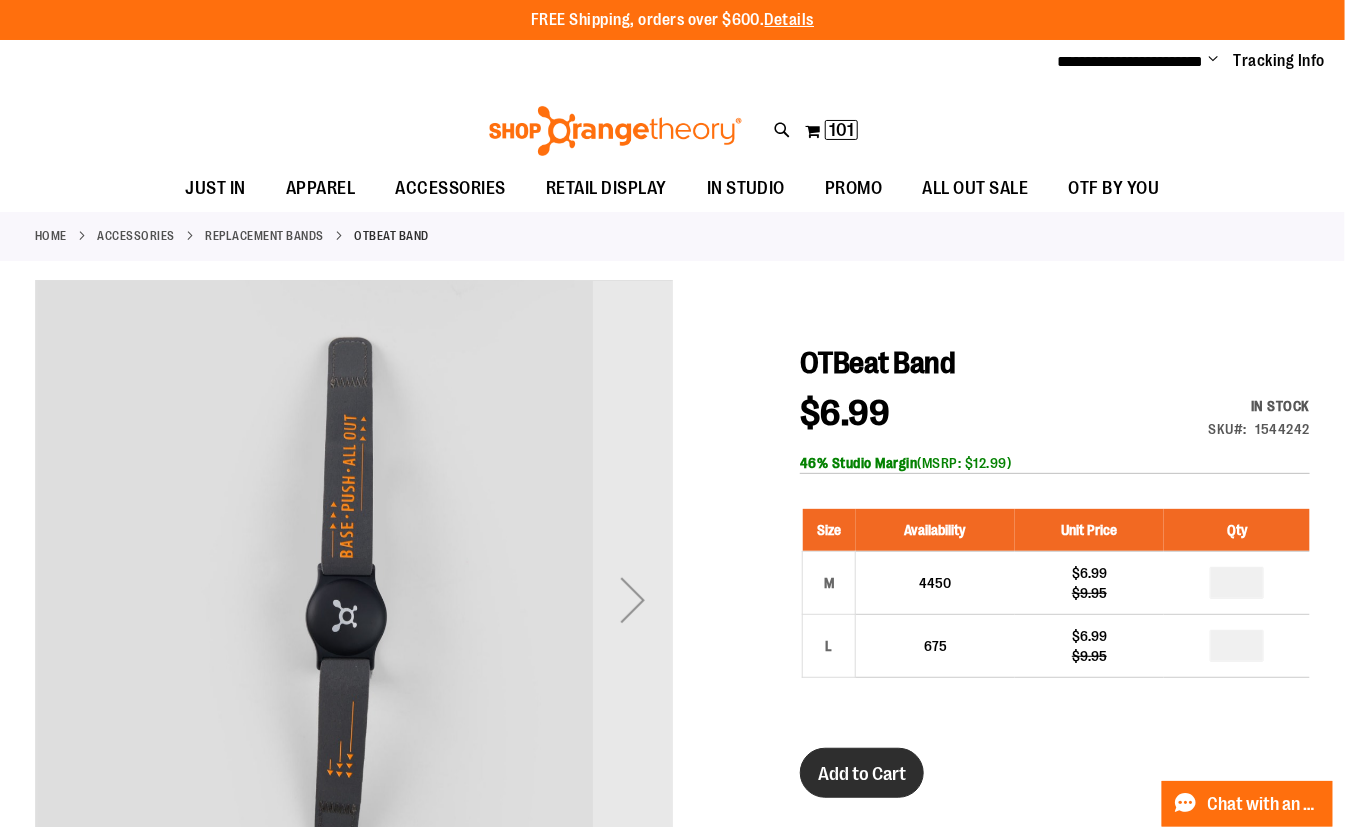 click on "Add to Cart" at bounding box center (862, 773) 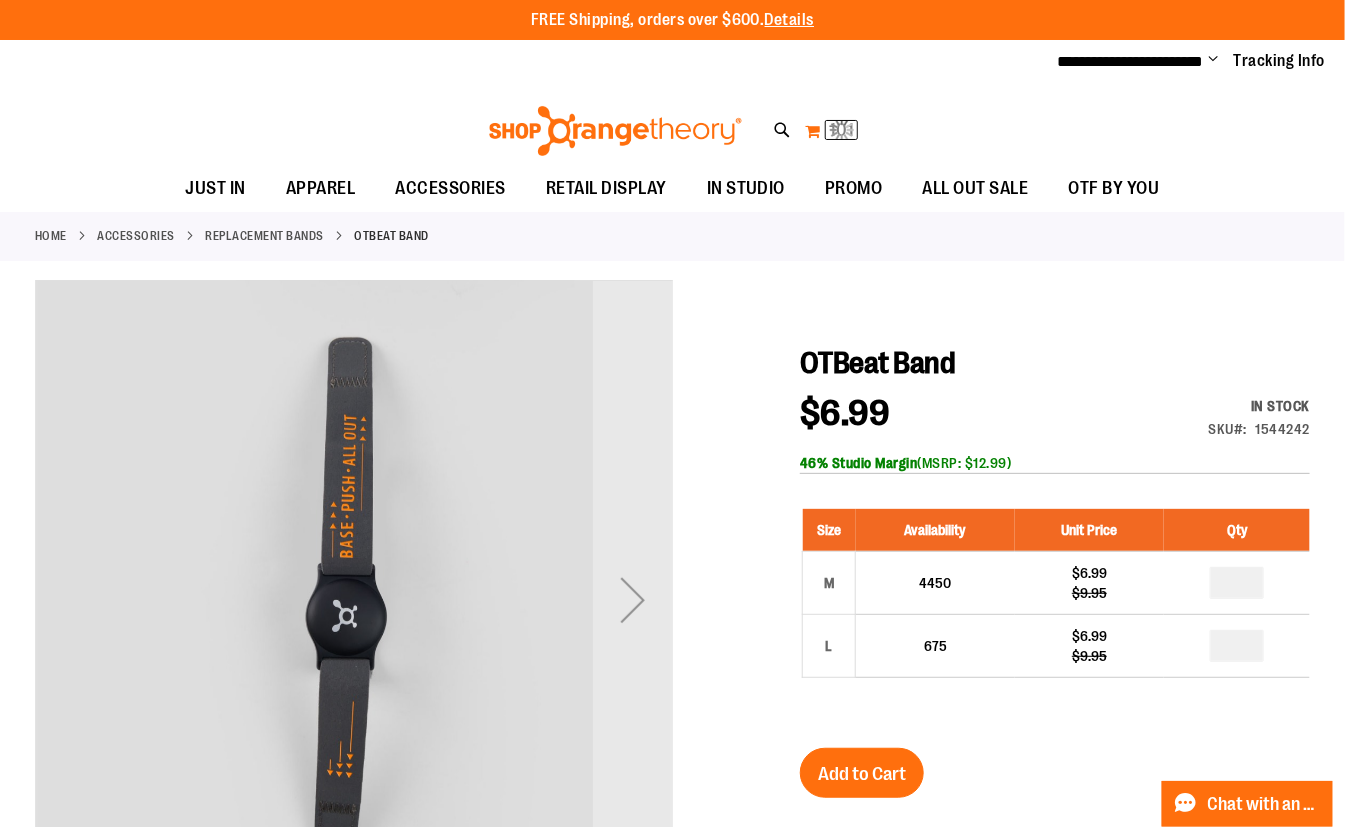 click at bounding box center (842, 130) 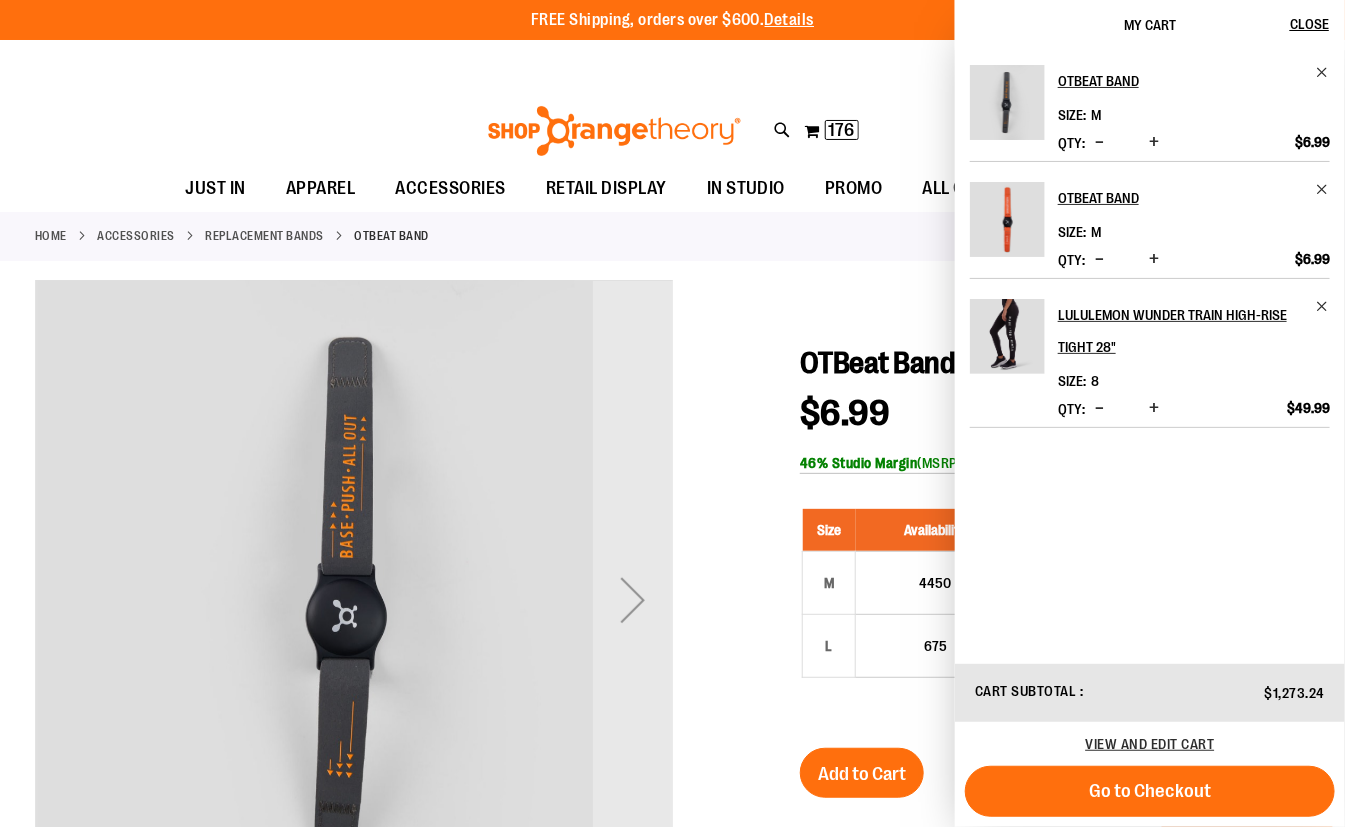 click at bounding box center [1099, 259] 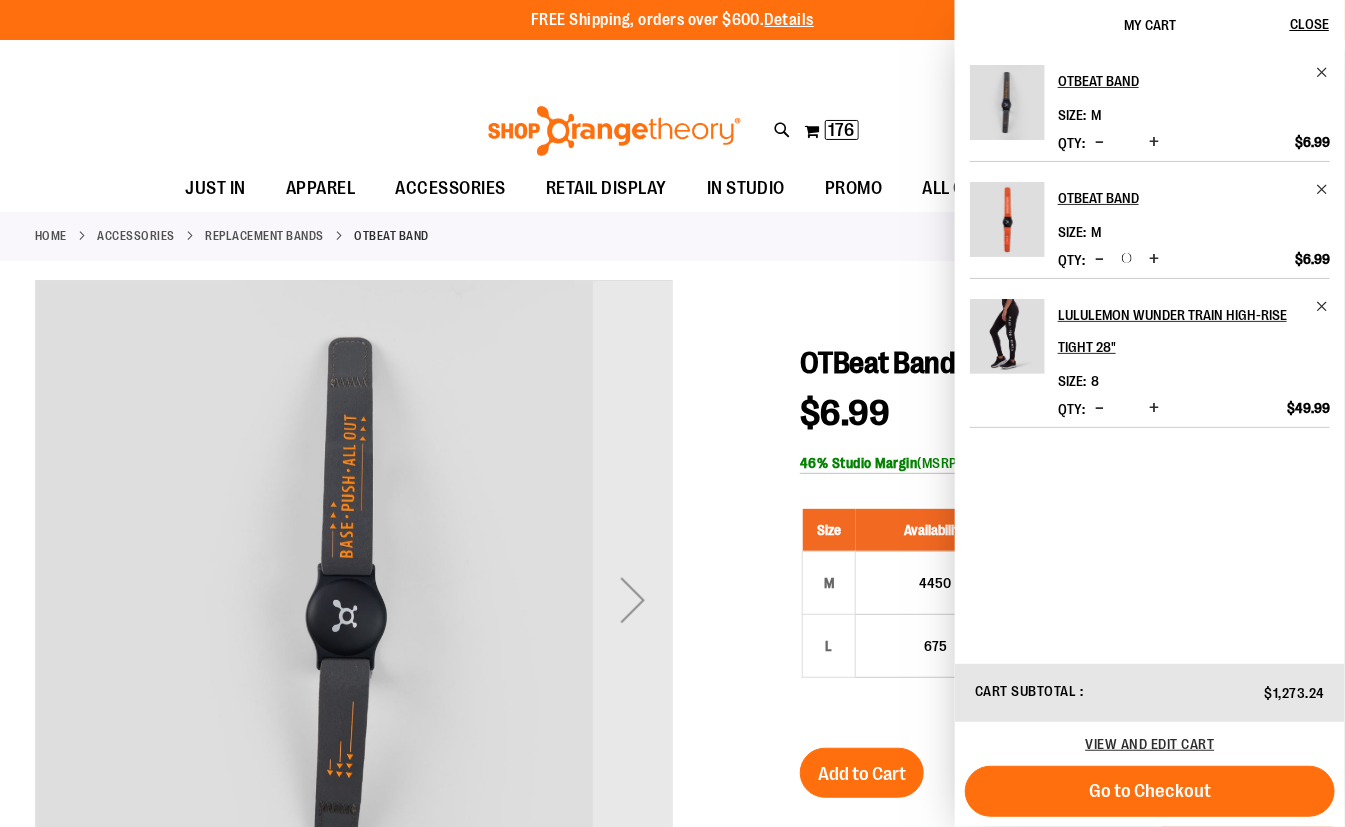 click at bounding box center [1099, 259] 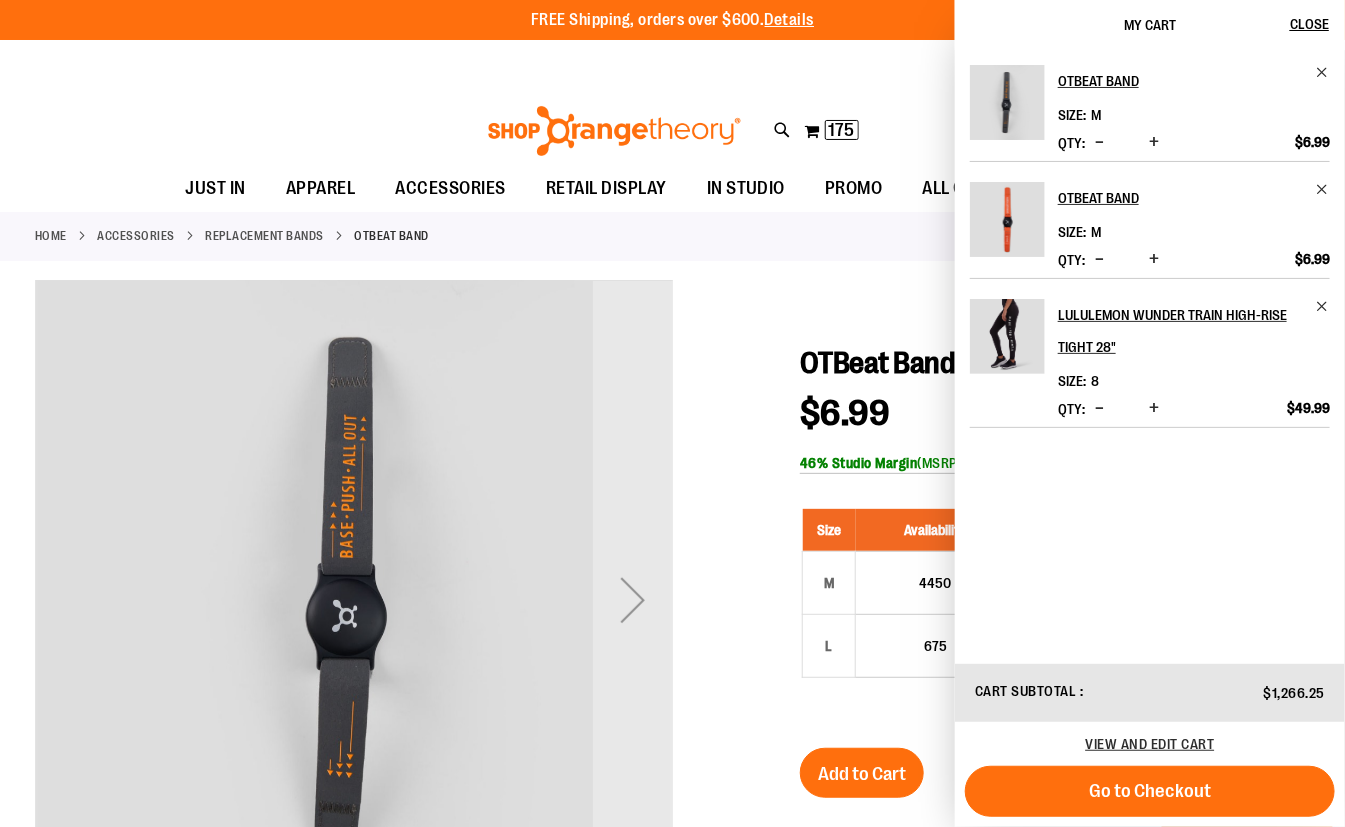 click at bounding box center (1099, 259) 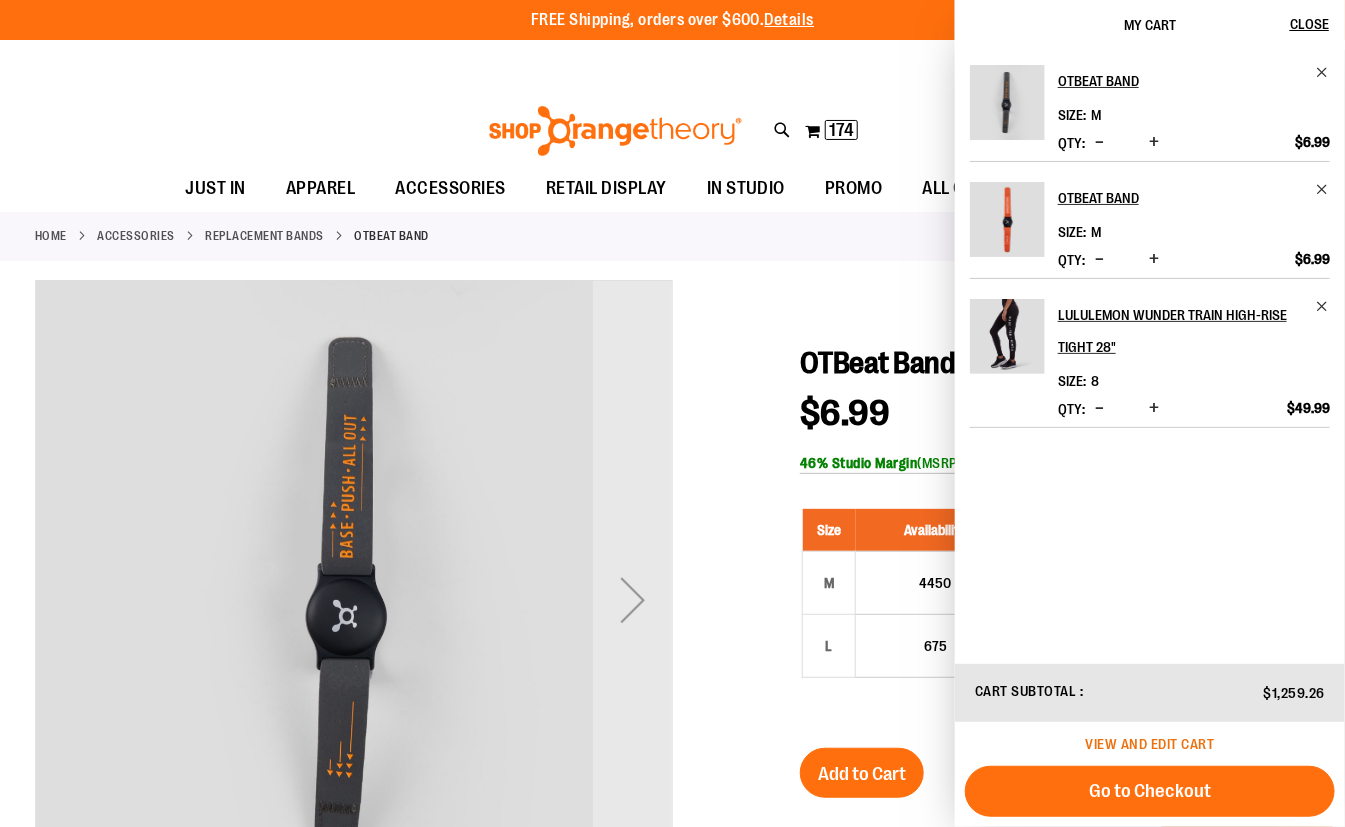 click on "View and edit cart" at bounding box center [1150, 744] 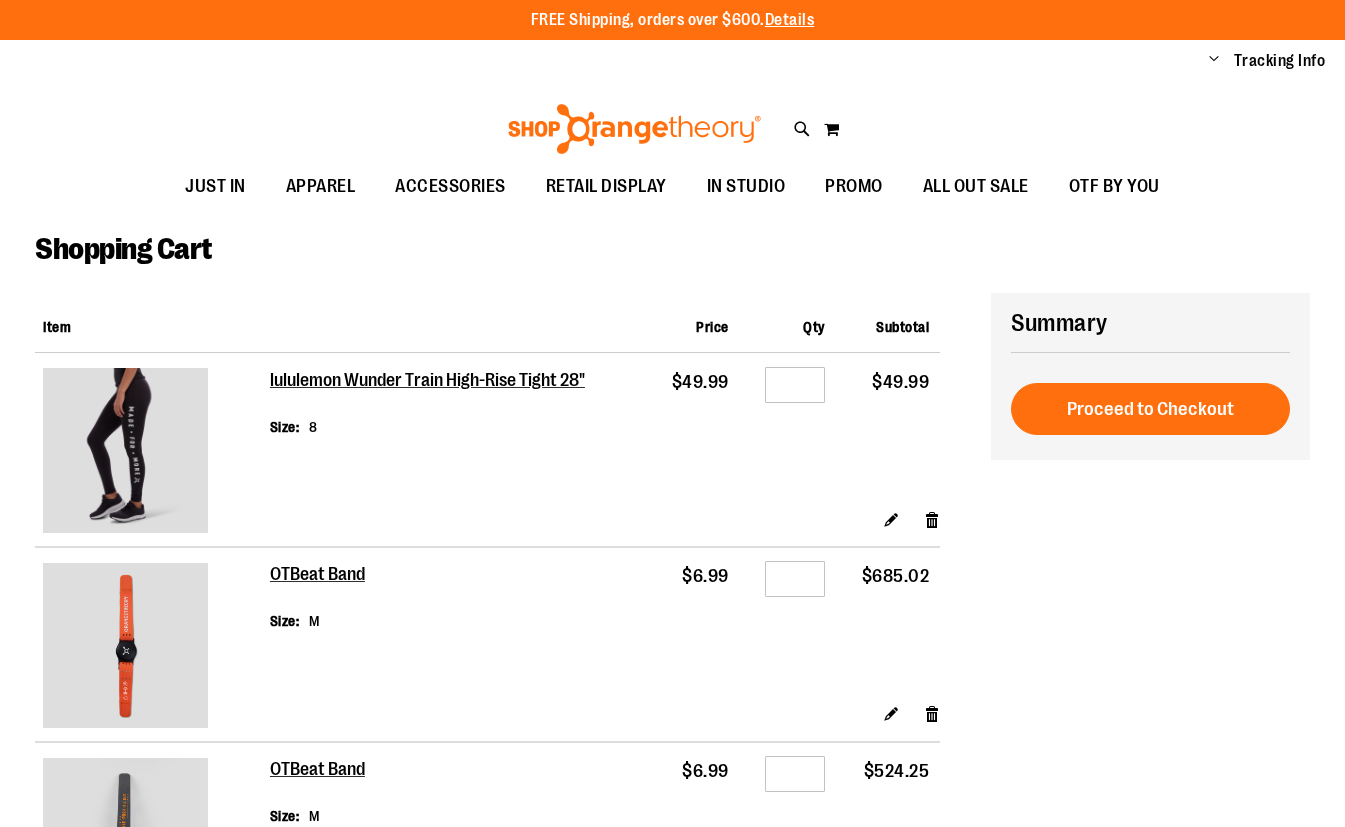 scroll, scrollTop: 0, scrollLeft: 0, axis: both 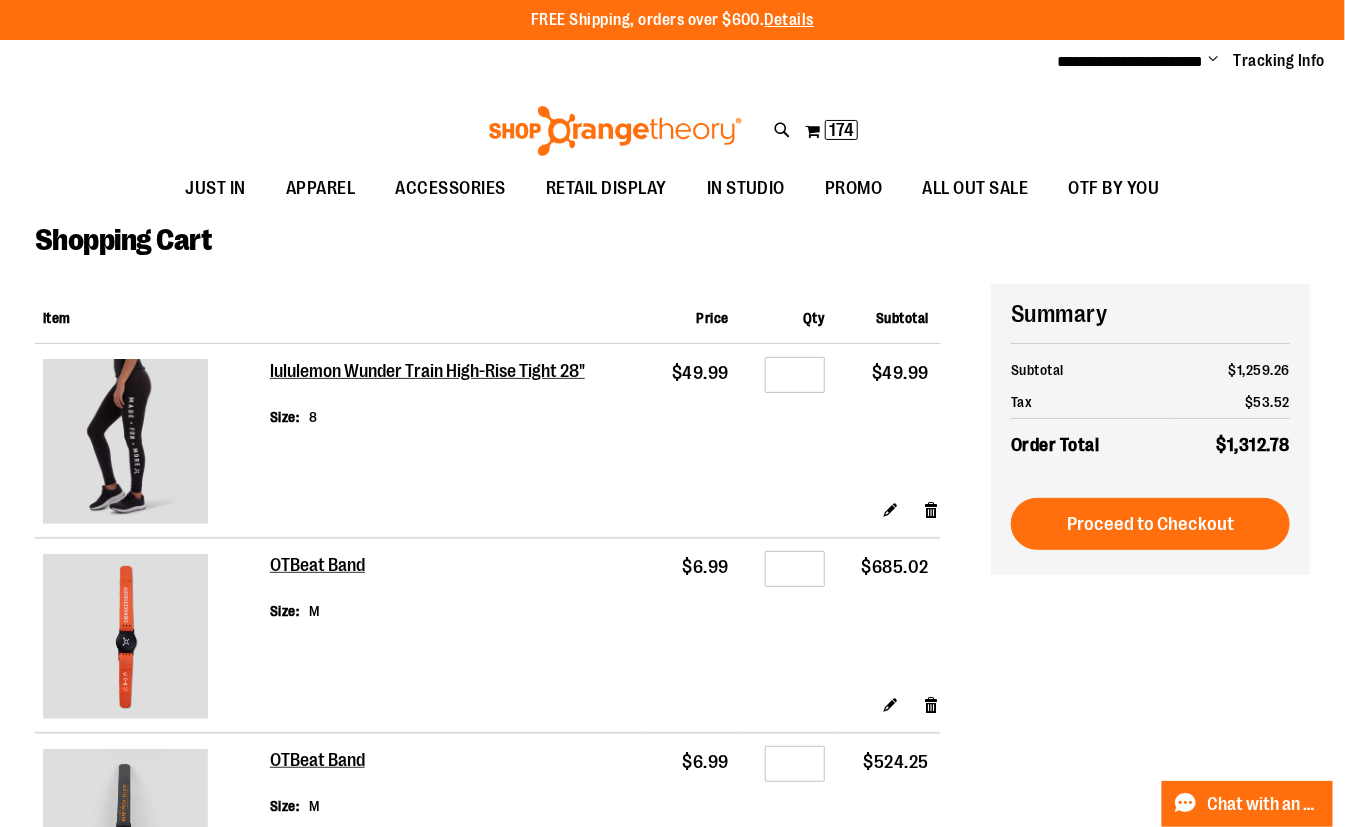 type on "**********" 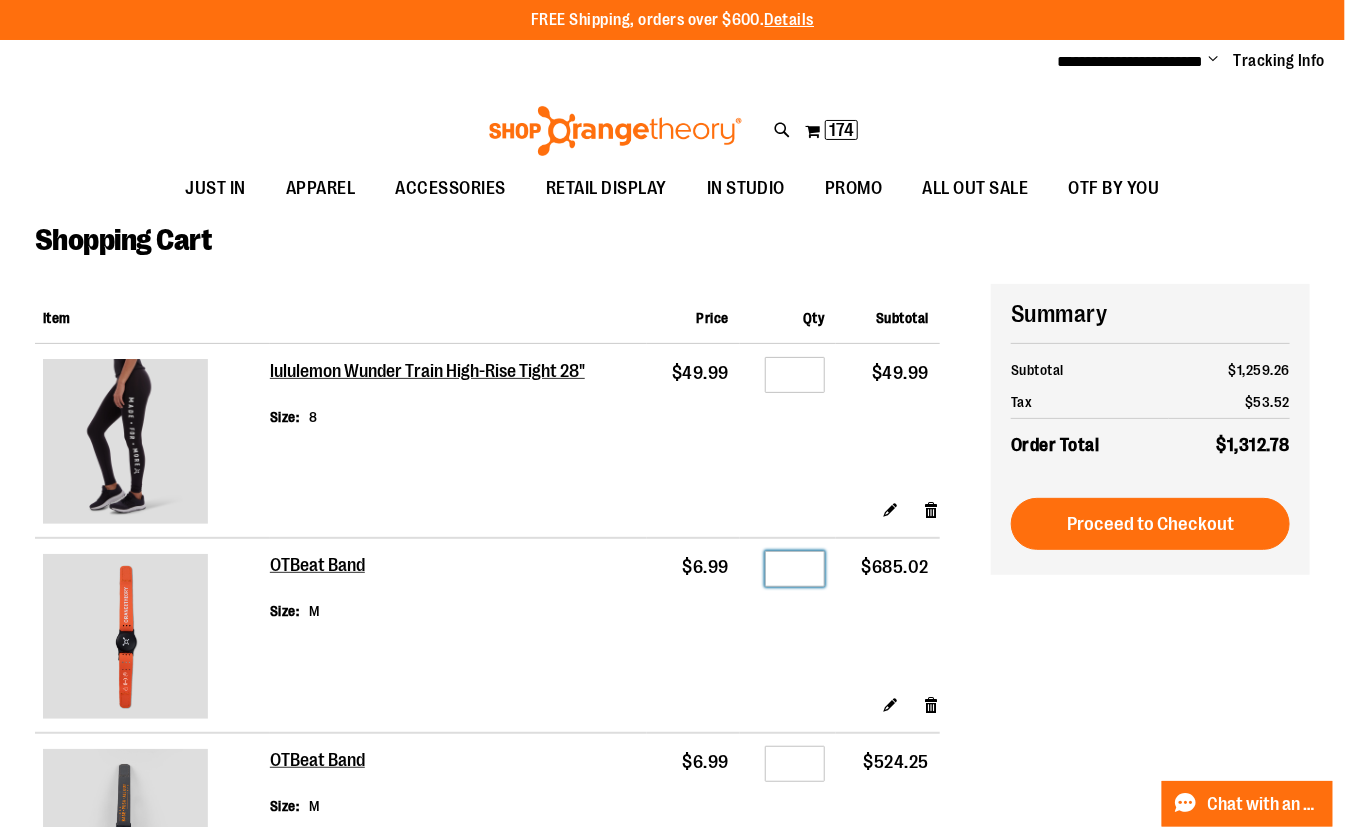 drag, startPoint x: 785, startPoint y: 570, endPoint x: 845, endPoint y: 573, distance: 60.074955 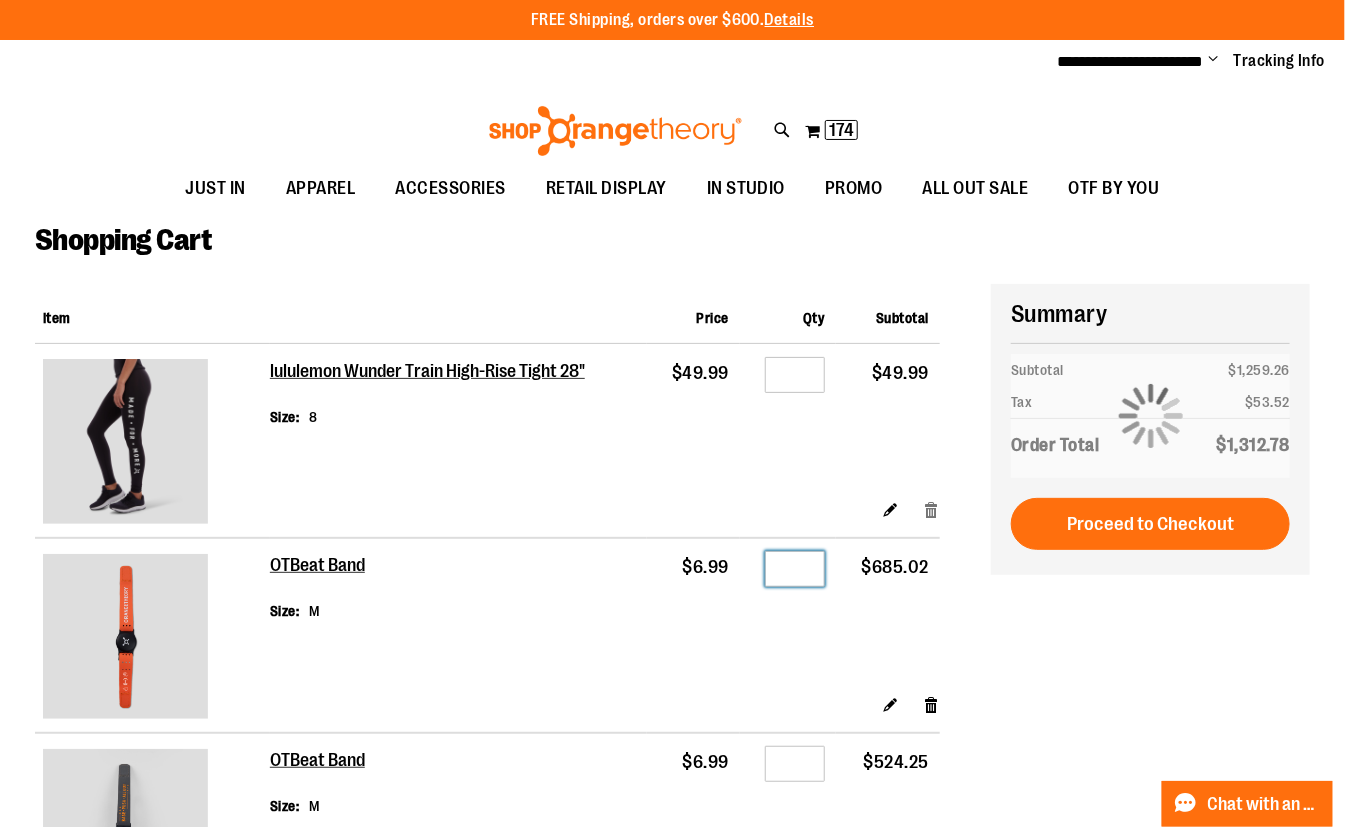 type on "**" 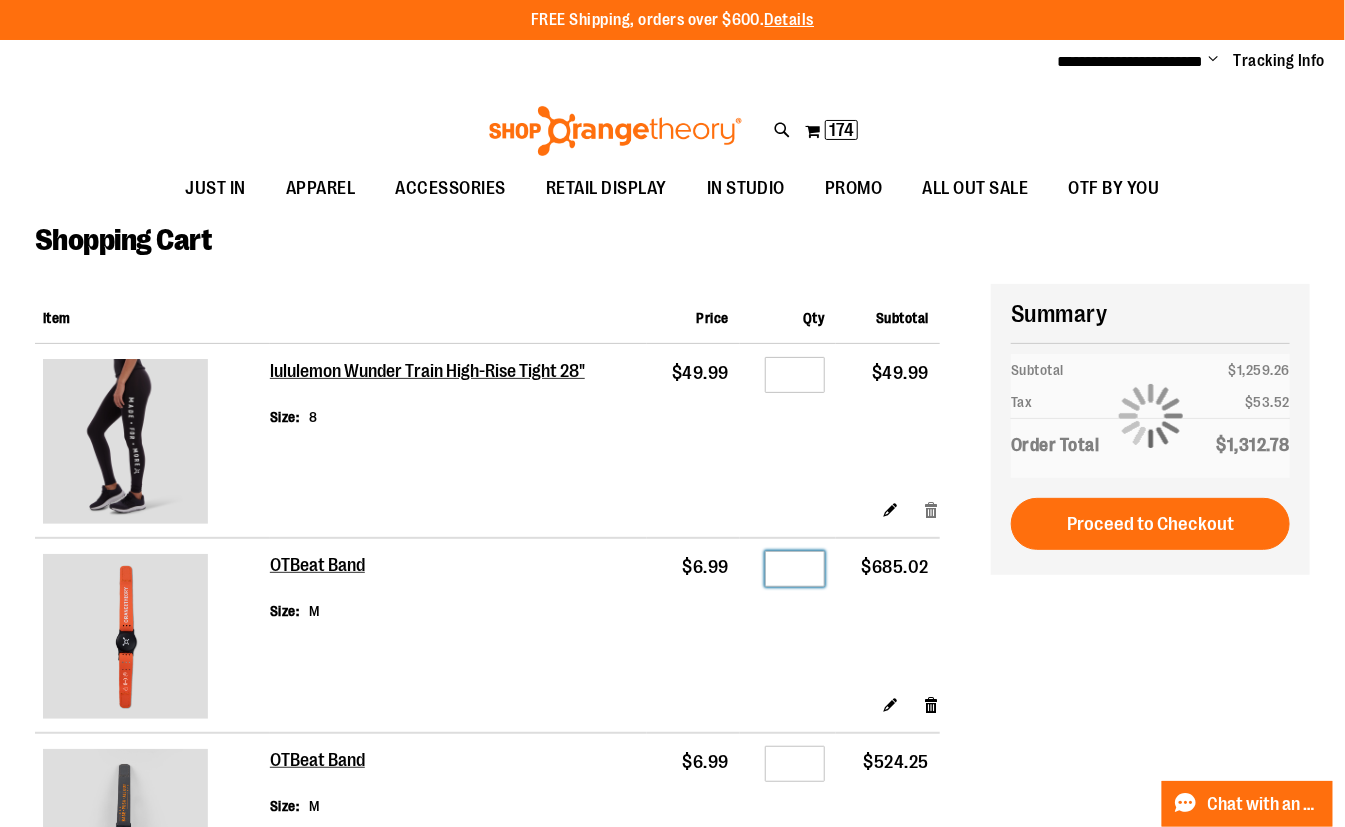 click on "Update Shopping Cart" at bounding box center [843, 965] 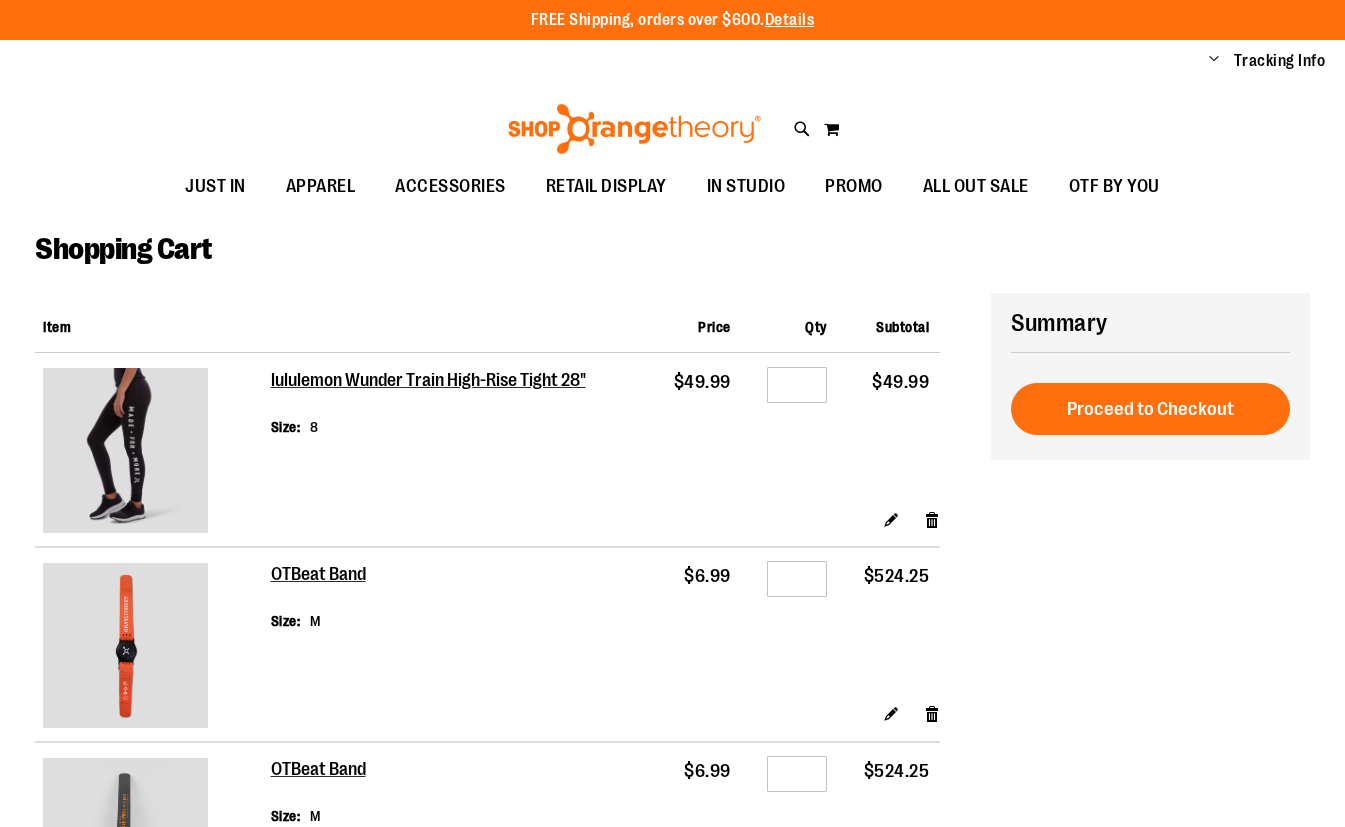 scroll, scrollTop: 0, scrollLeft: 0, axis: both 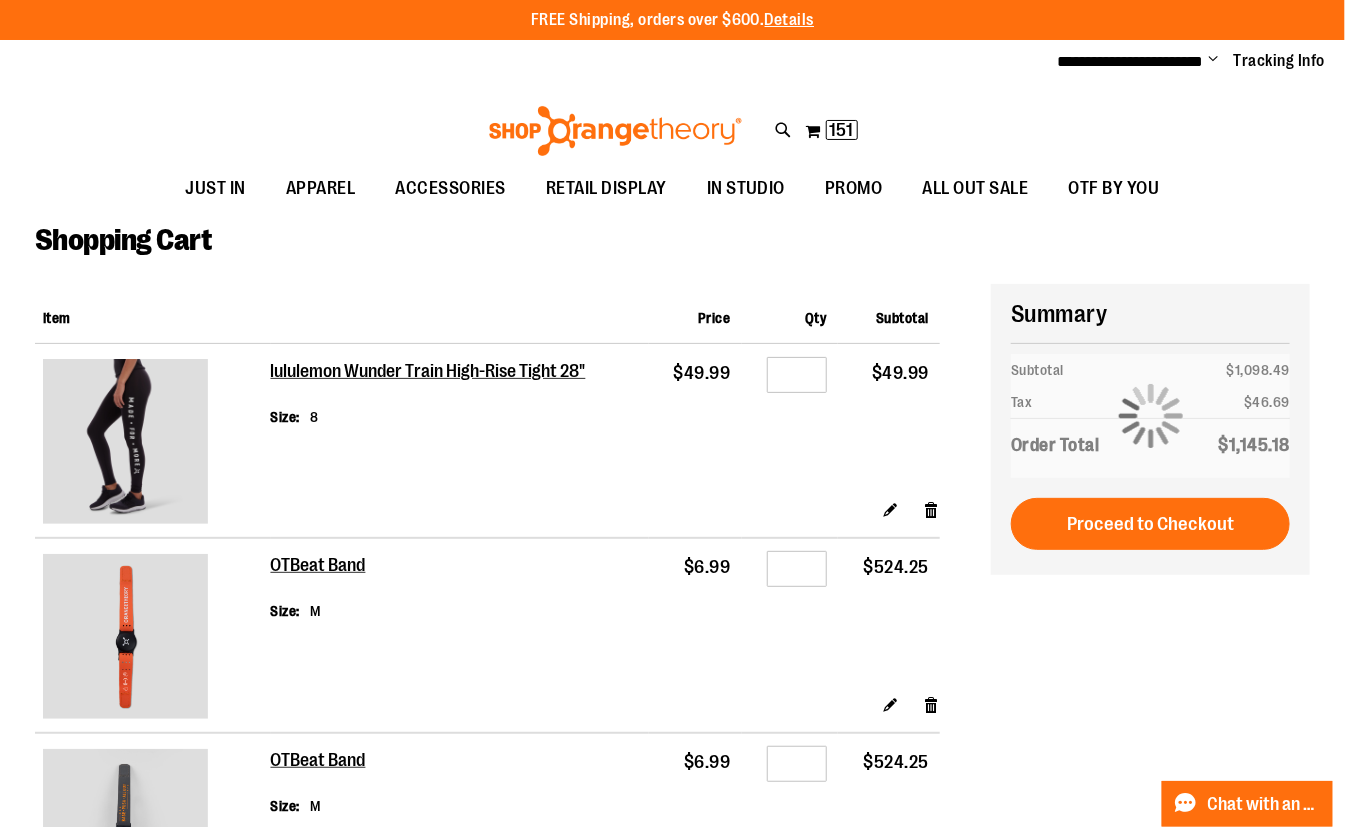 type on "**********" 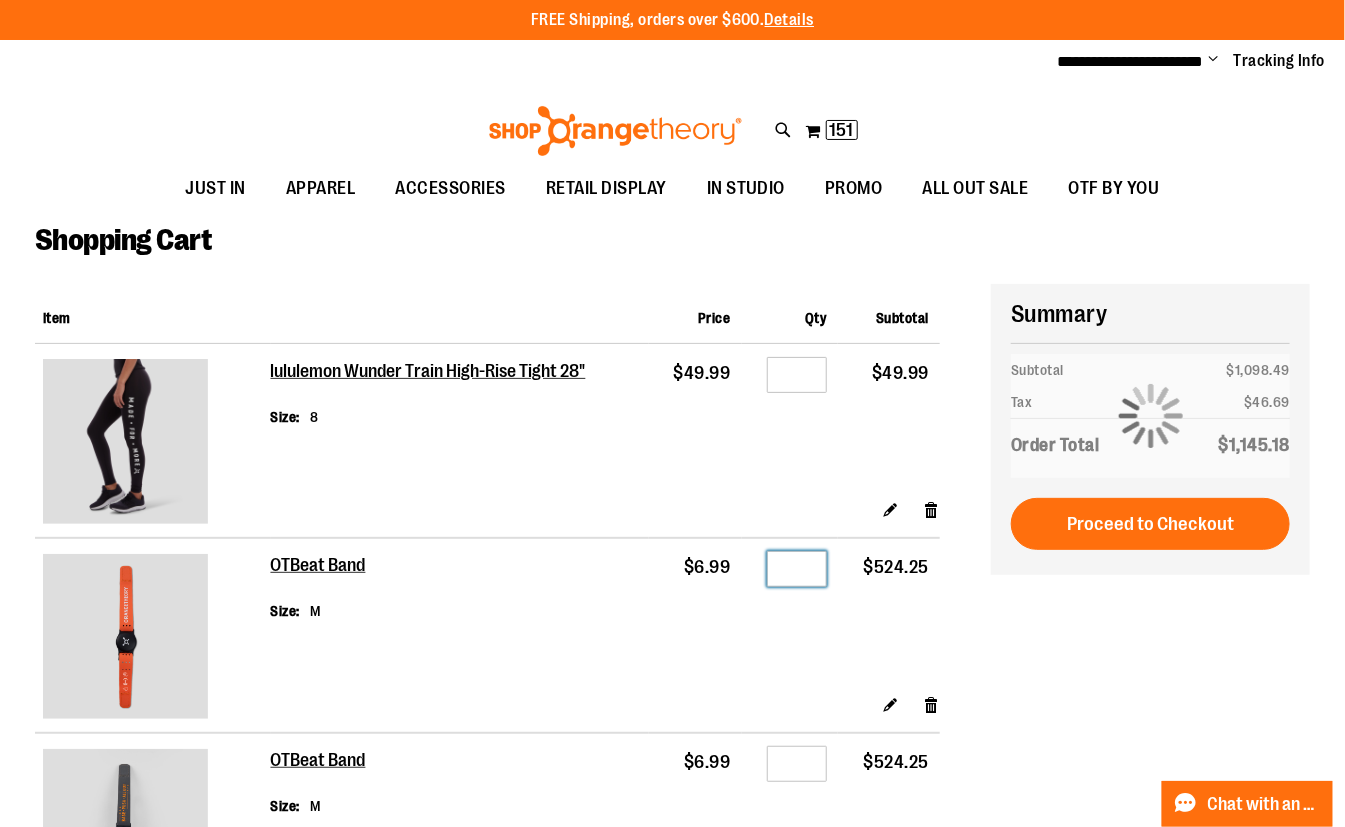 drag, startPoint x: 786, startPoint y: 564, endPoint x: 854, endPoint y: 567, distance: 68.06615 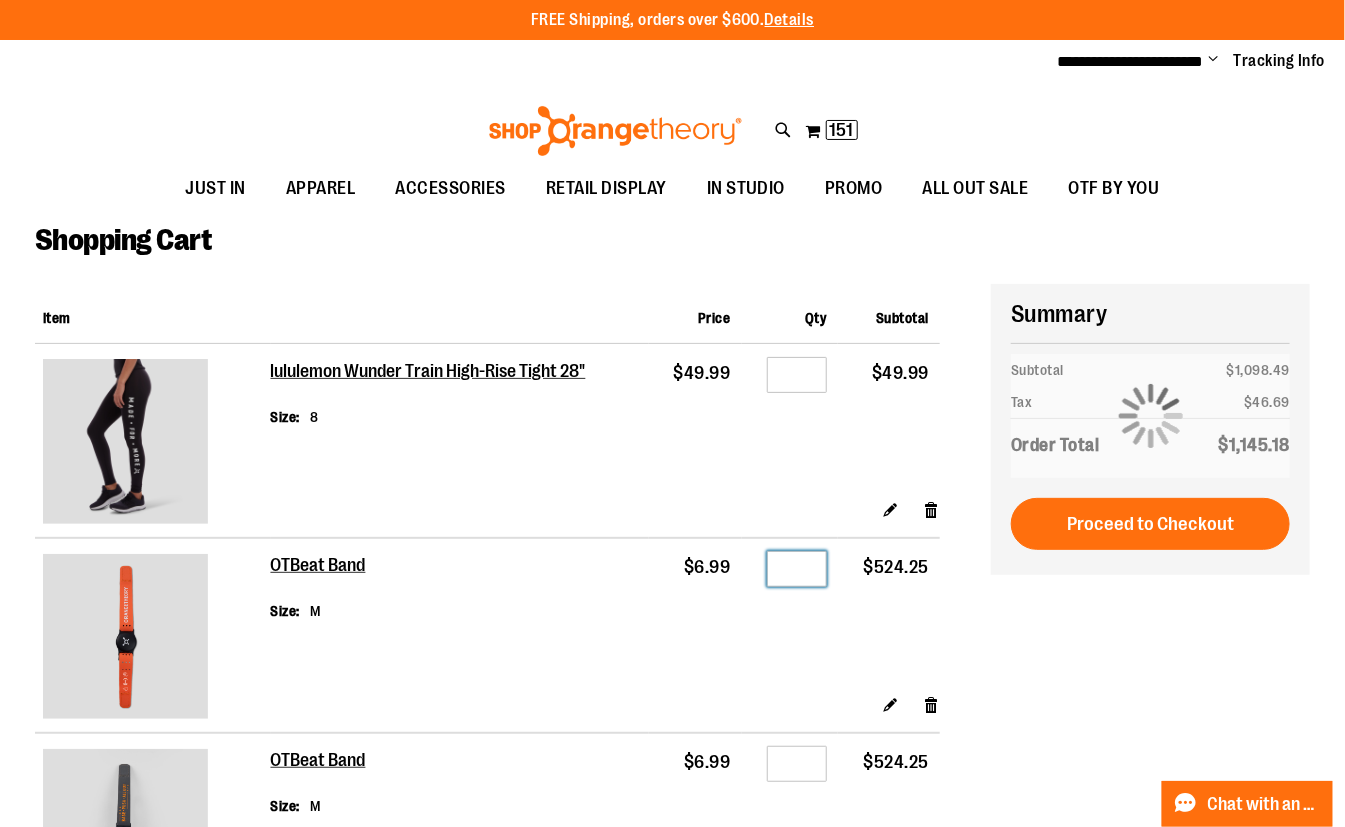 click on "OTBeat Band
Size
M
$6.99
Qty
**
$524.25" at bounding box center [487, 616] 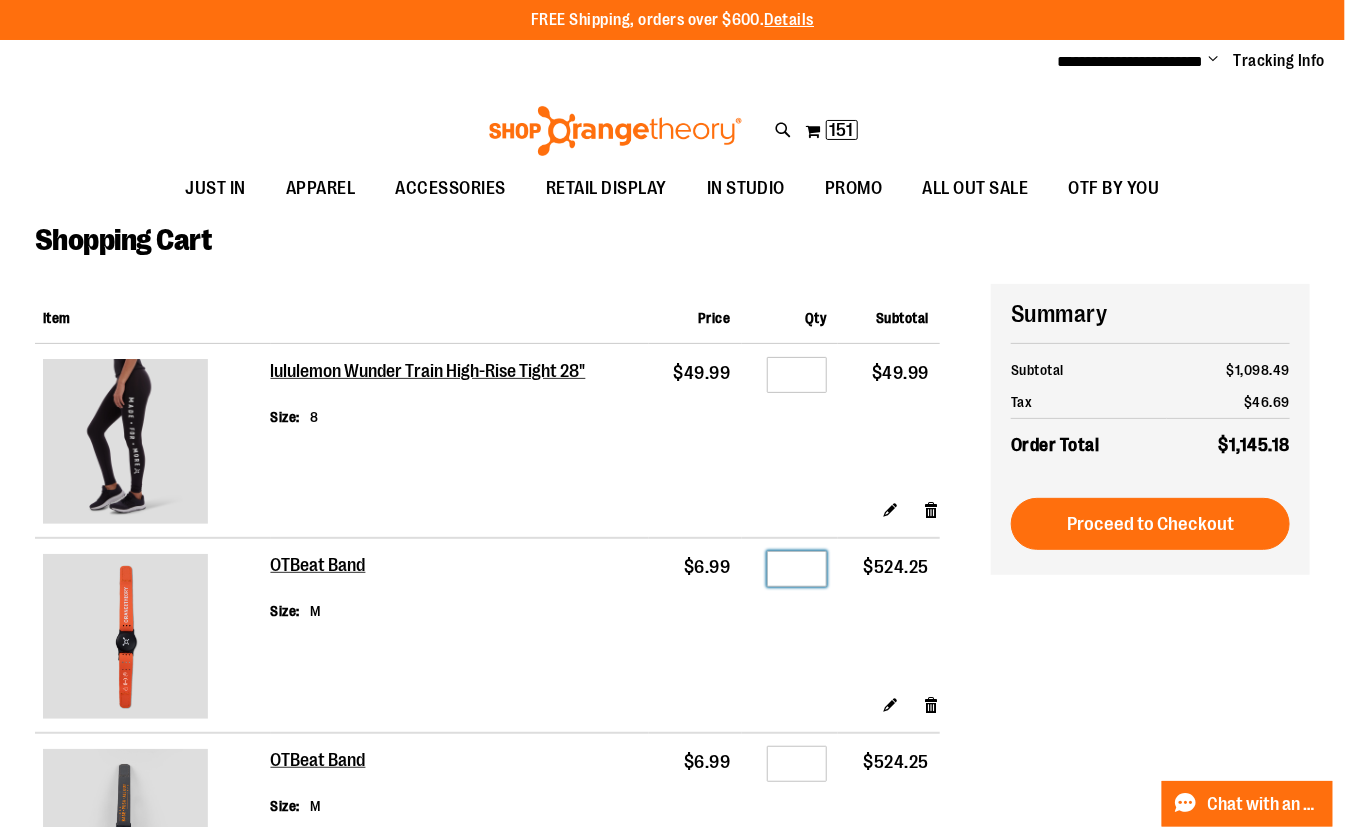 type on "**" 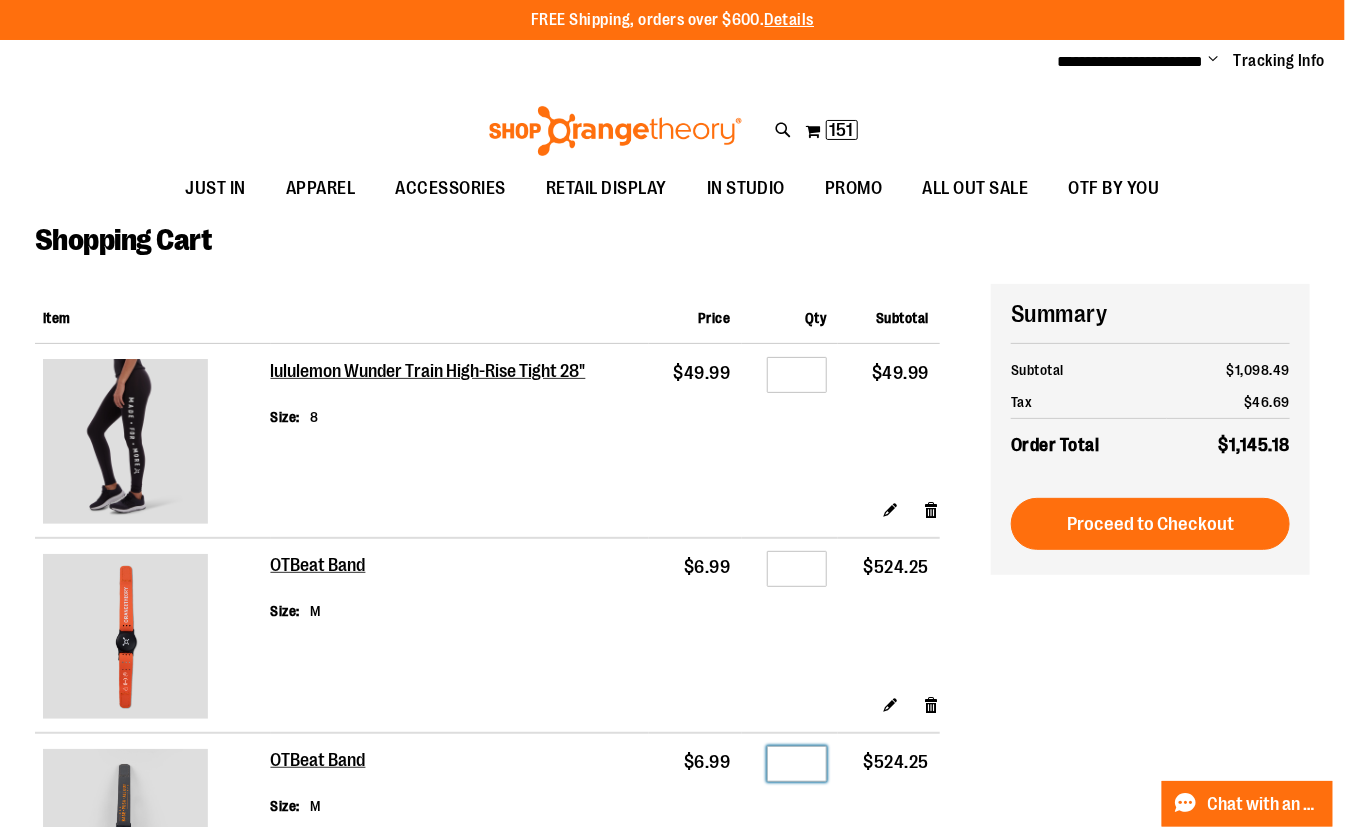 drag, startPoint x: 788, startPoint y: 764, endPoint x: 875, endPoint y: 744, distance: 89.26926 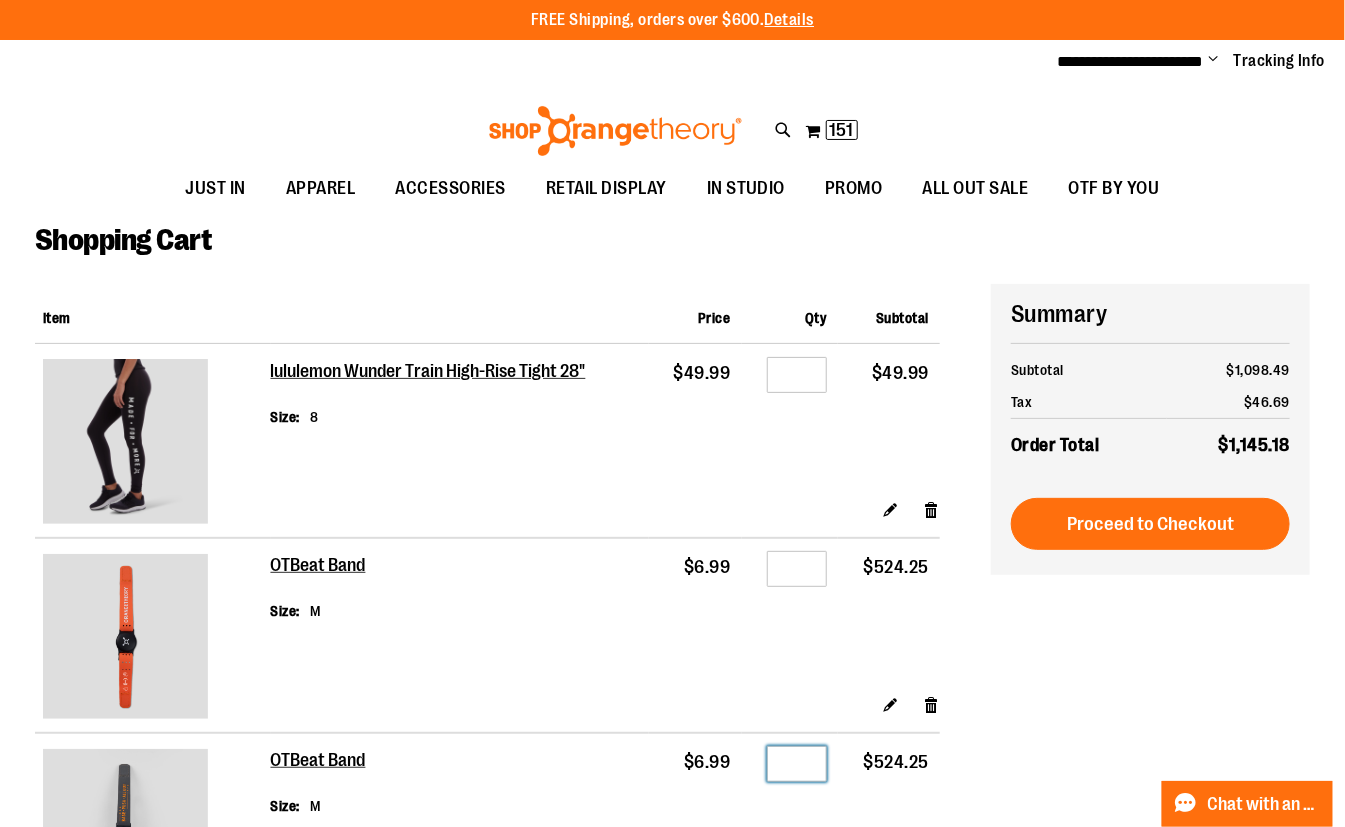 type on "**" 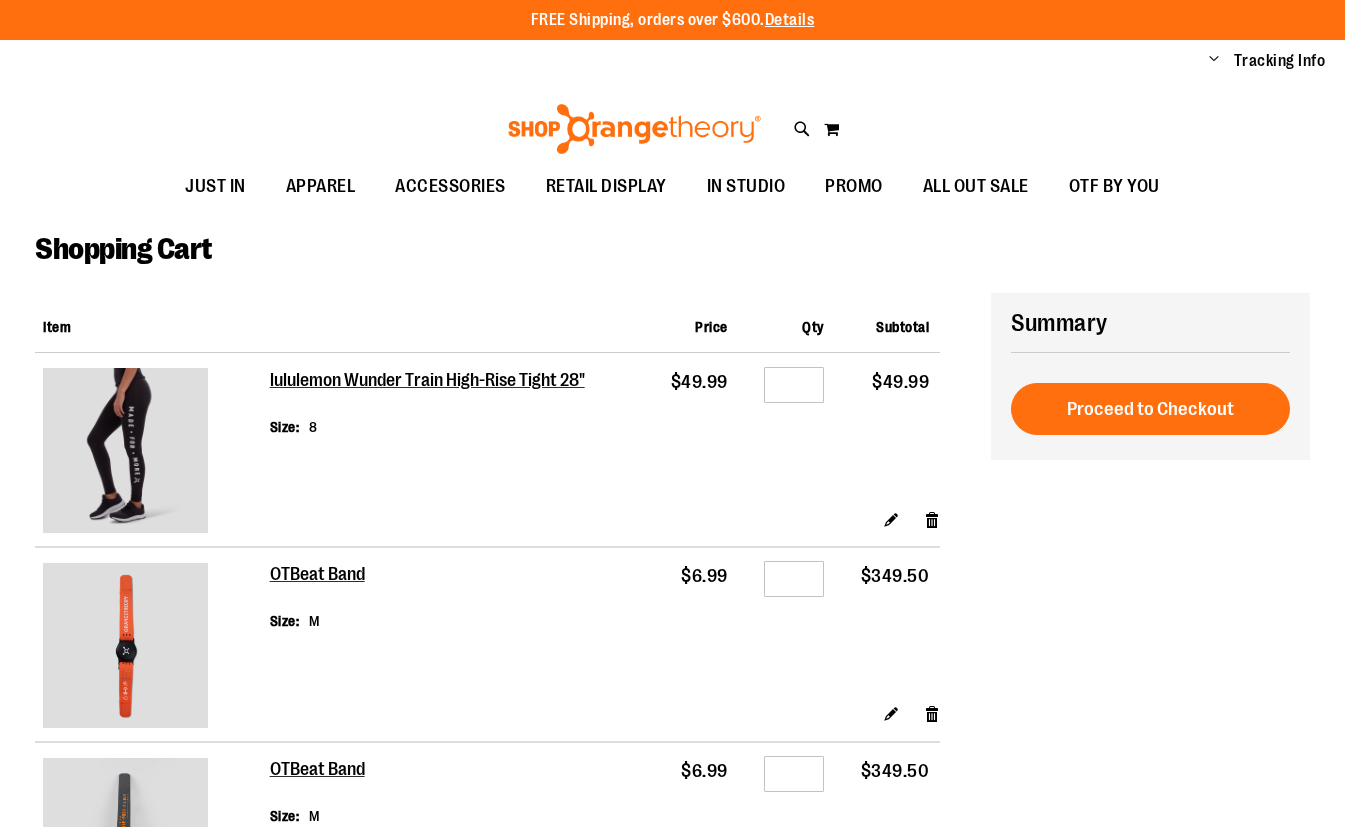scroll, scrollTop: 0, scrollLeft: 0, axis: both 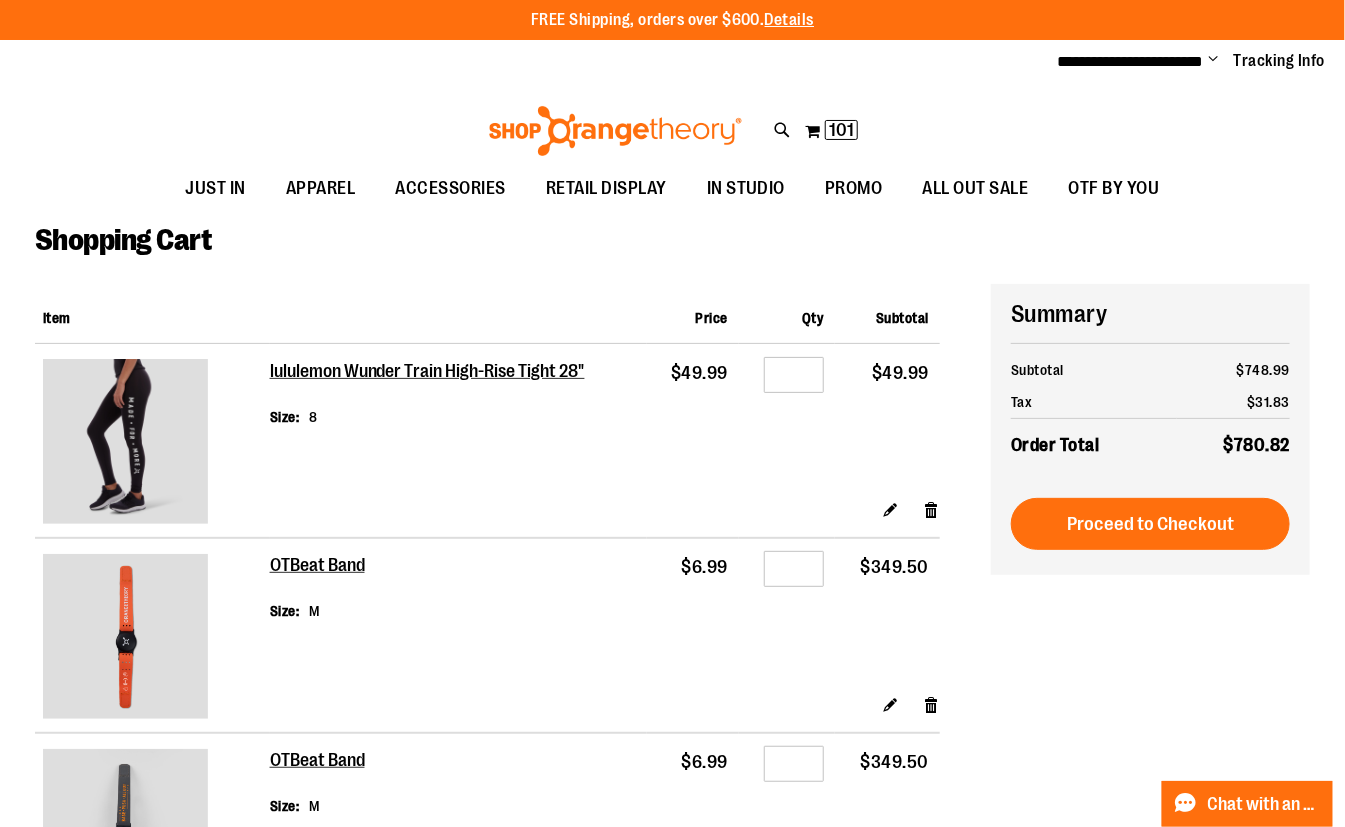 type on "**********" 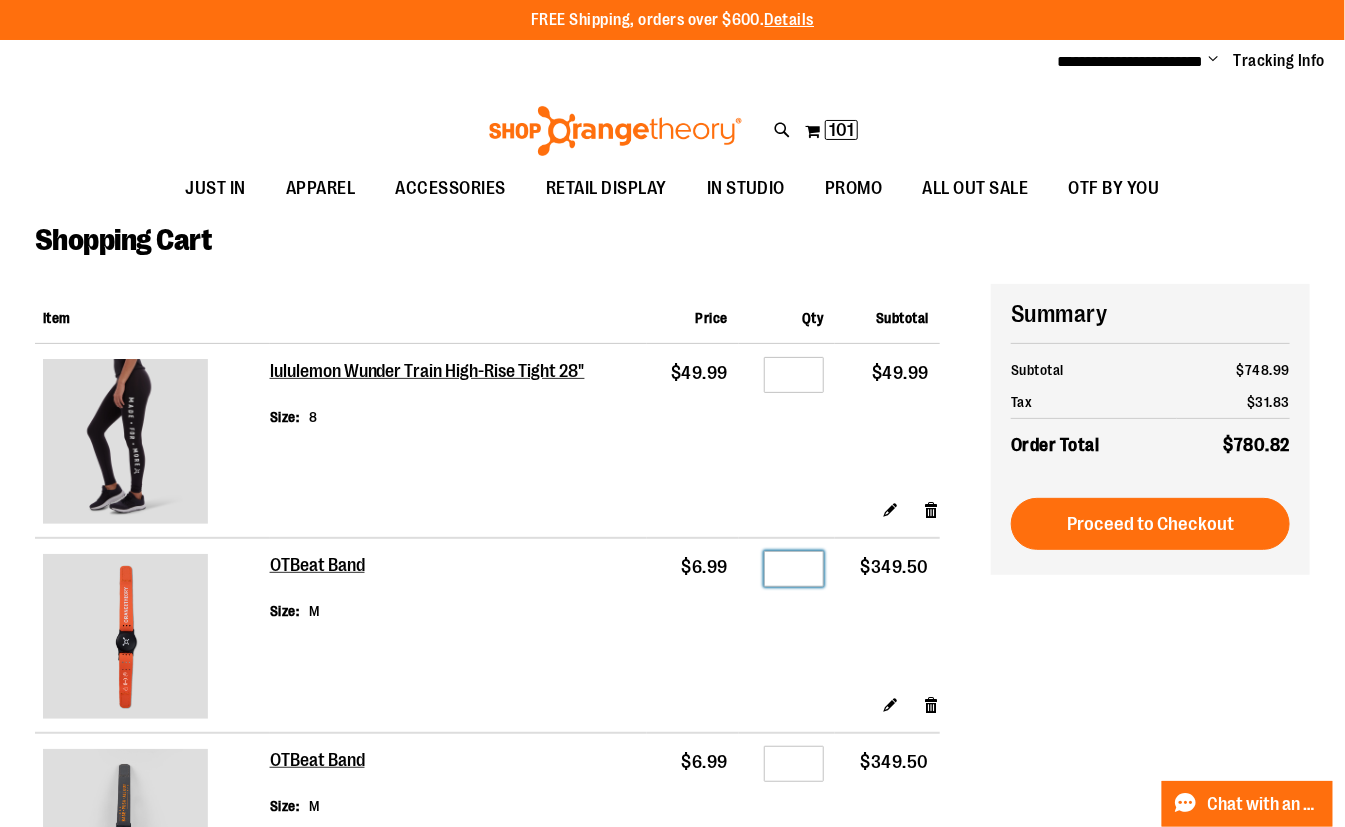 drag, startPoint x: 813, startPoint y: 566, endPoint x: 742, endPoint y: 565, distance: 71.00704 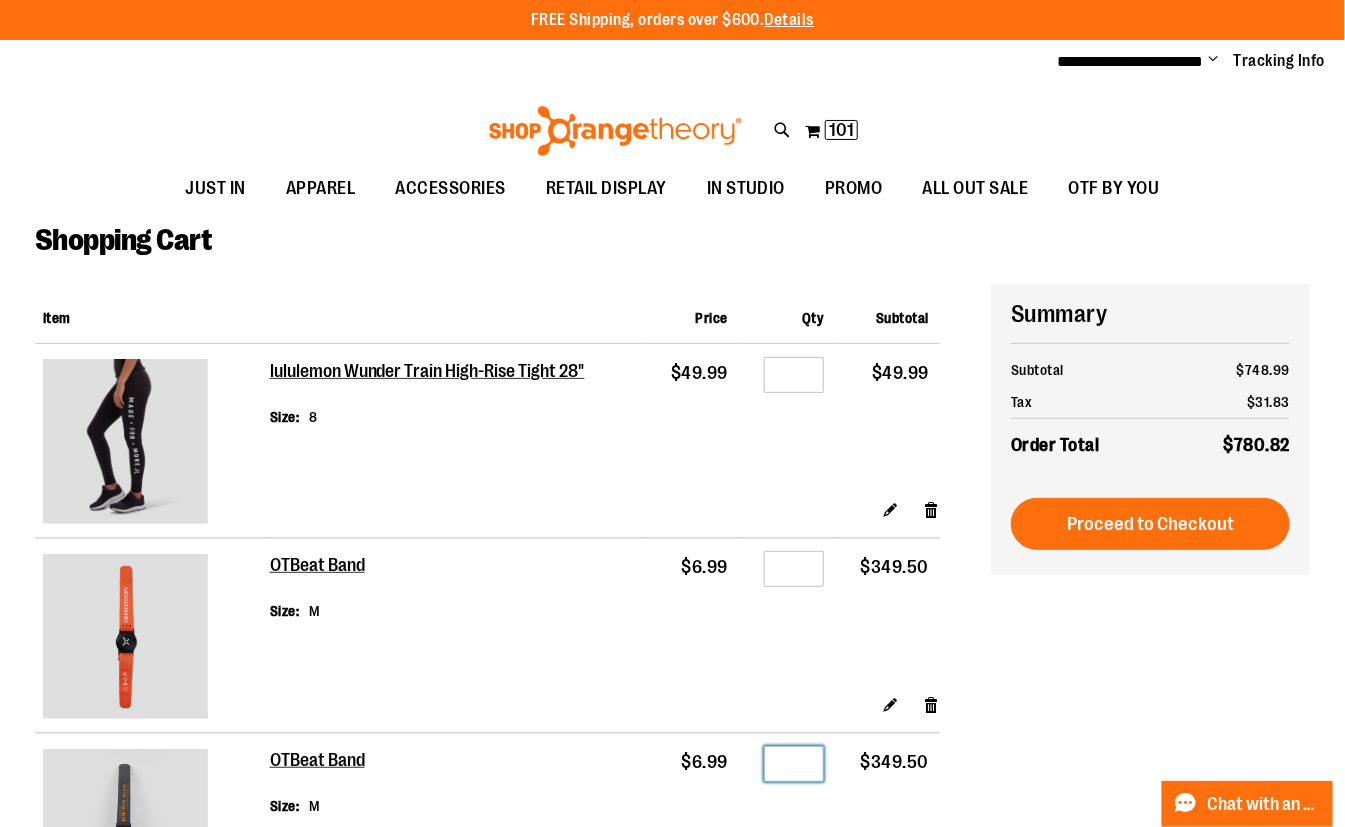 drag, startPoint x: 809, startPoint y: 766, endPoint x: 721, endPoint y: 756, distance: 88.56636 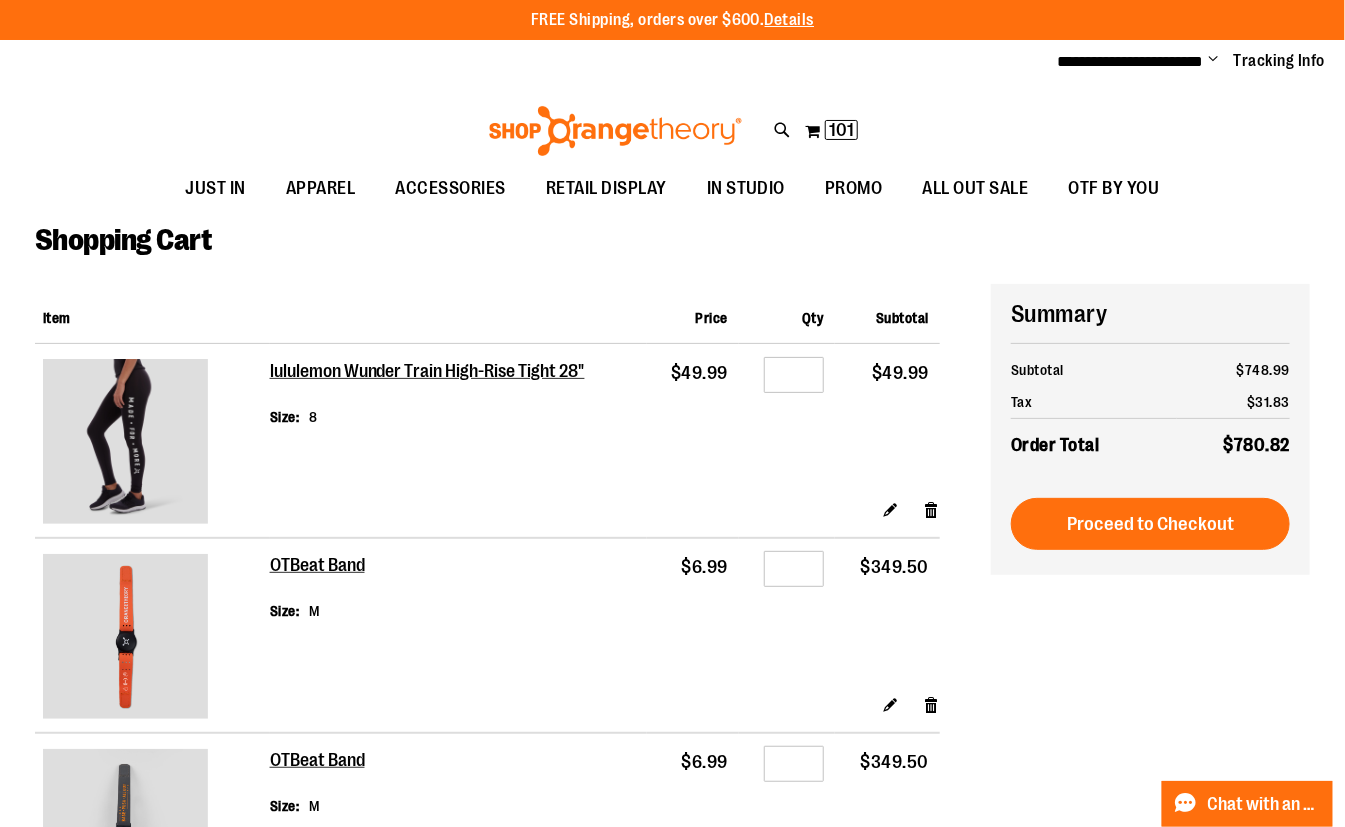 click on "**********" at bounding box center (672, 663) 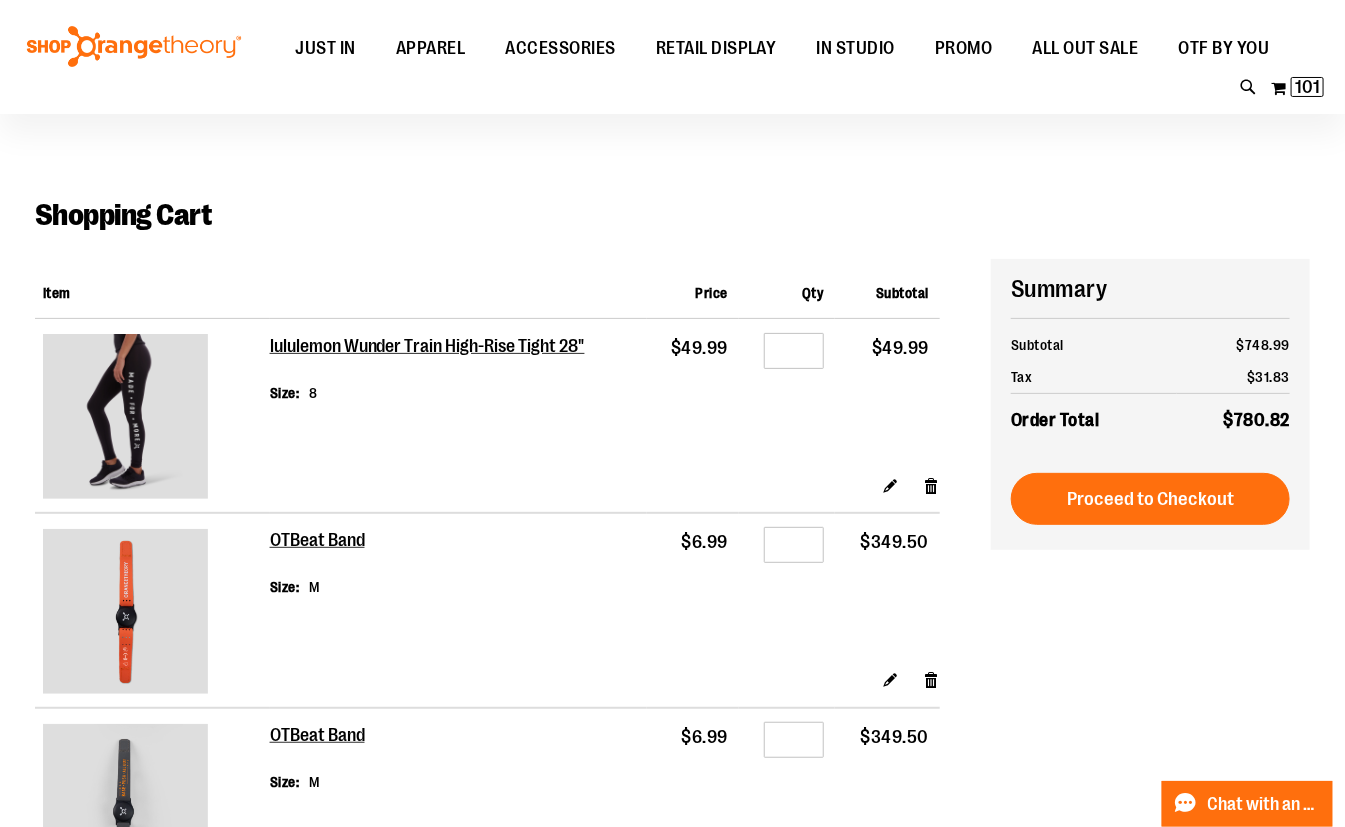 scroll, scrollTop: 91, scrollLeft: 0, axis: vertical 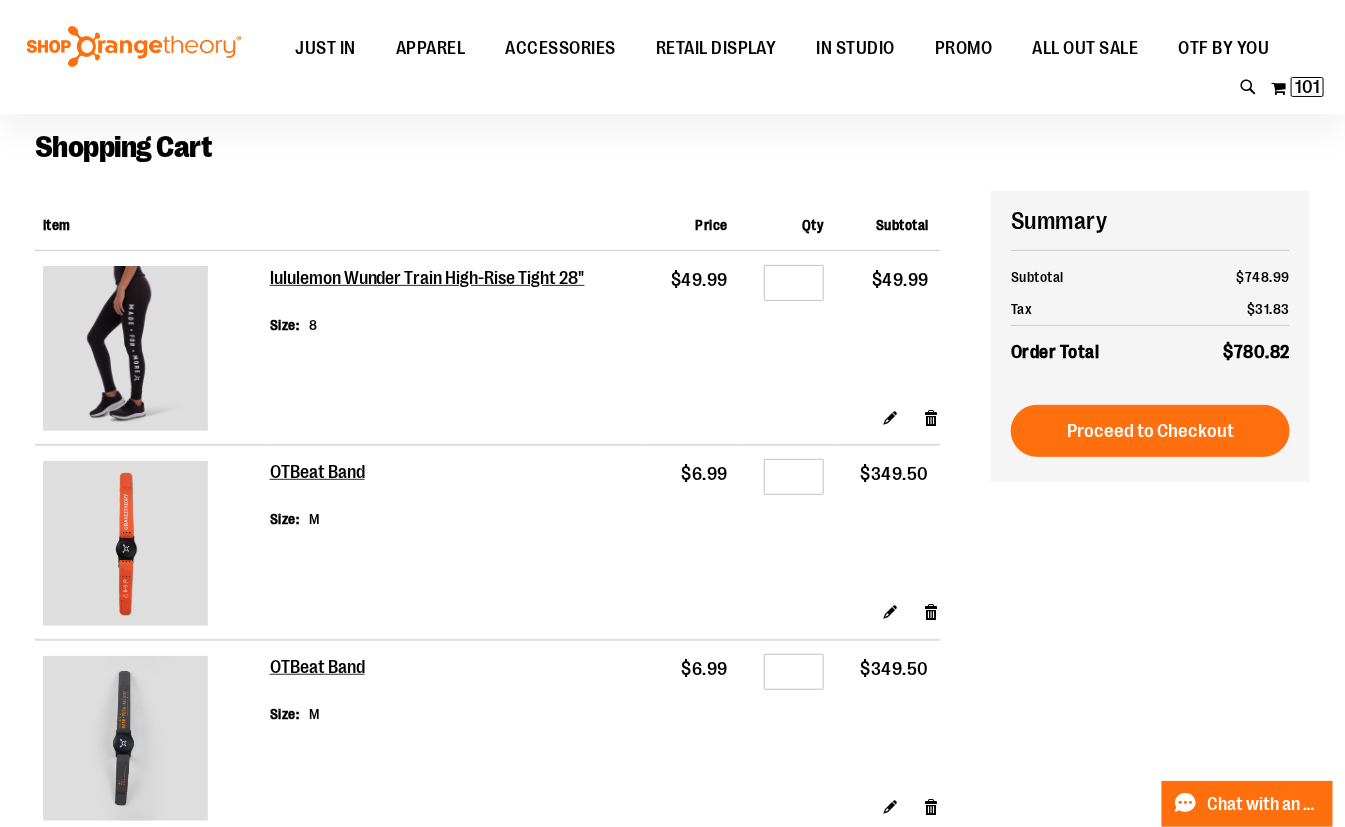 click on "**********" at bounding box center [672, 570] 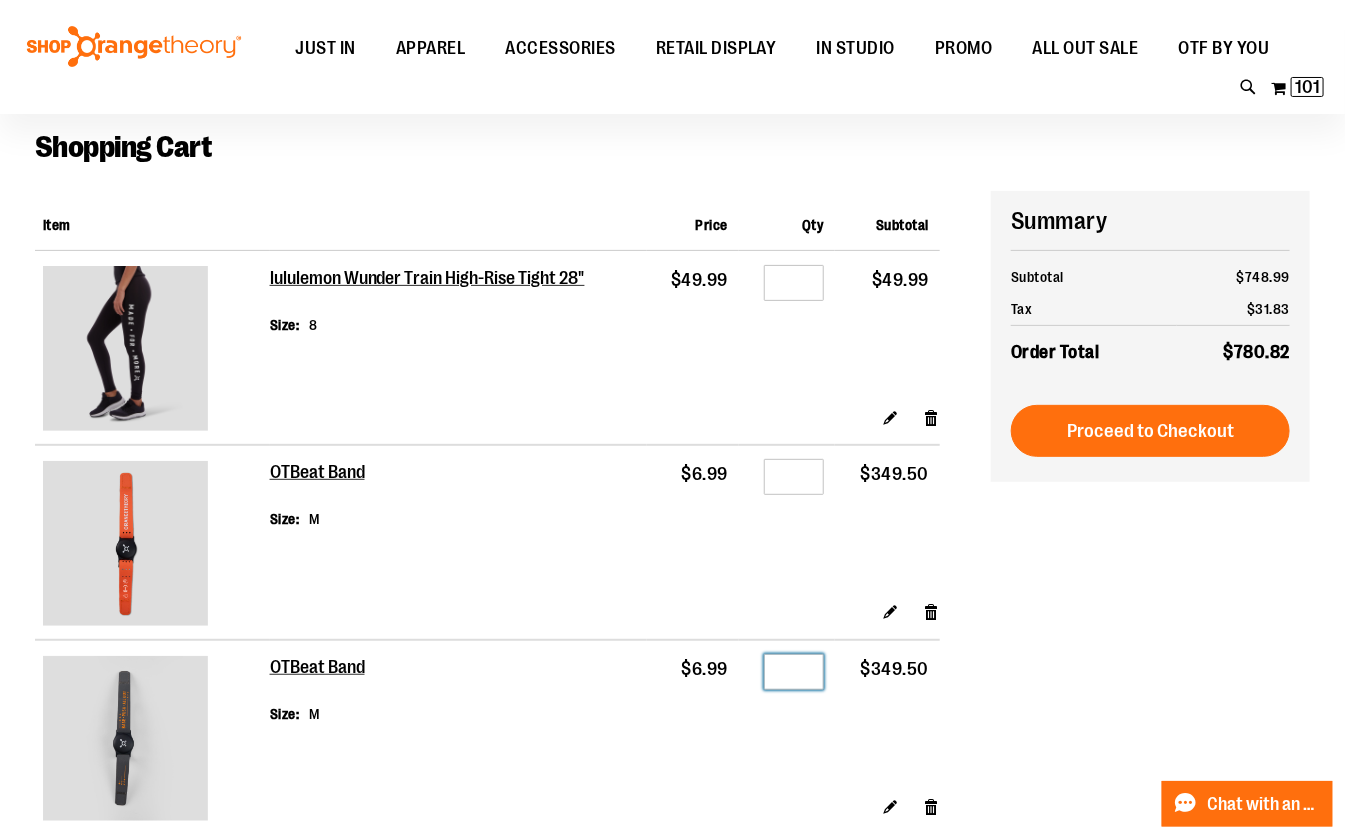 drag, startPoint x: 797, startPoint y: 672, endPoint x: 811, endPoint y: 665, distance: 15.652476 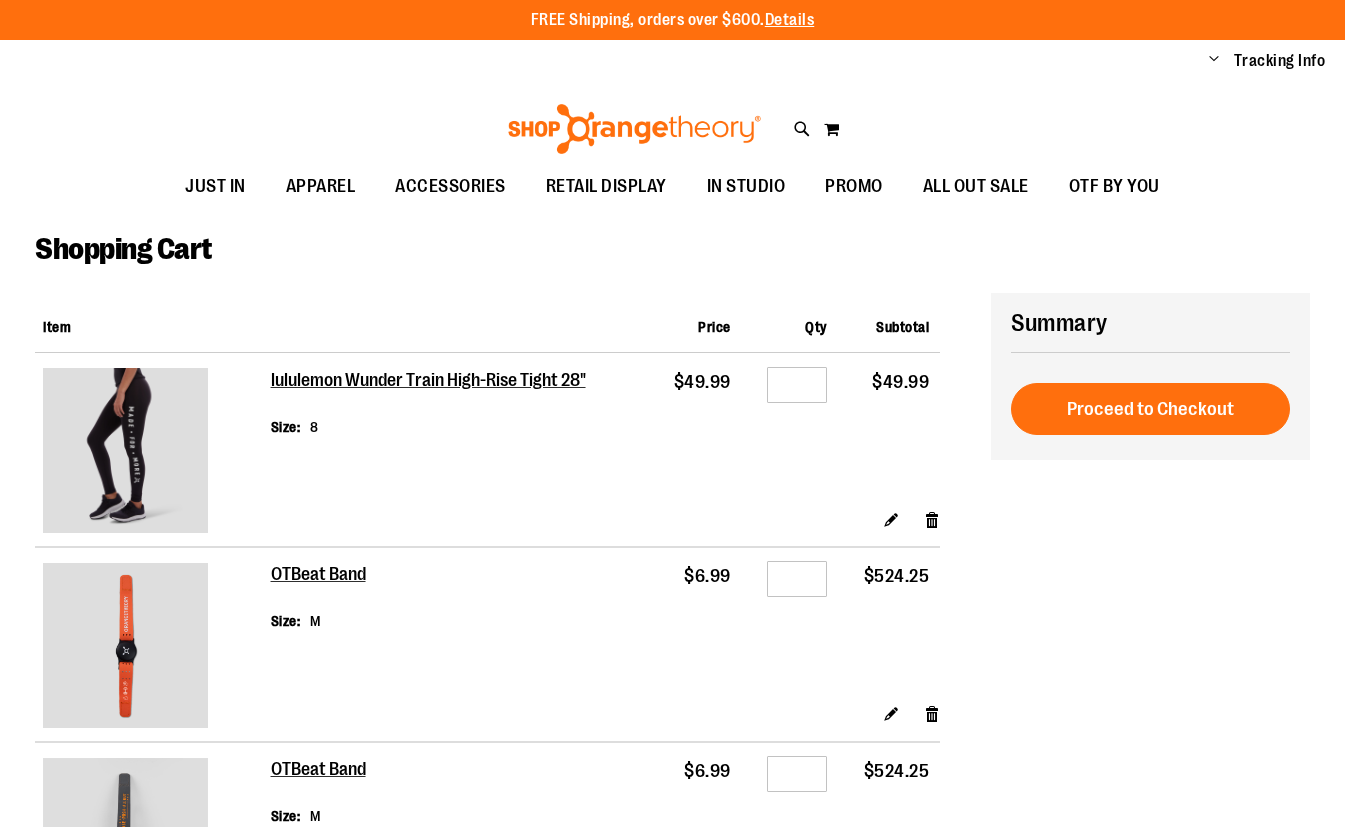 scroll, scrollTop: 0, scrollLeft: 0, axis: both 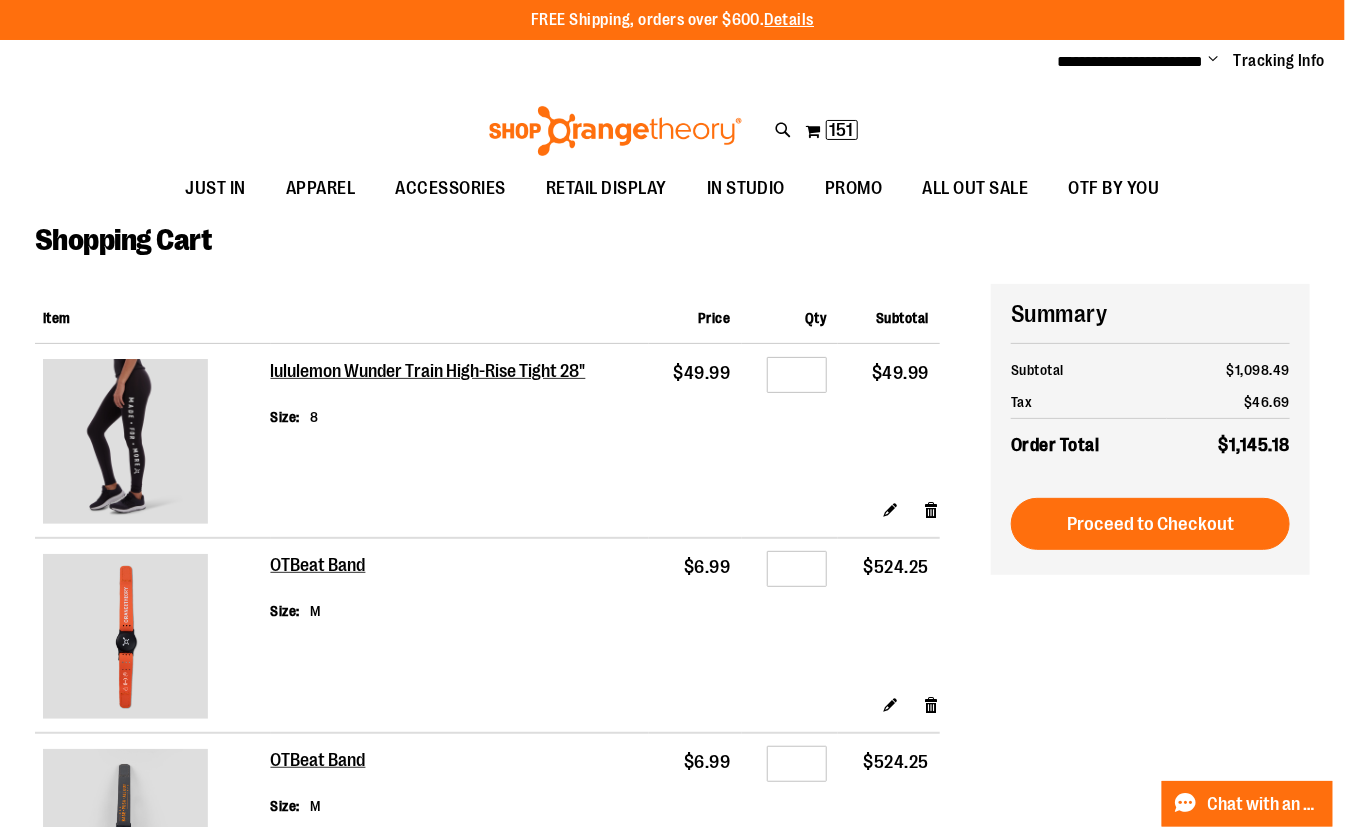 type on "**********" 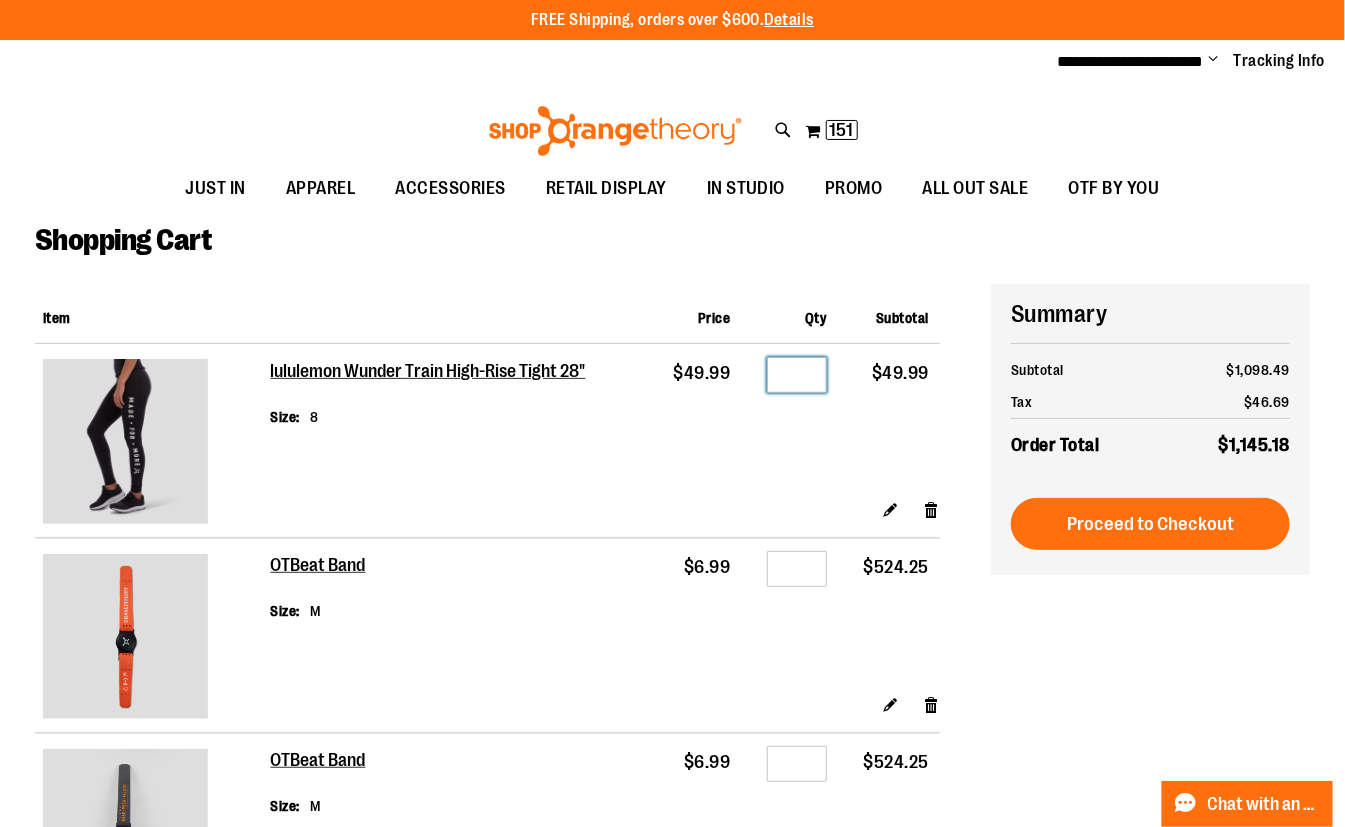 click on "*" at bounding box center [797, 375] 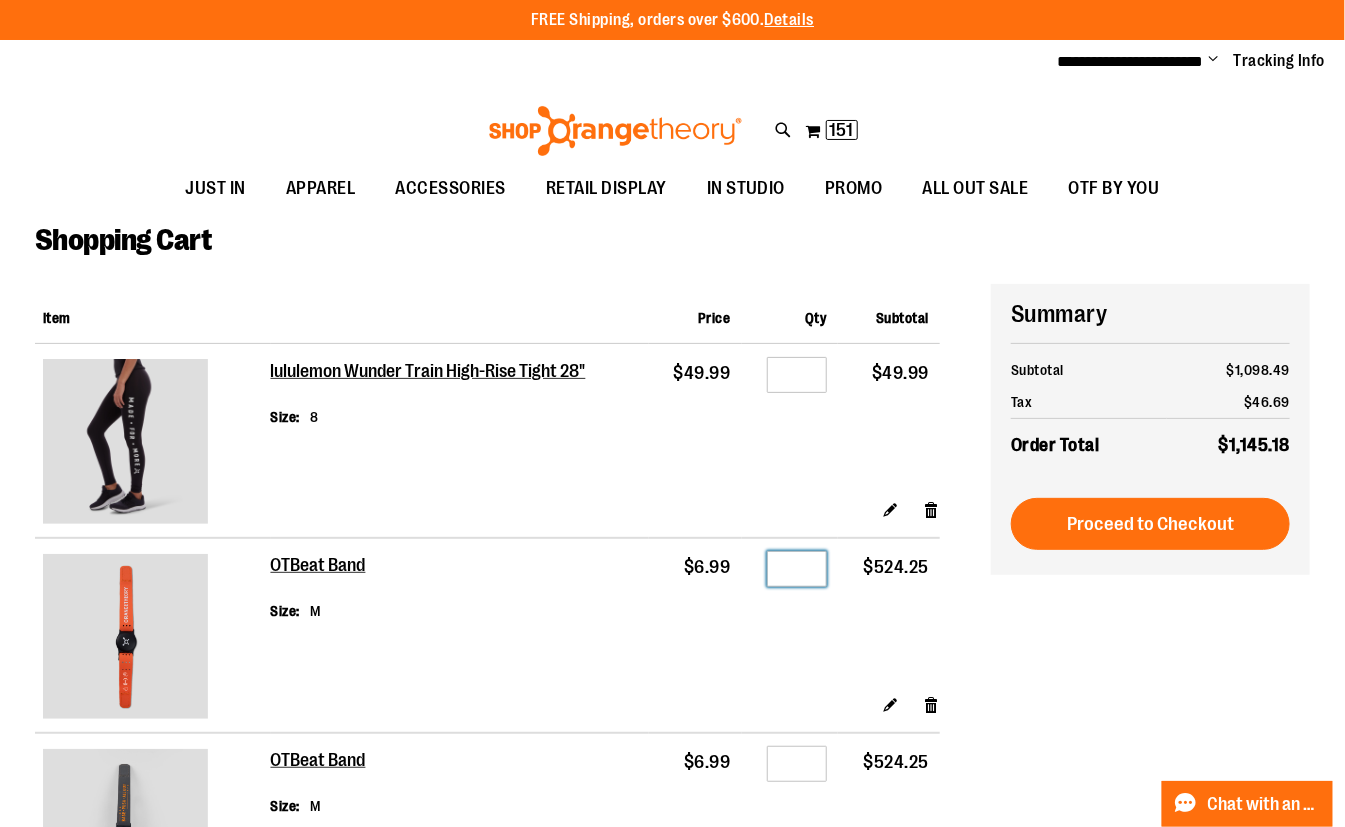 click on "**" at bounding box center [797, 569] 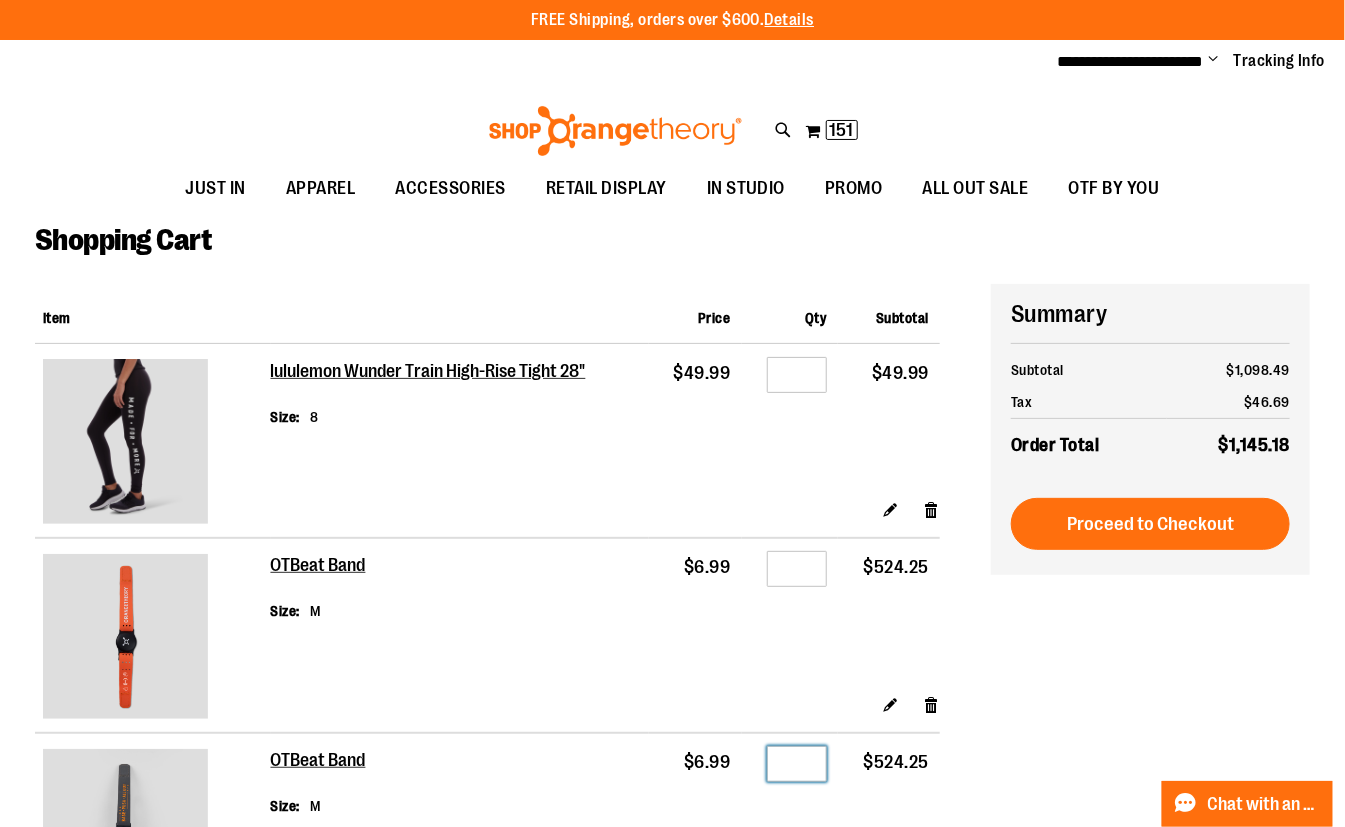 drag, startPoint x: 810, startPoint y: 762, endPoint x: 750, endPoint y: 763, distance: 60.00833 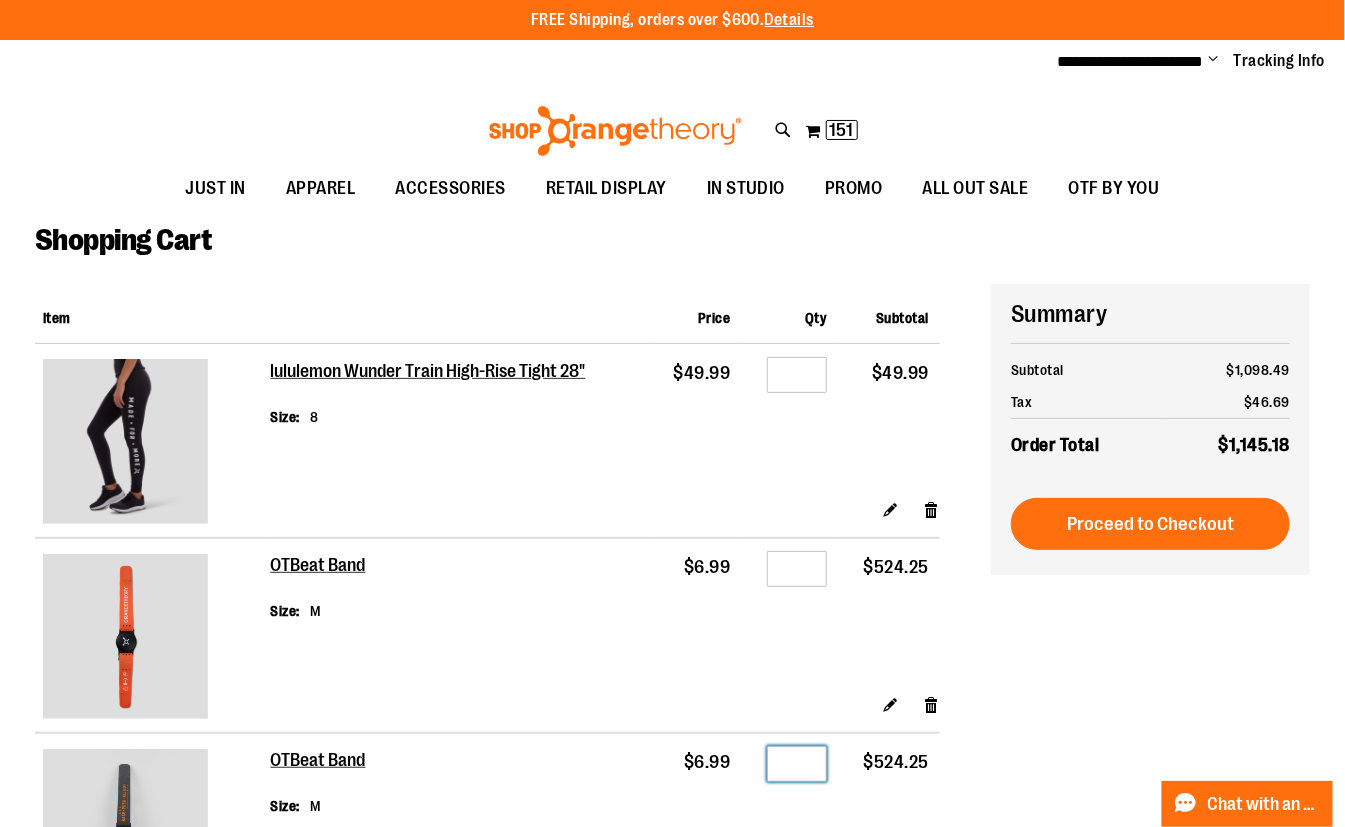 type on "**" 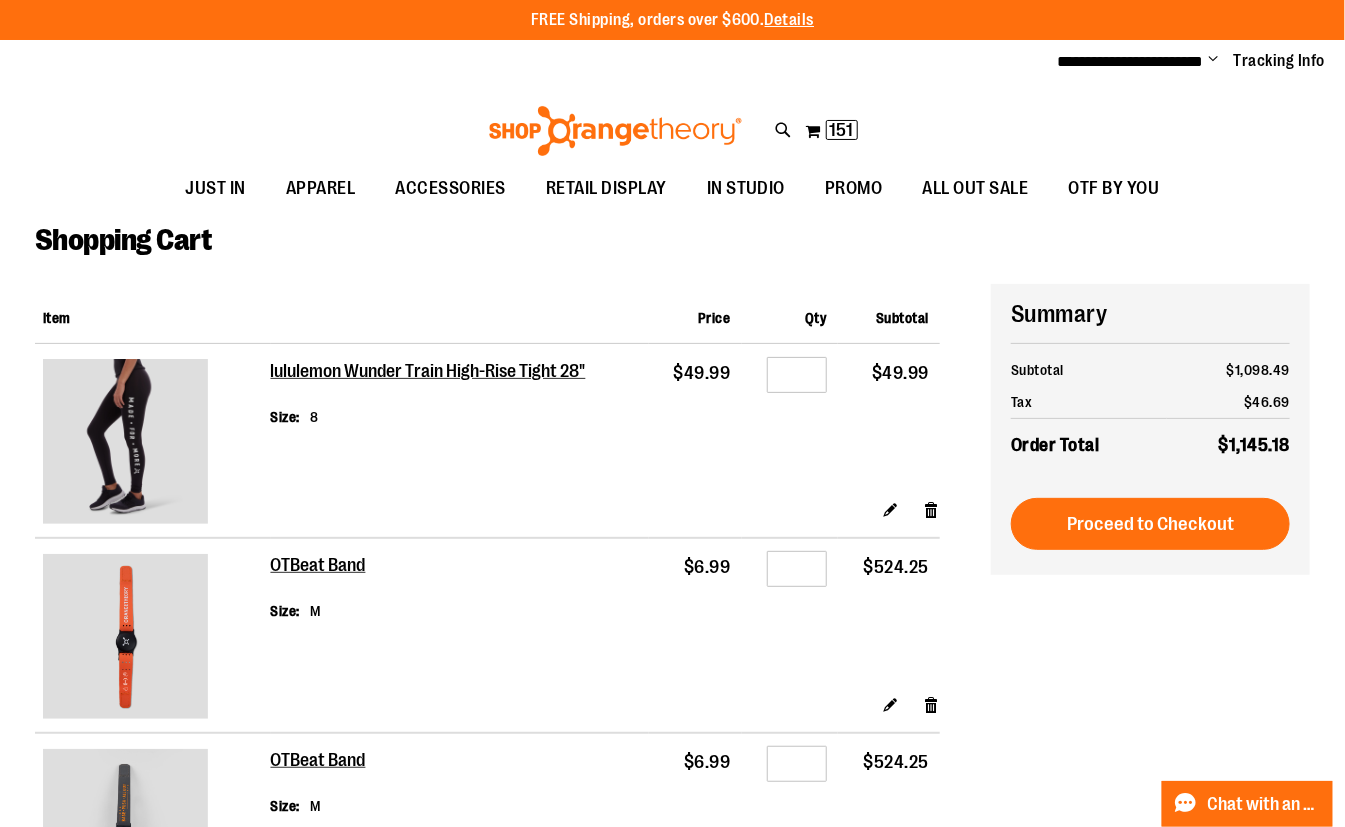 click on "**********" at bounding box center [672, 663] 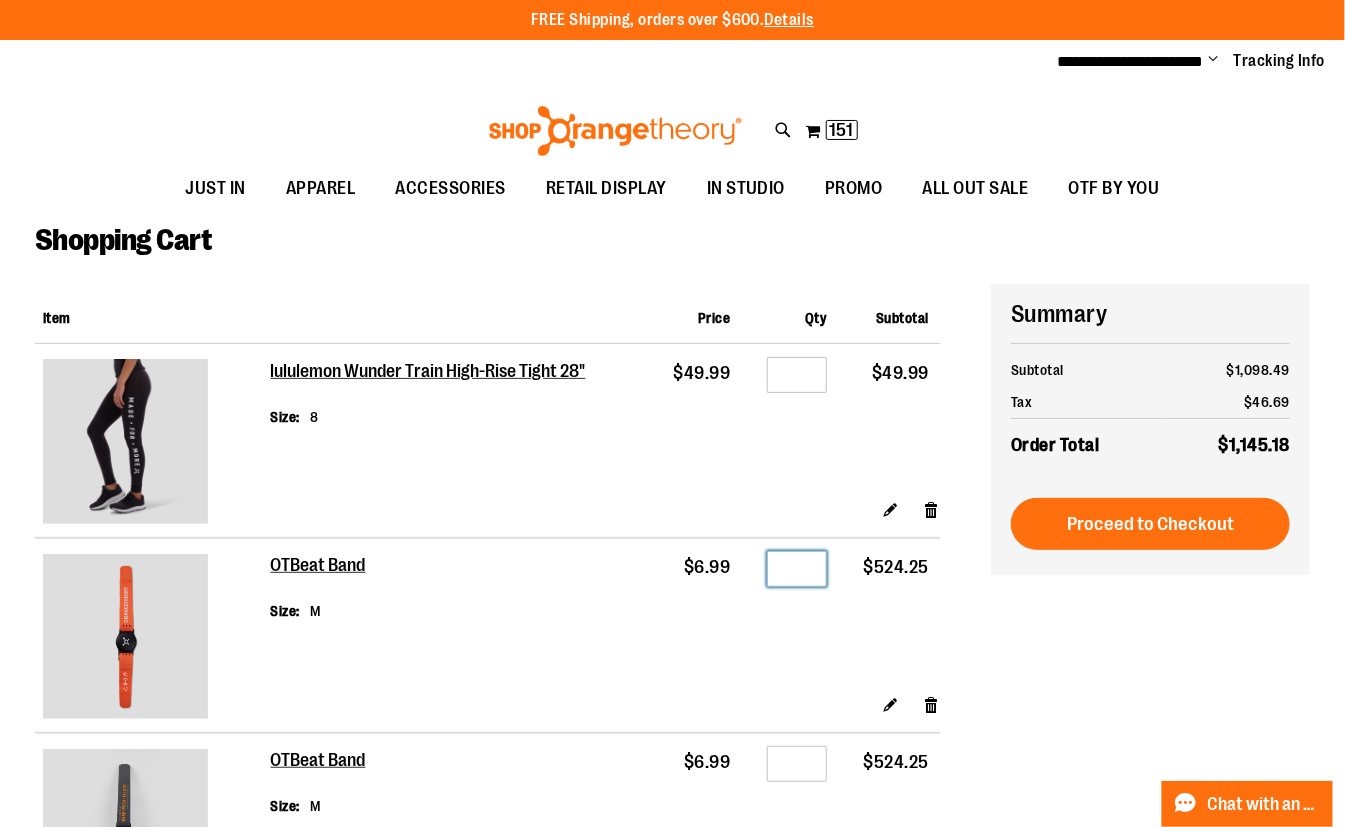 click on "**" at bounding box center (797, 569) 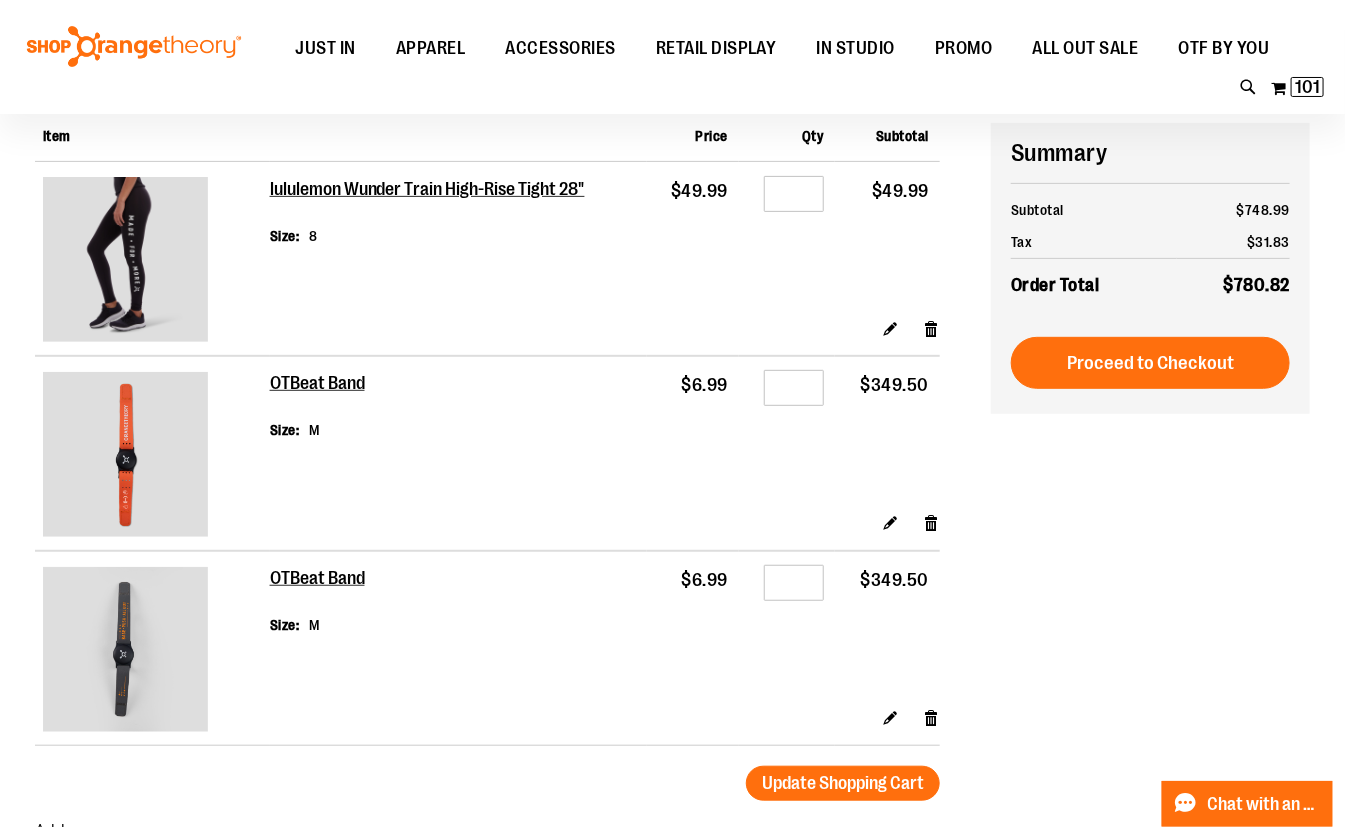 scroll, scrollTop: 0, scrollLeft: 0, axis: both 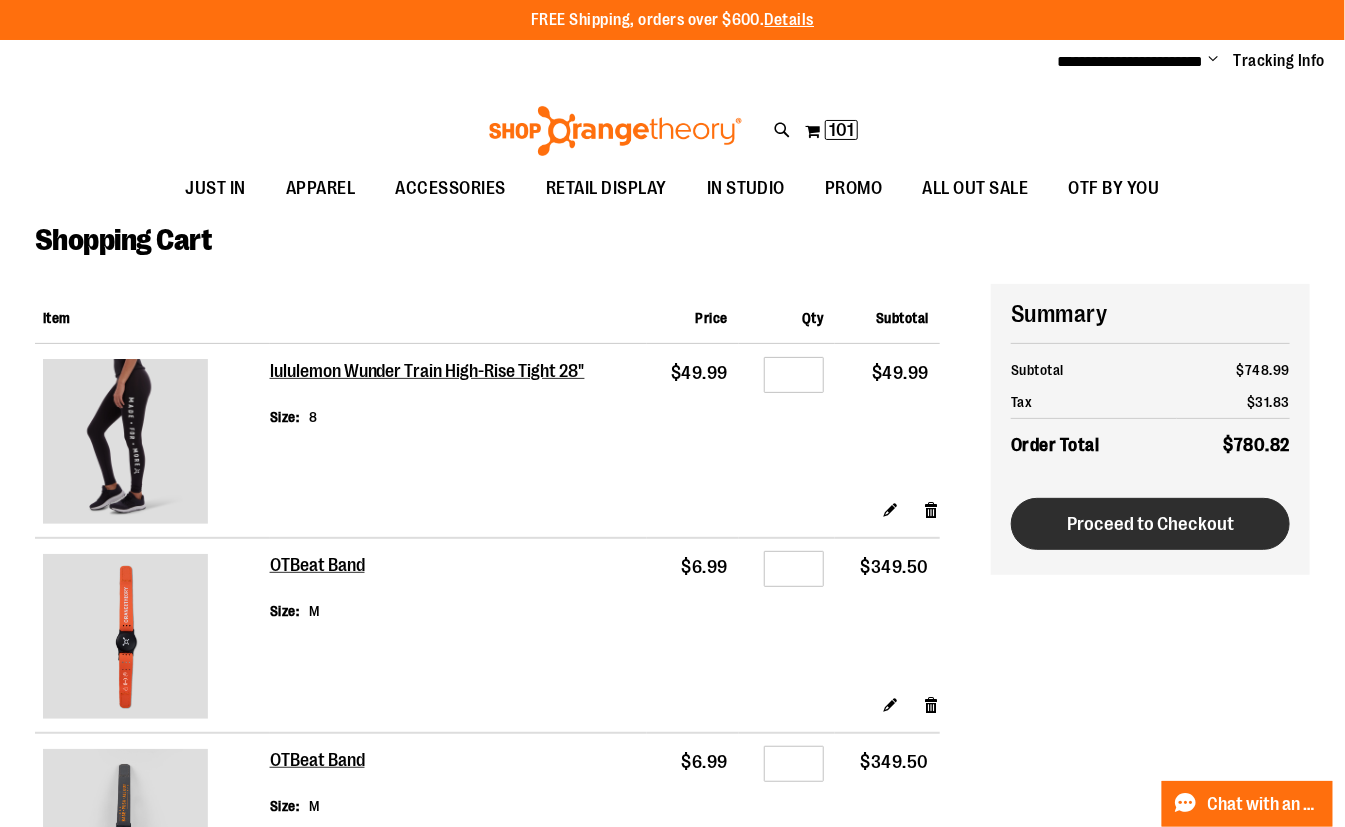type on "**********" 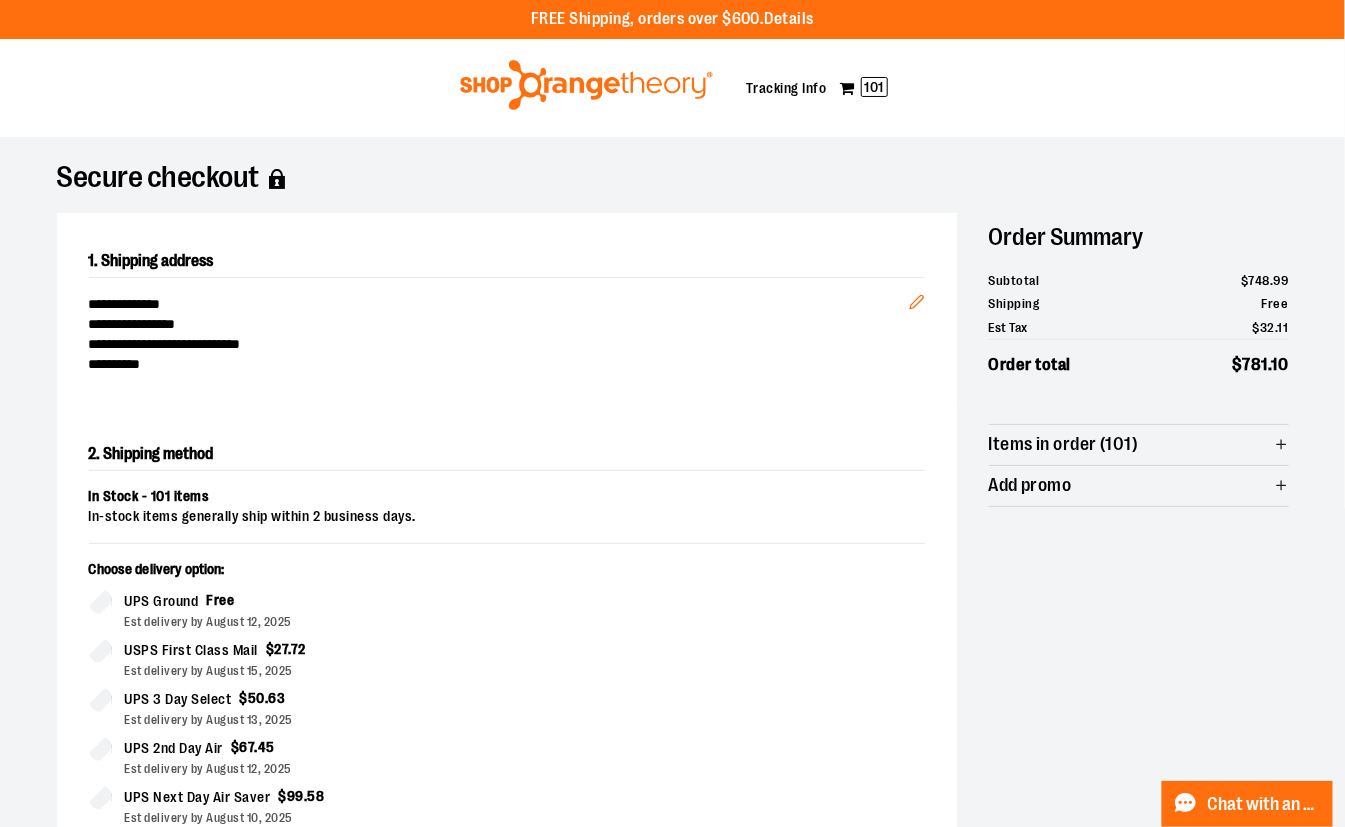 scroll, scrollTop: 0, scrollLeft: 0, axis: both 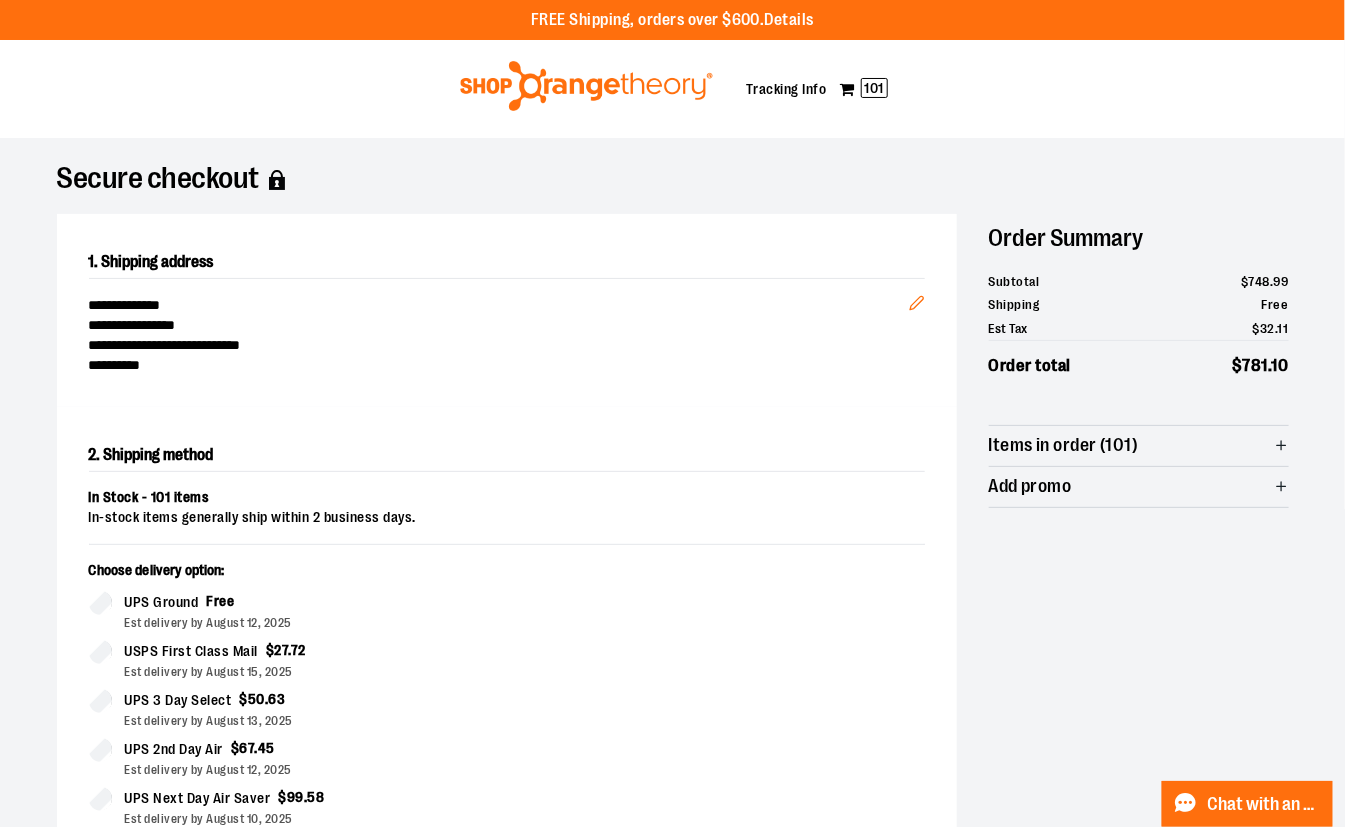 click at bounding box center (586, 86) 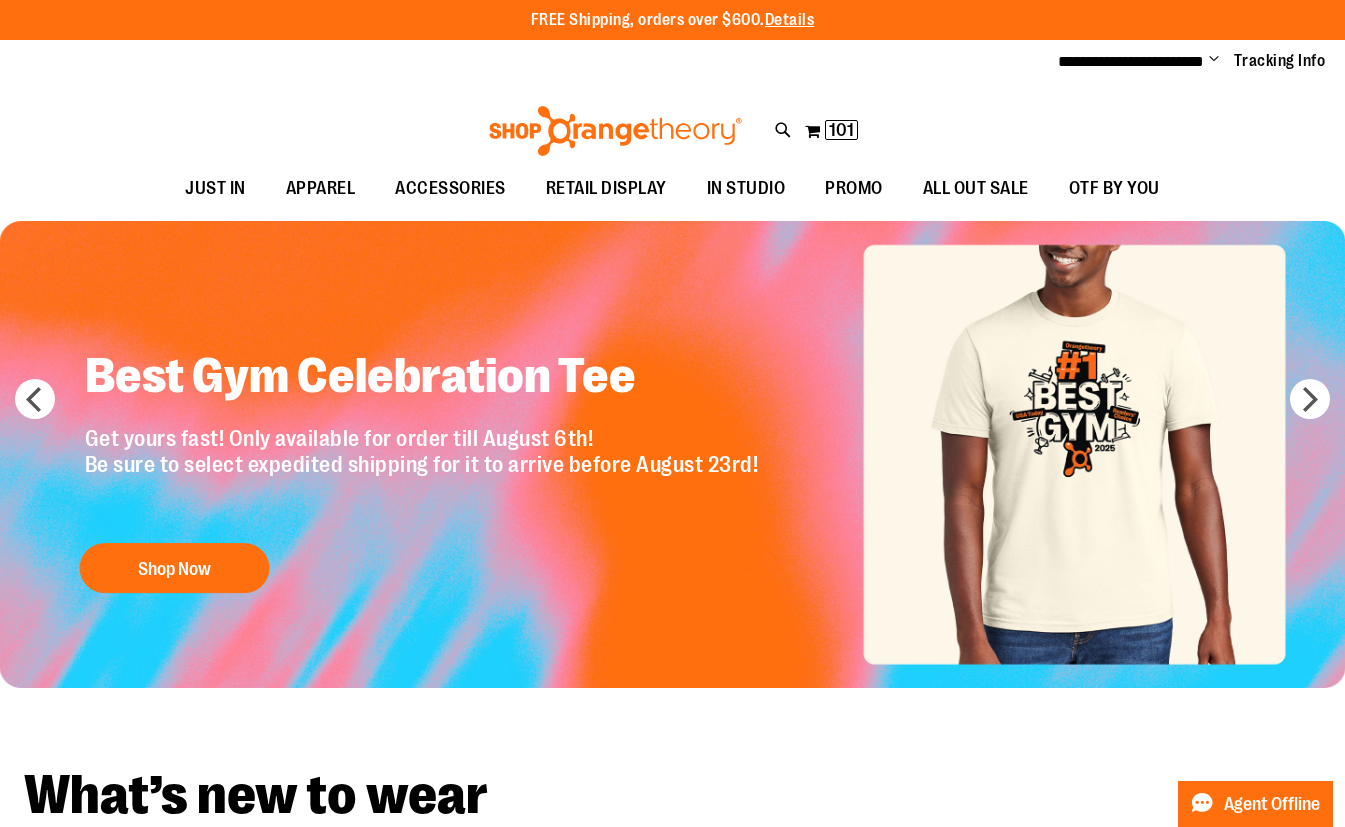 scroll, scrollTop: 0, scrollLeft: 0, axis: both 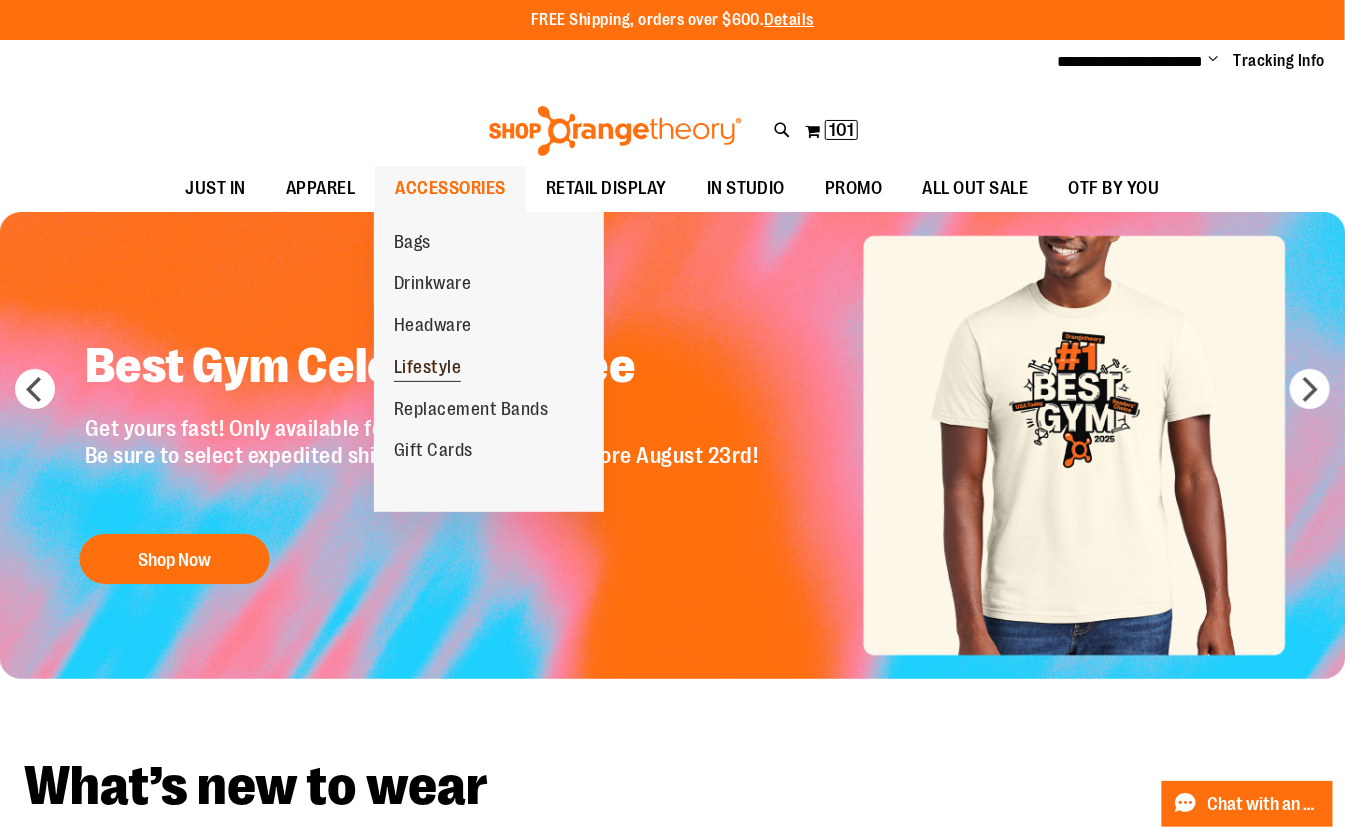 type on "**********" 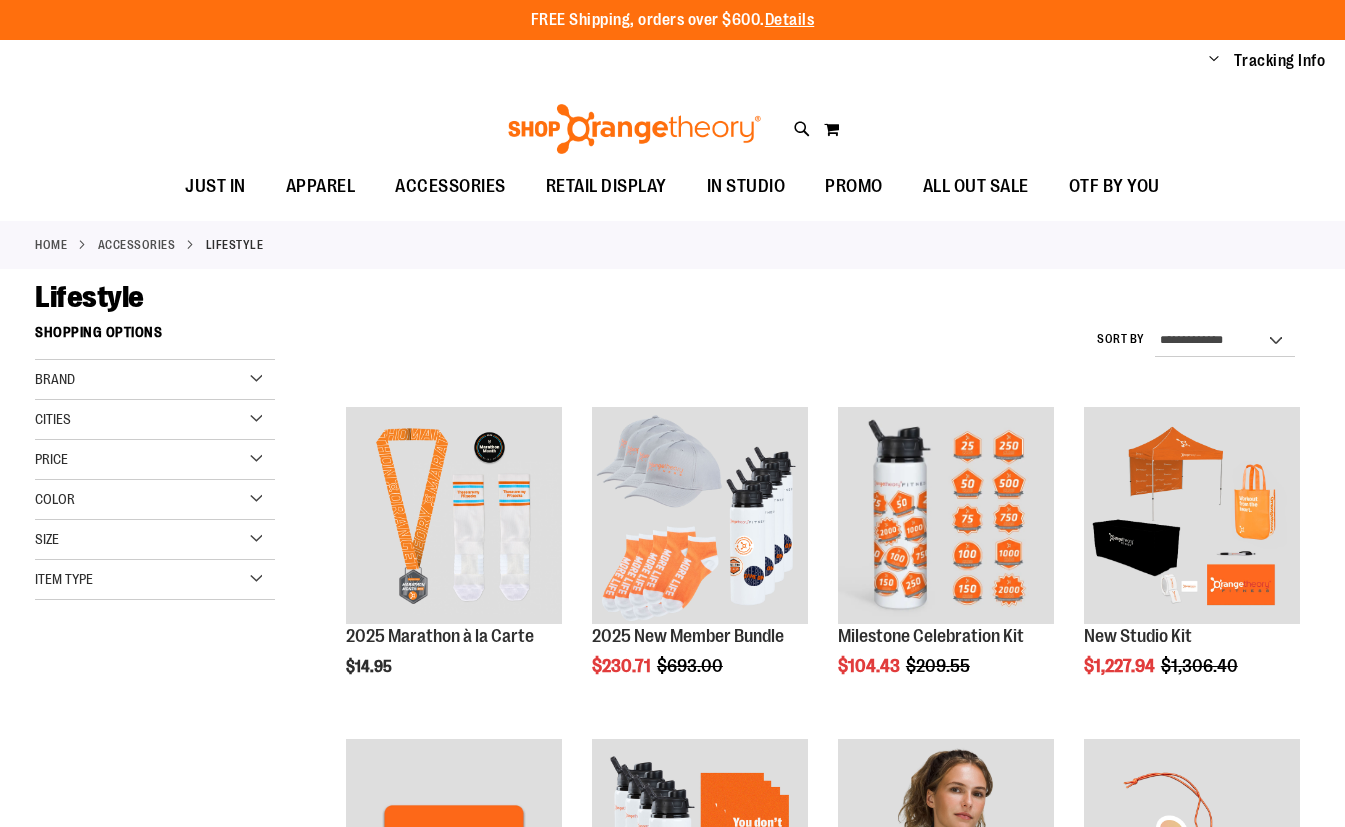 scroll, scrollTop: 0, scrollLeft: 0, axis: both 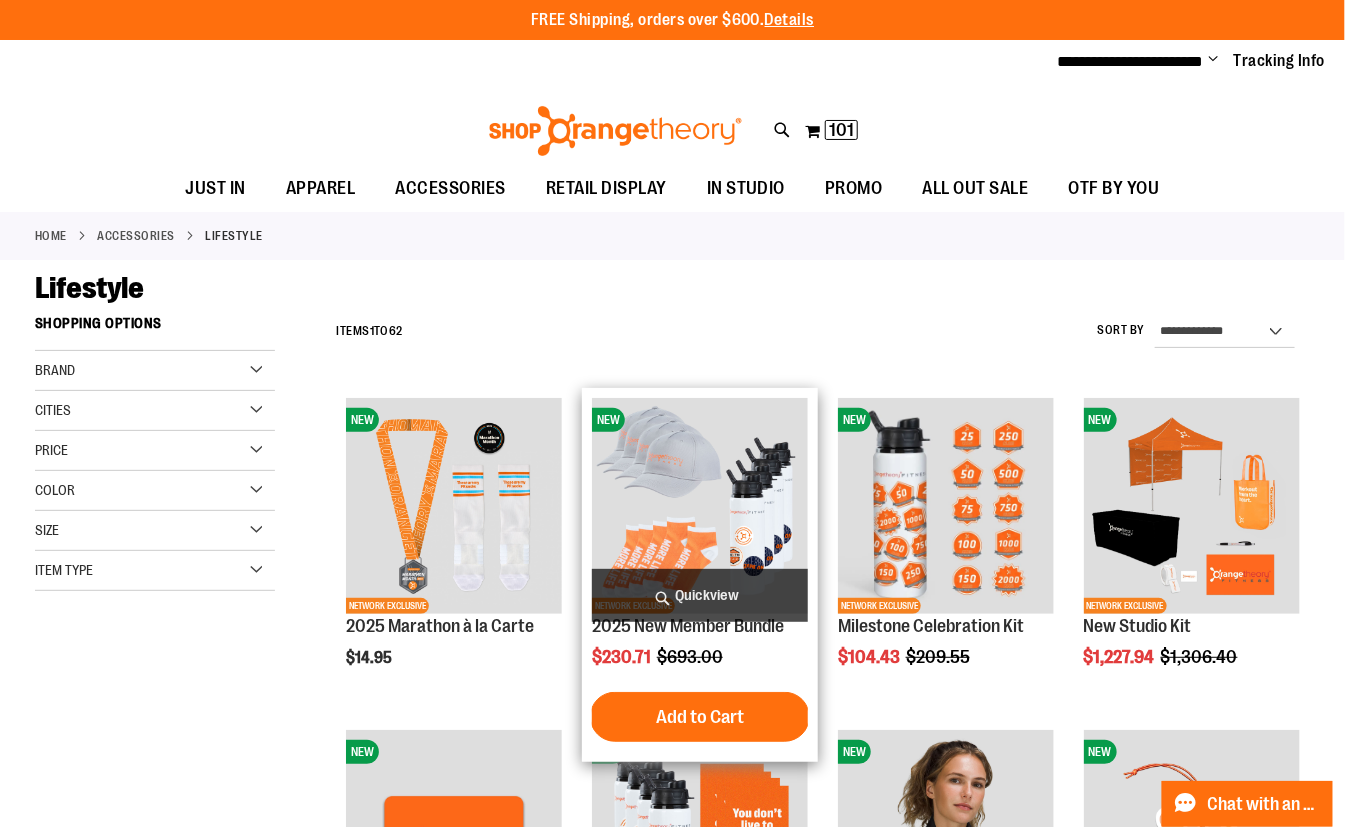 type on "**********" 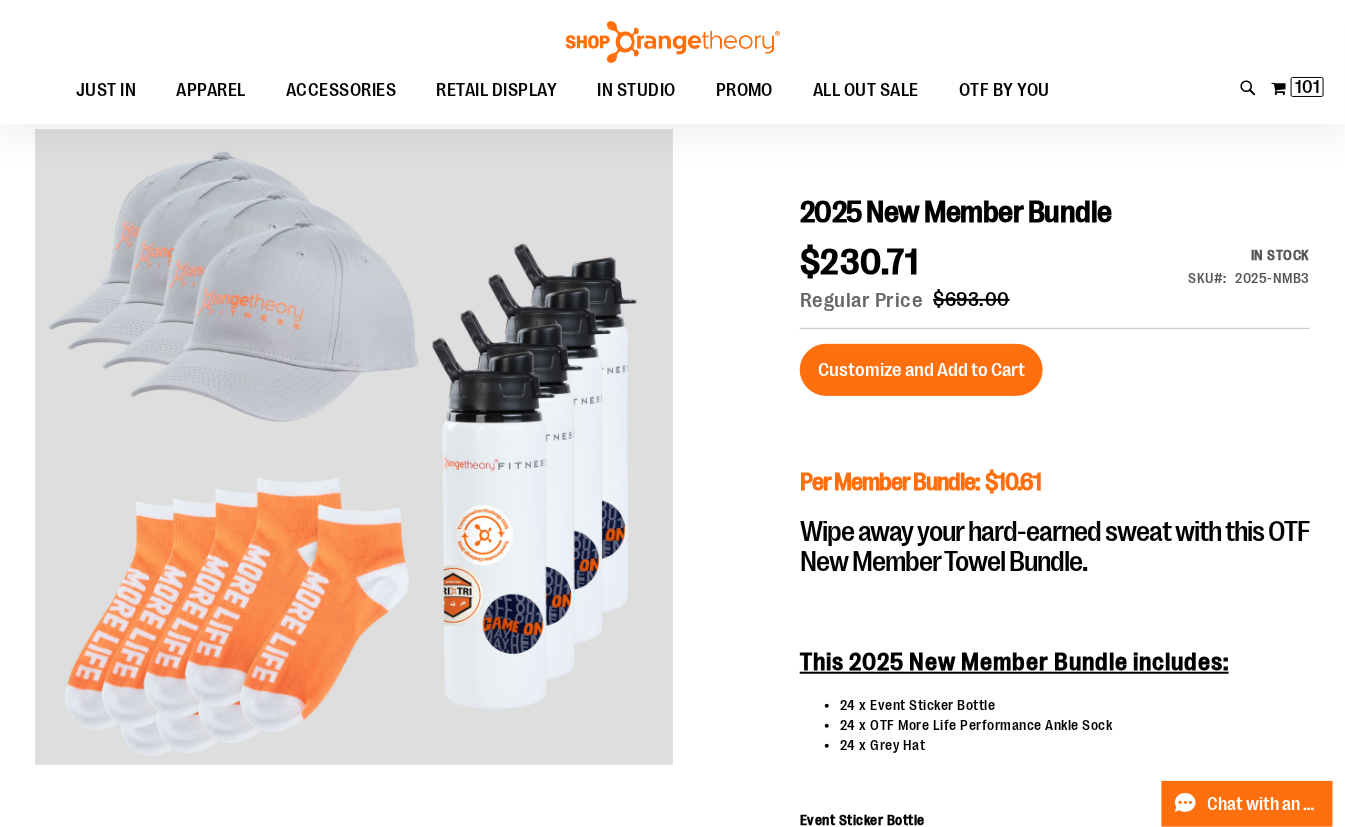 scroll, scrollTop: 182, scrollLeft: 0, axis: vertical 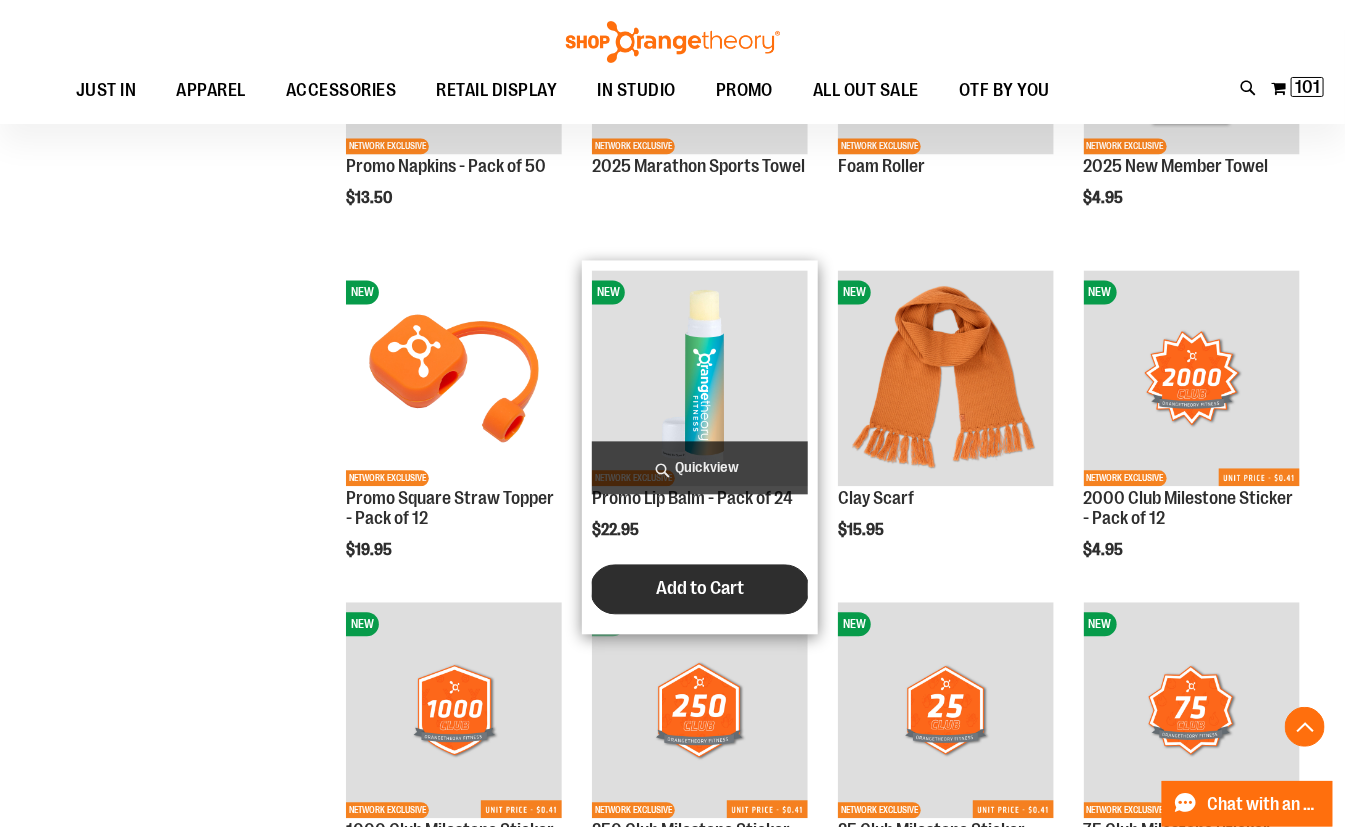 type on "**********" 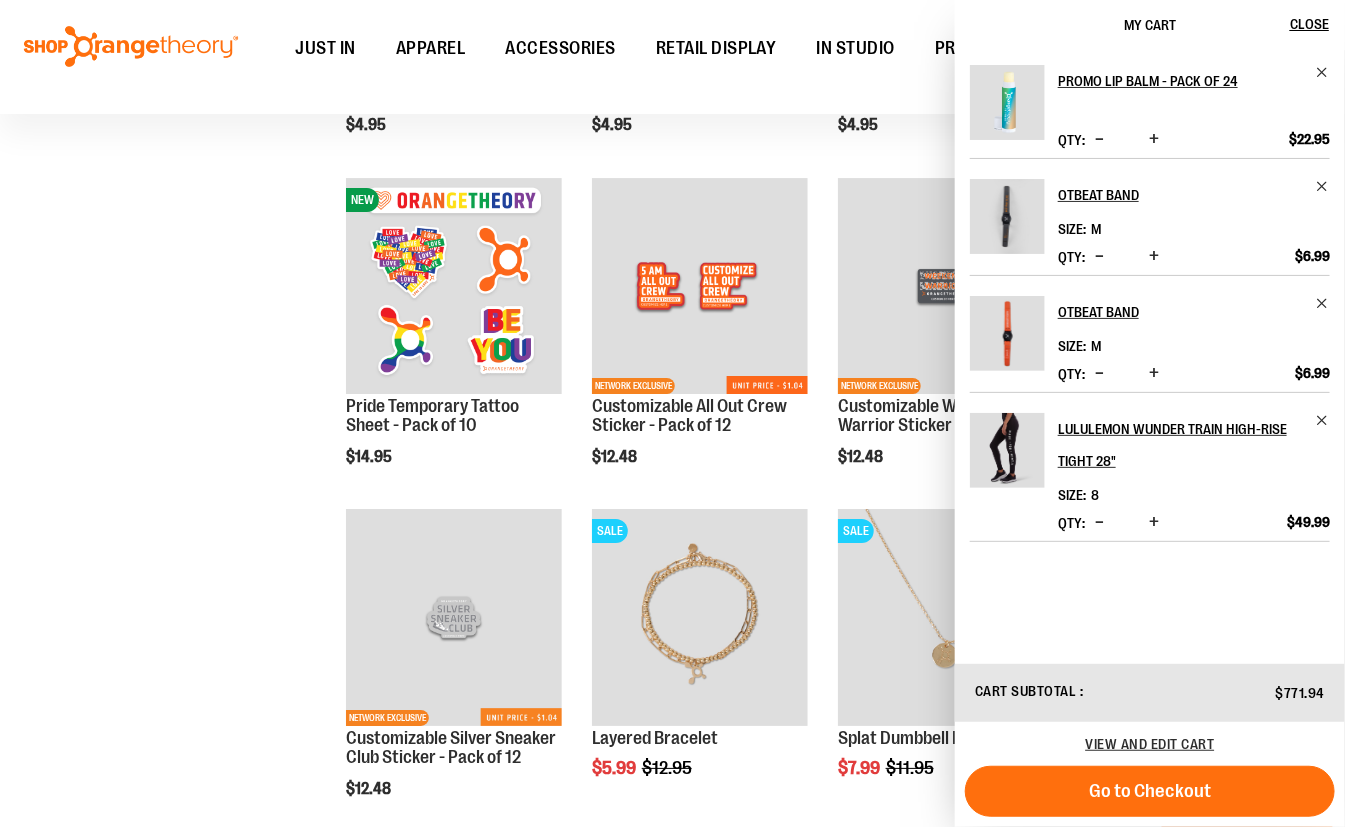 scroll, scrollTop: 2544, scrollLeft: 0, axis: vertical 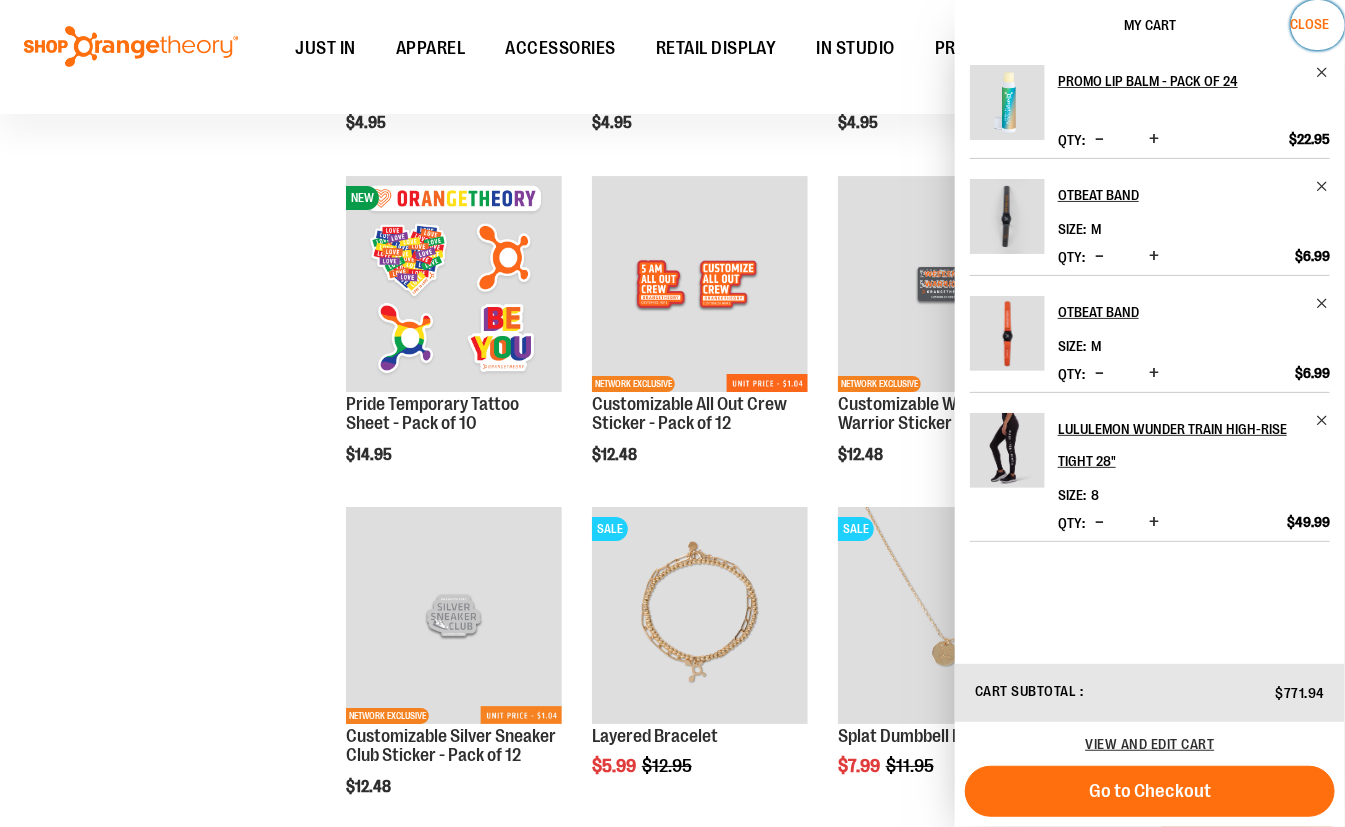 click on "Close" at bounding box center [1309, 24] 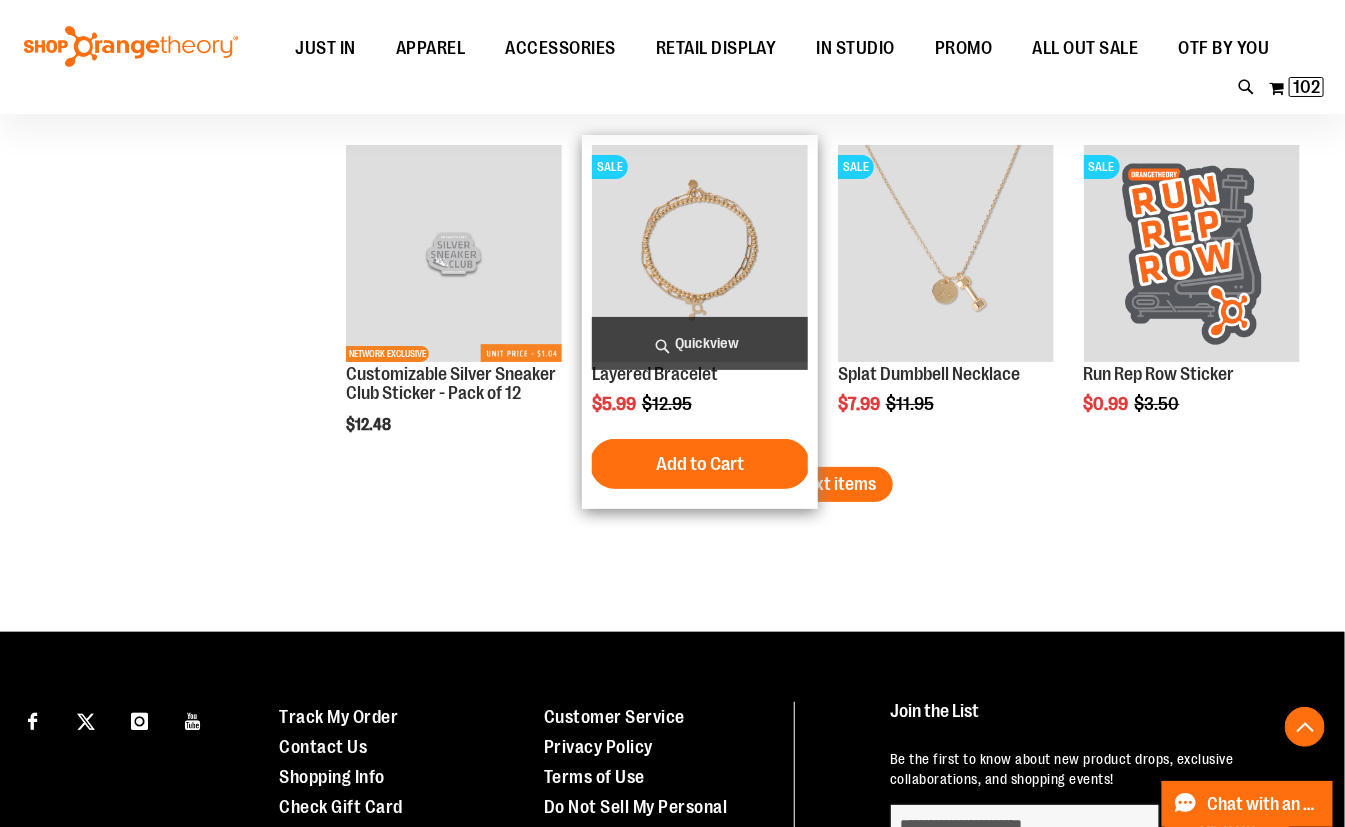 scroll, scrollTop: 2908, scrollLeft: 0, axis: vertical 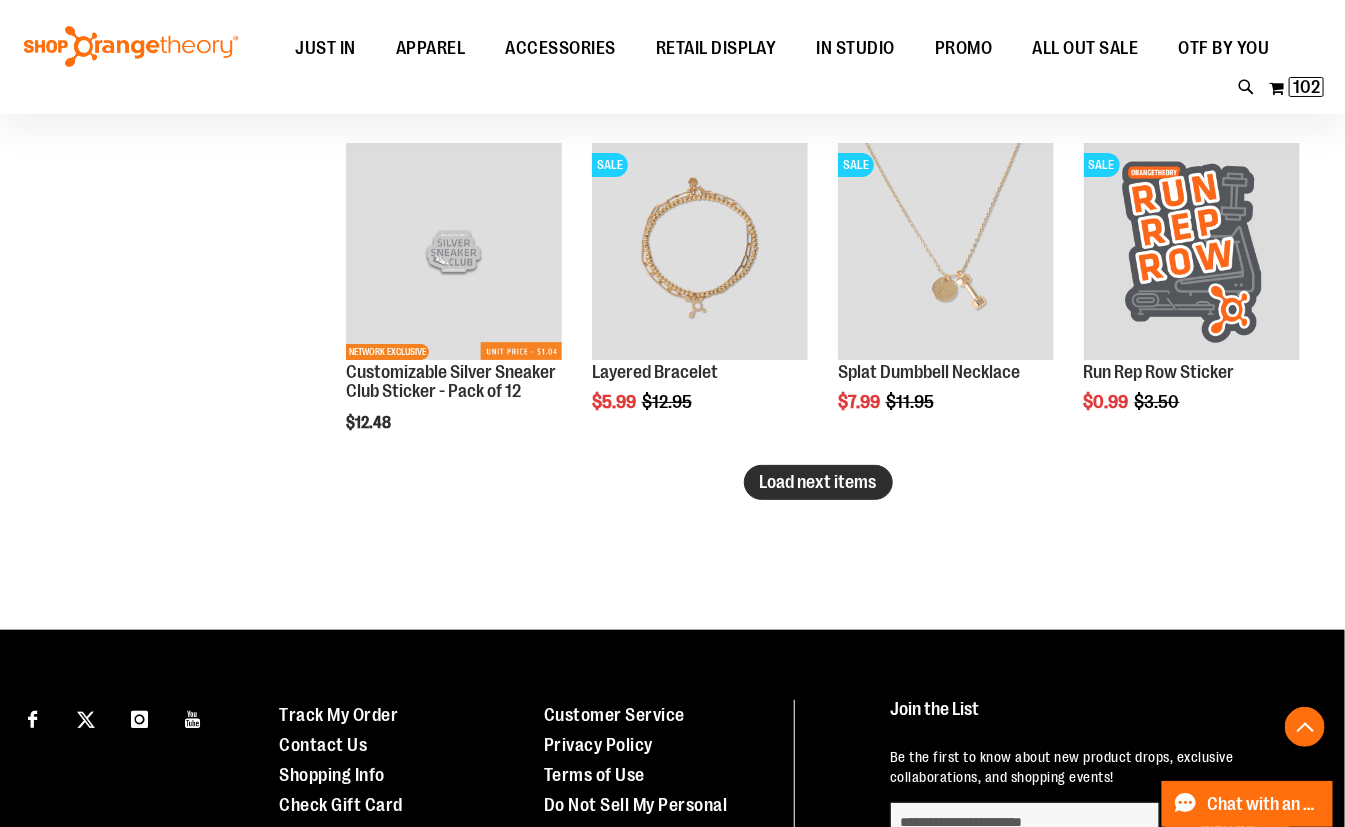 click on "Load next items" at bounding box center [818, 482] 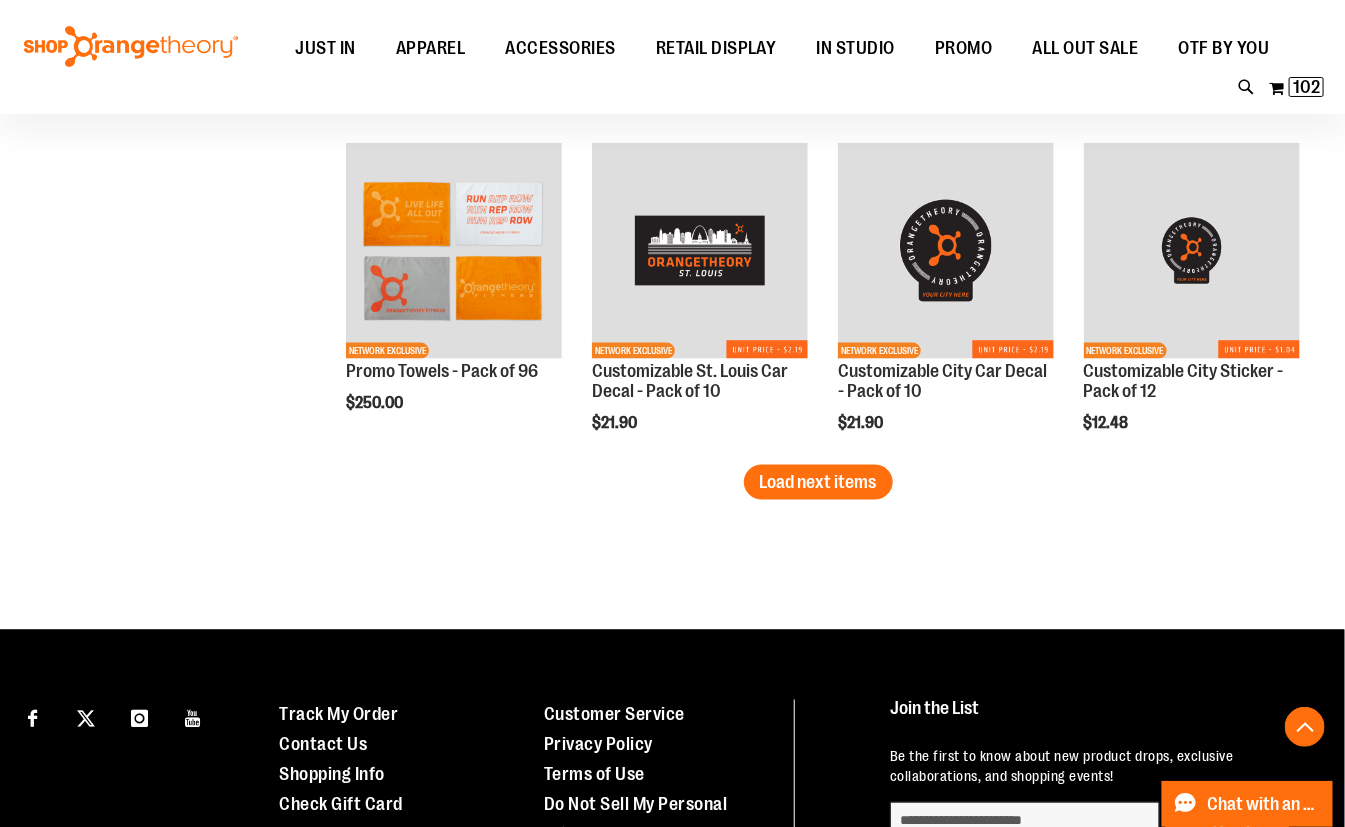 scroll, scrollTop: 3908, scrollLeft: 0, axis: vertical 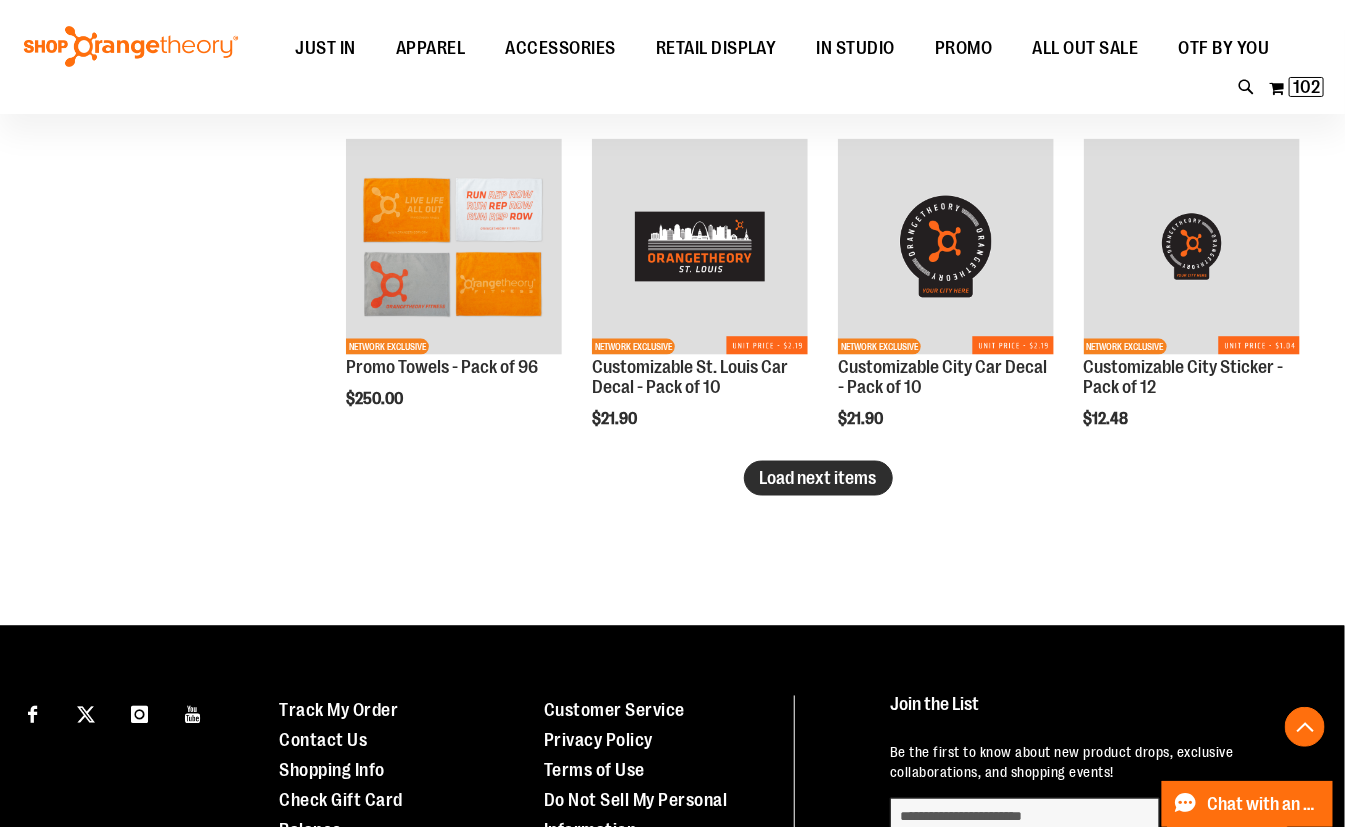 click on "Load next items" at bounding box center [818, 478] 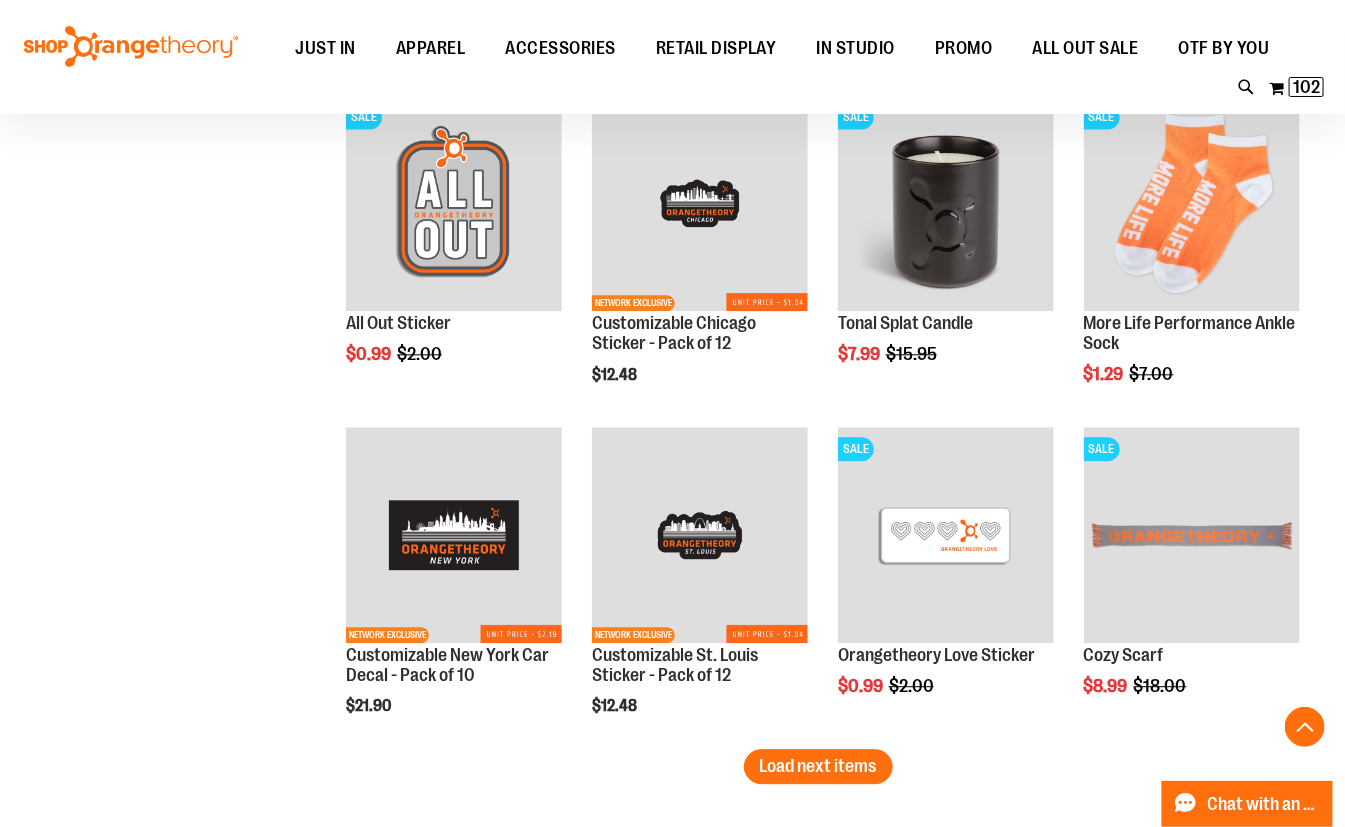 scroll, scrollTop: 4635, scrollLeft: 0, axis: vertical 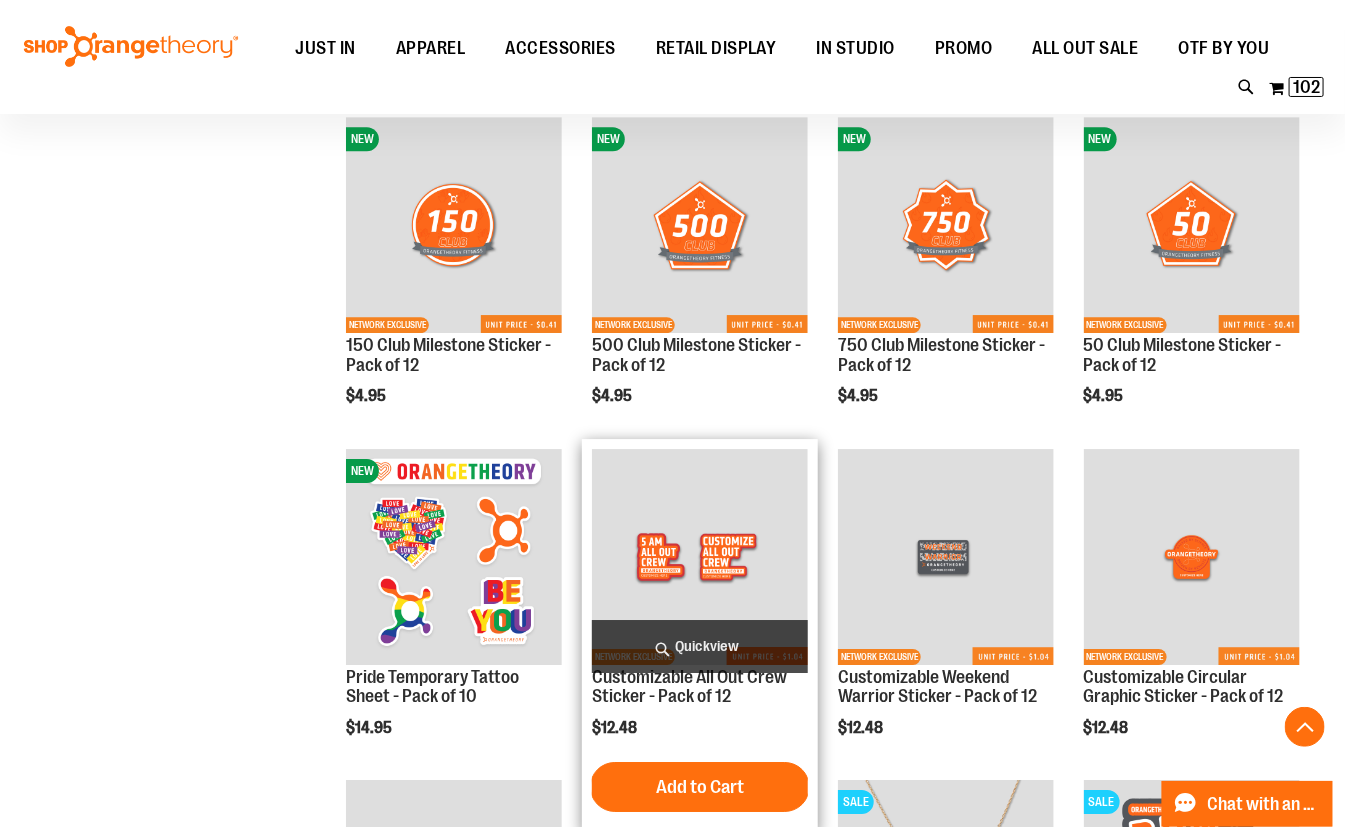 click at bounding box center (700, 557) 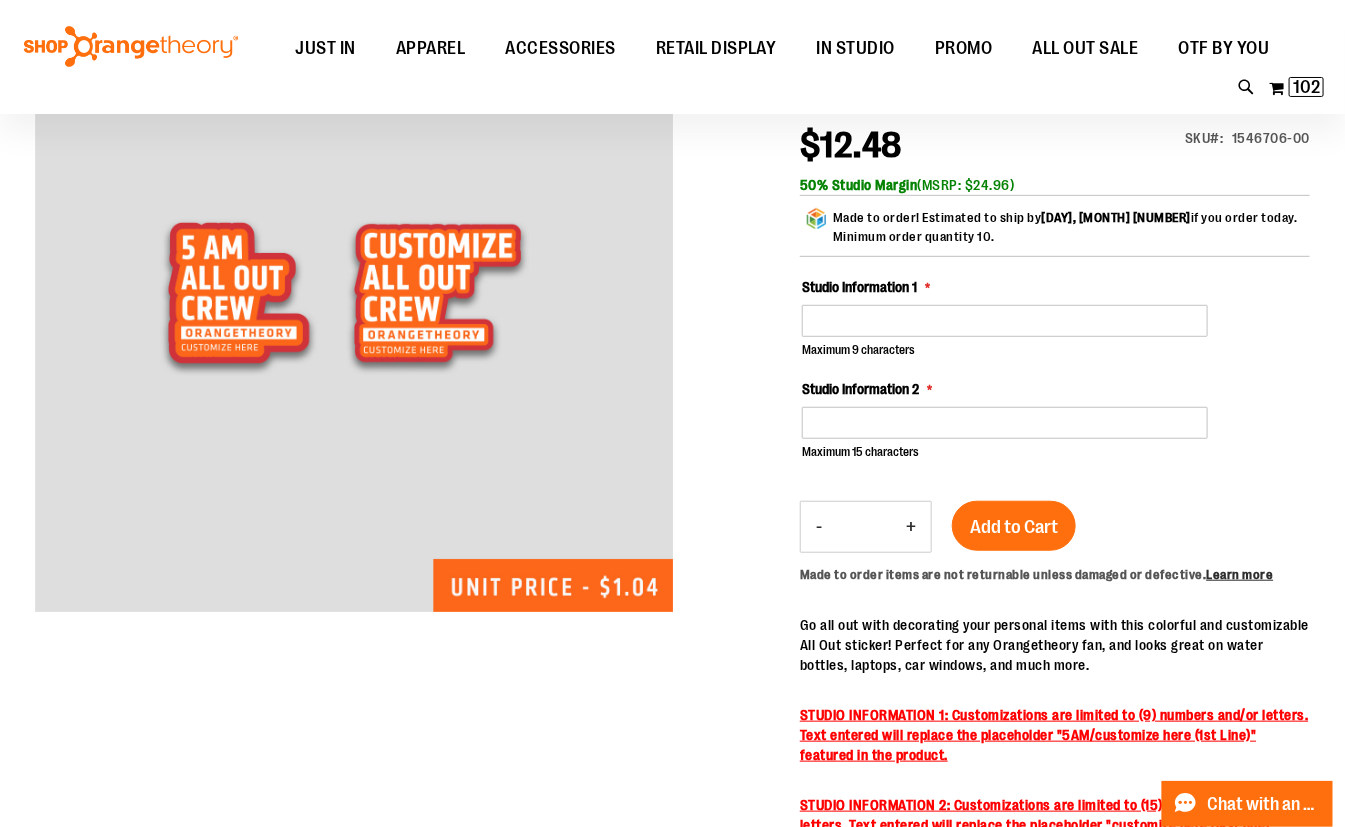 scroll, scrollTop: 271, scrollLeft: 0, axis: vertical 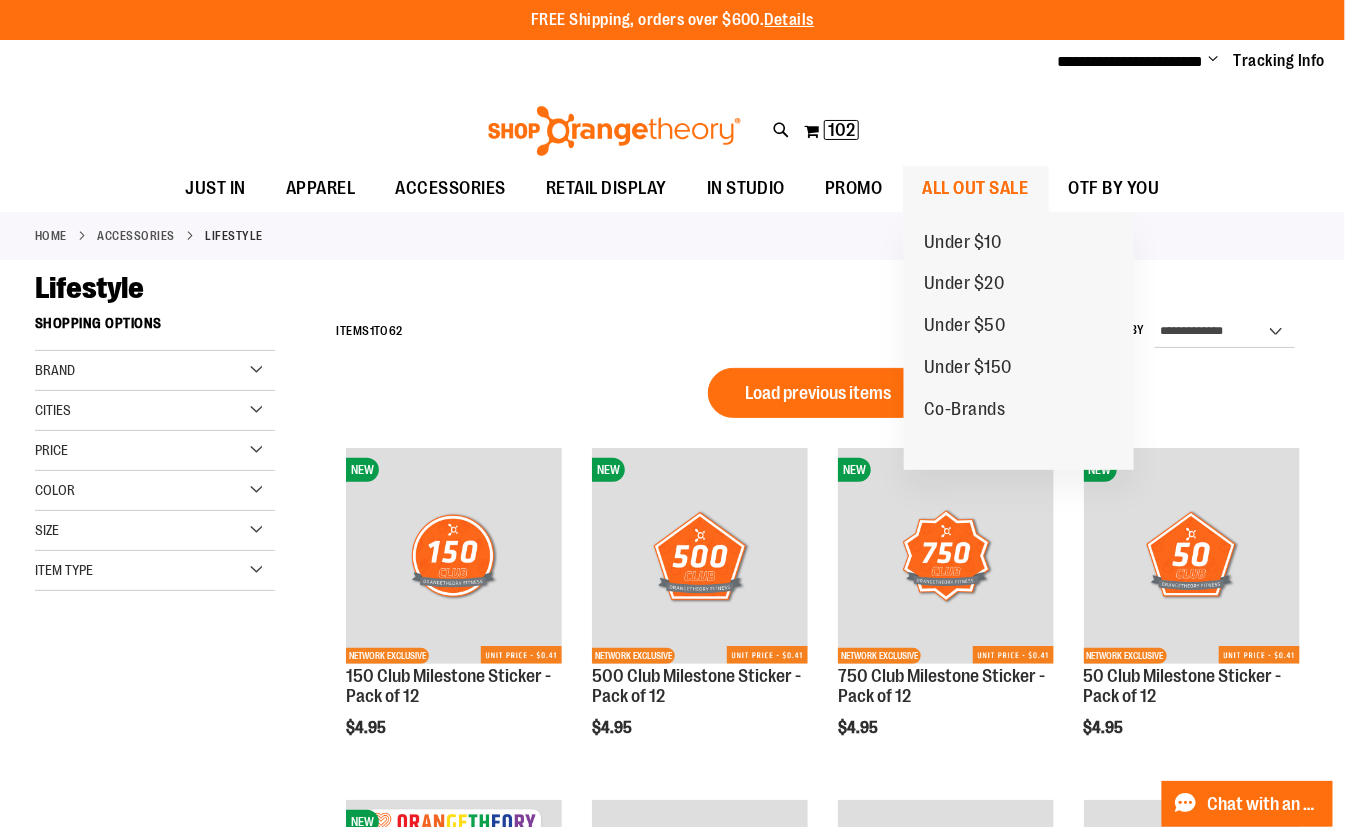 type on "**********" 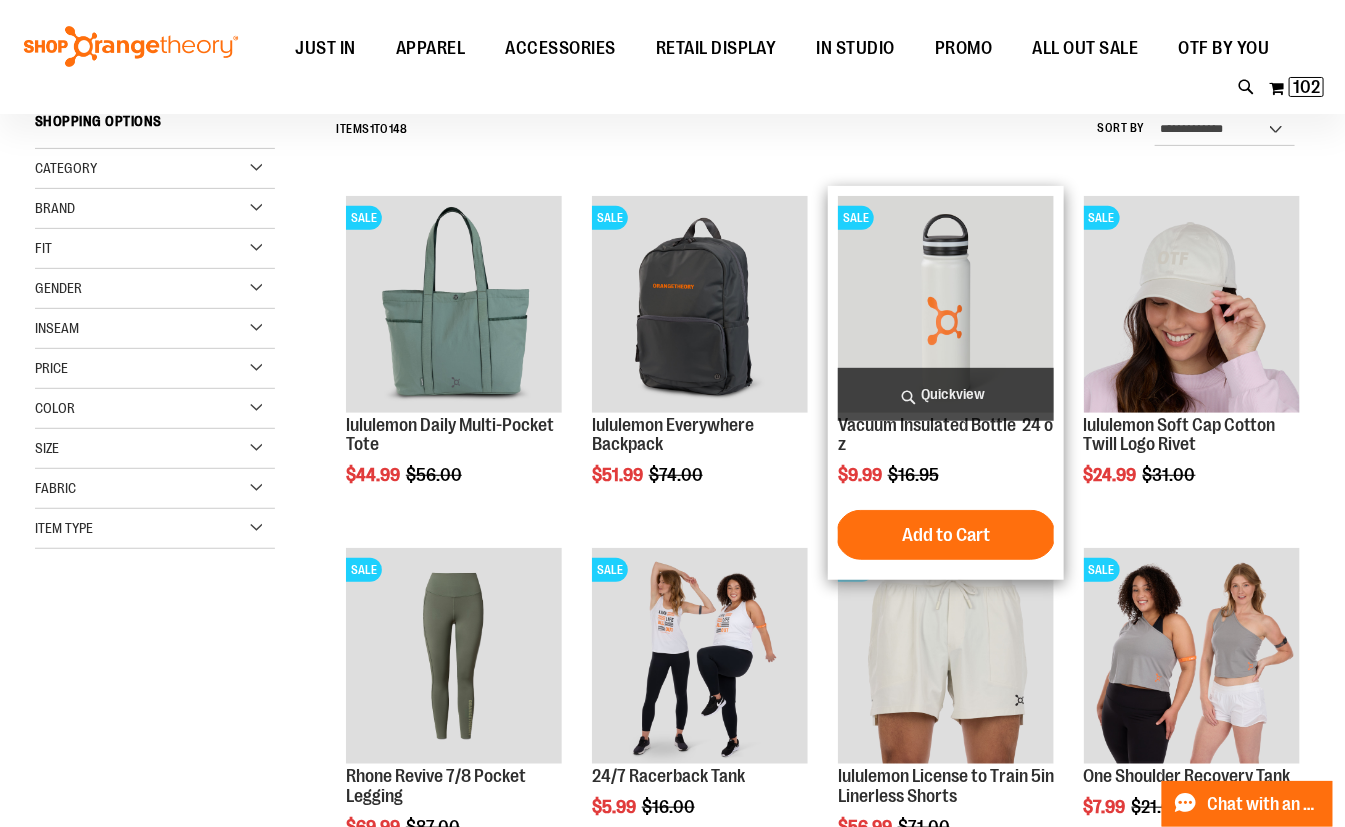 scroll, scrollTop: 271, scrollLeft: 0, axis: vertical 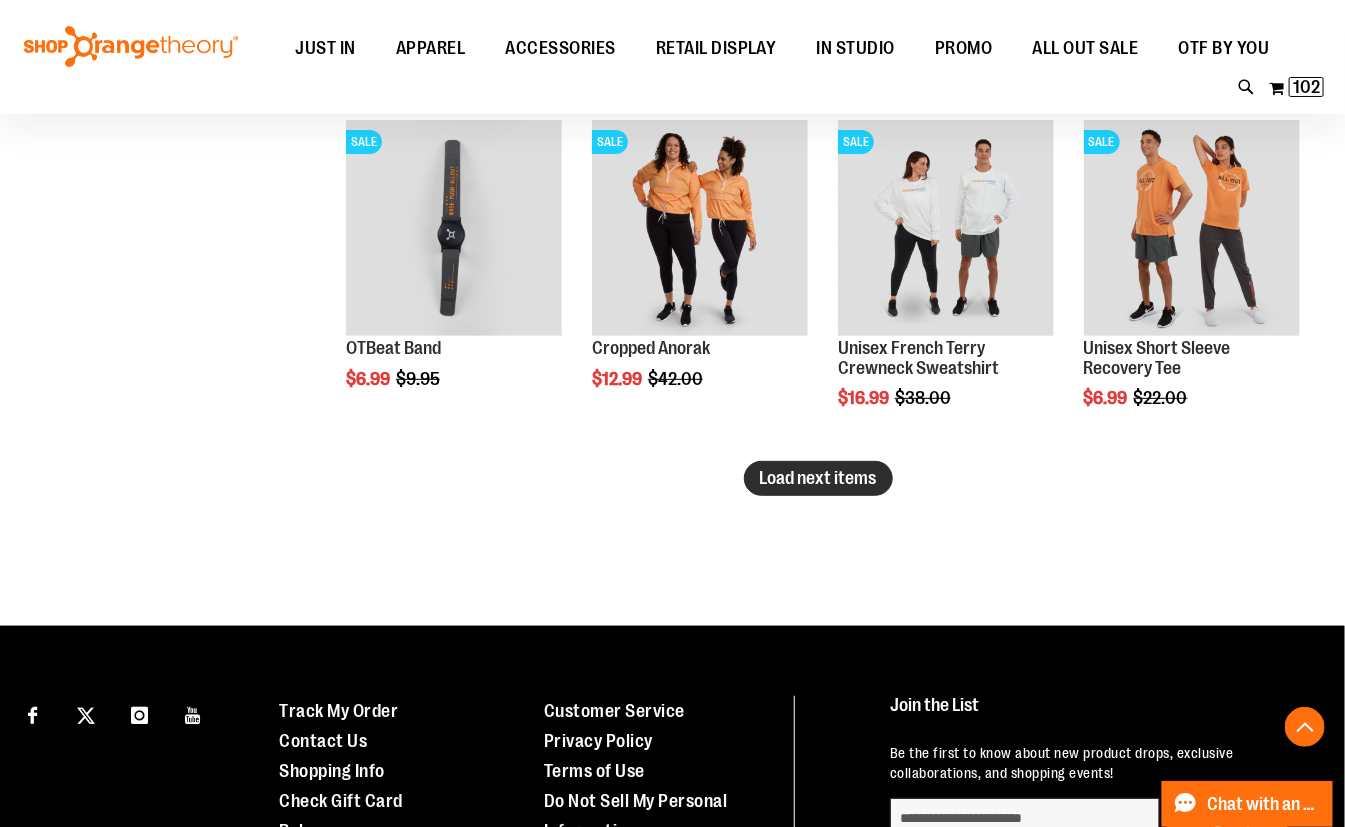 type on "**********" 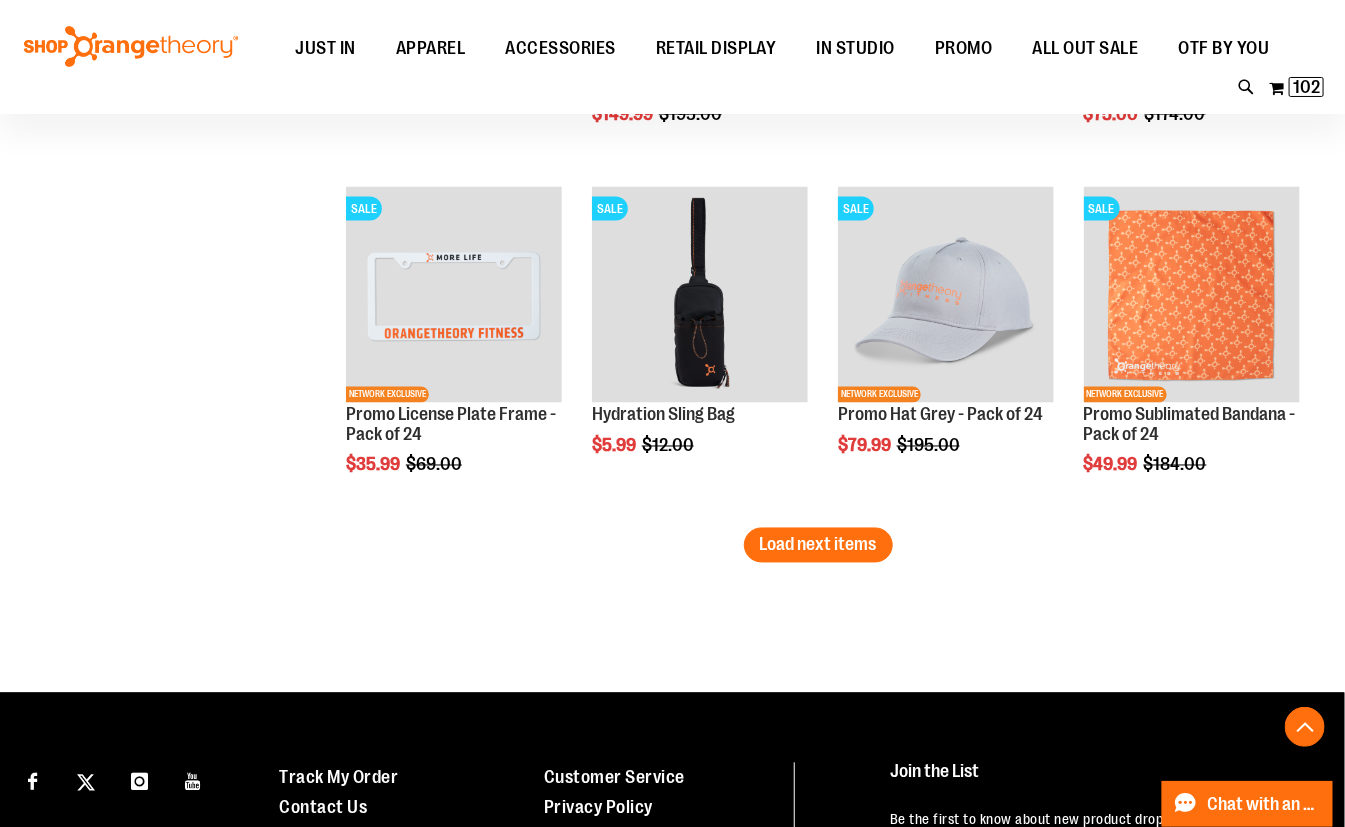 scroll, scrollTop: 4090, scrollLeft: 0, axis: vertical 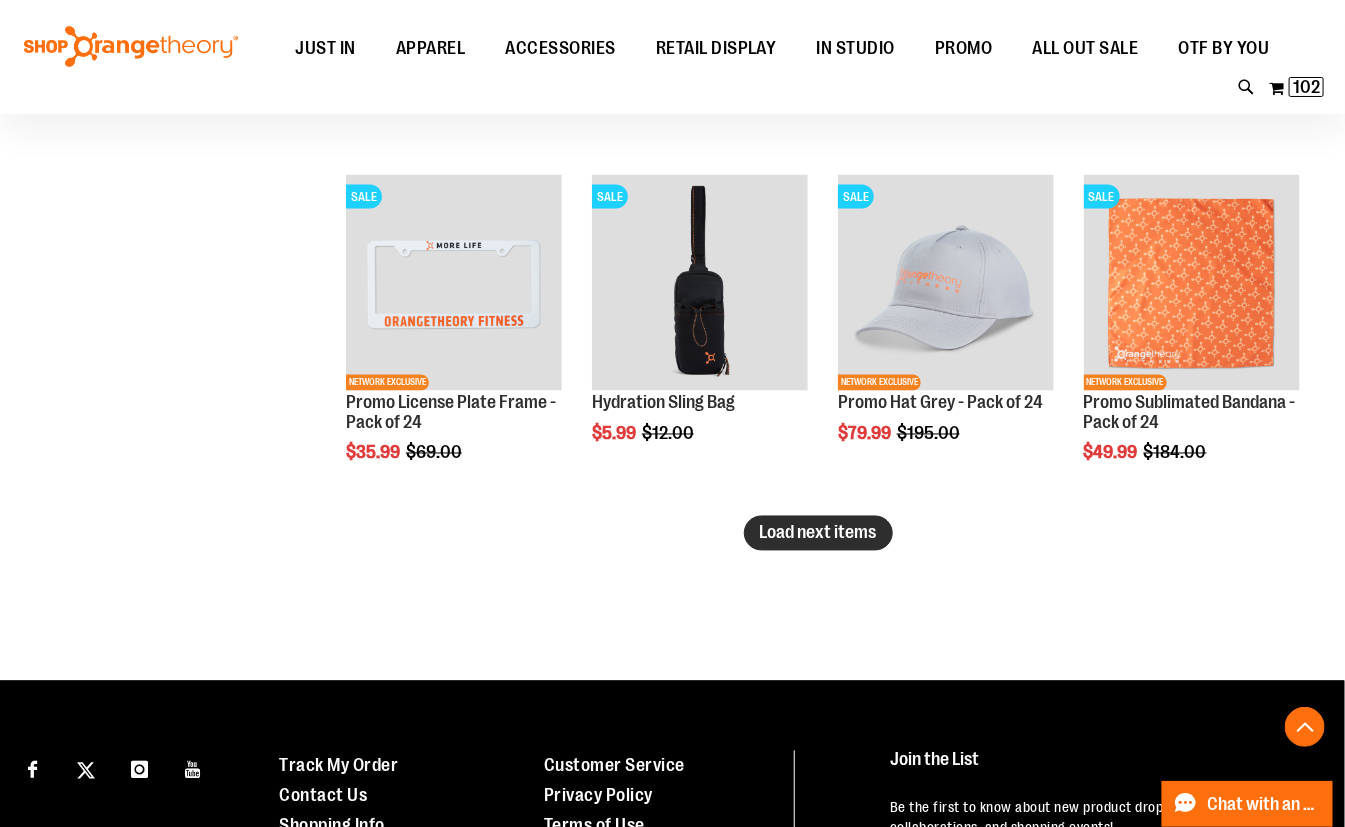 click on "Load next items" at bounding box center (818, 533) 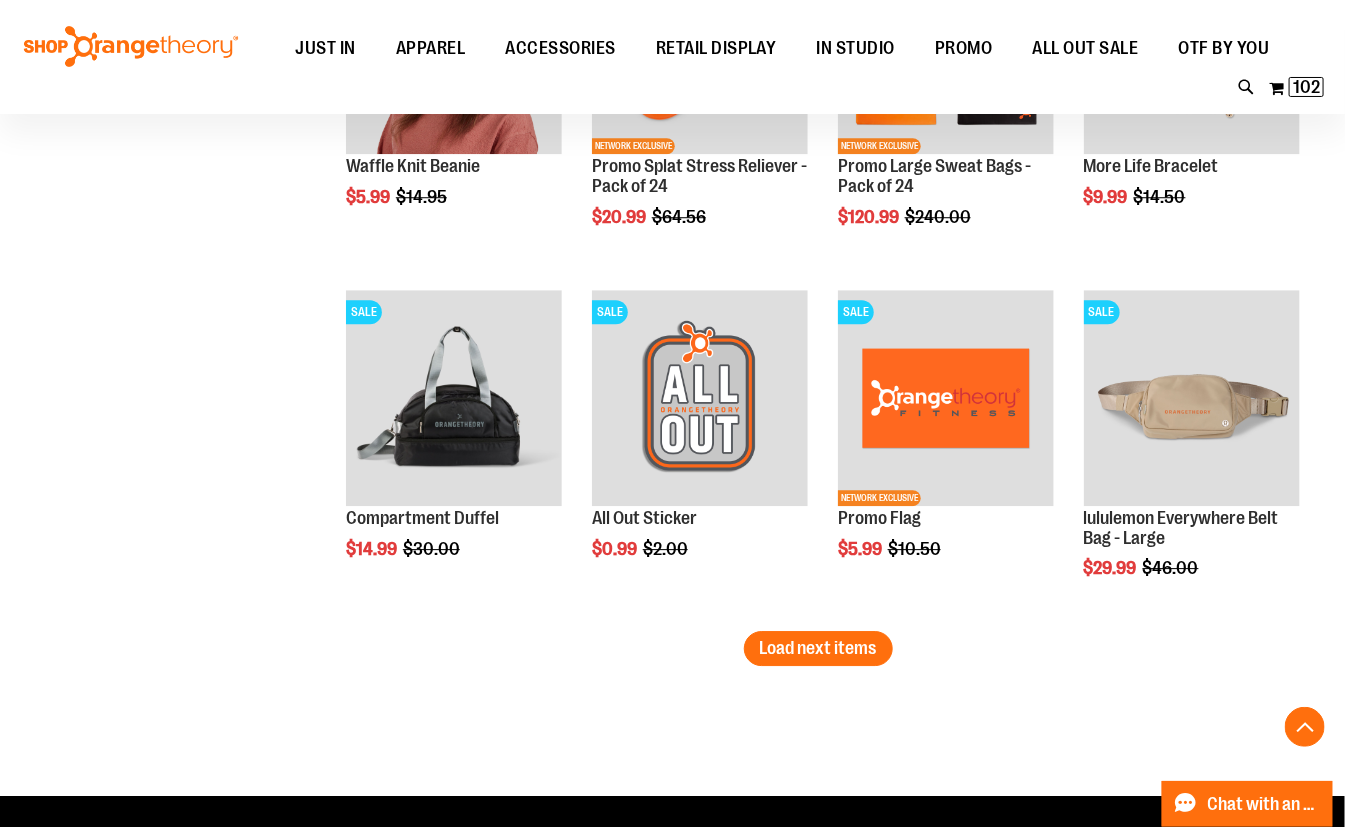 scroll, scrollTop: 5090, scrollLeft: 0, axis: vertical 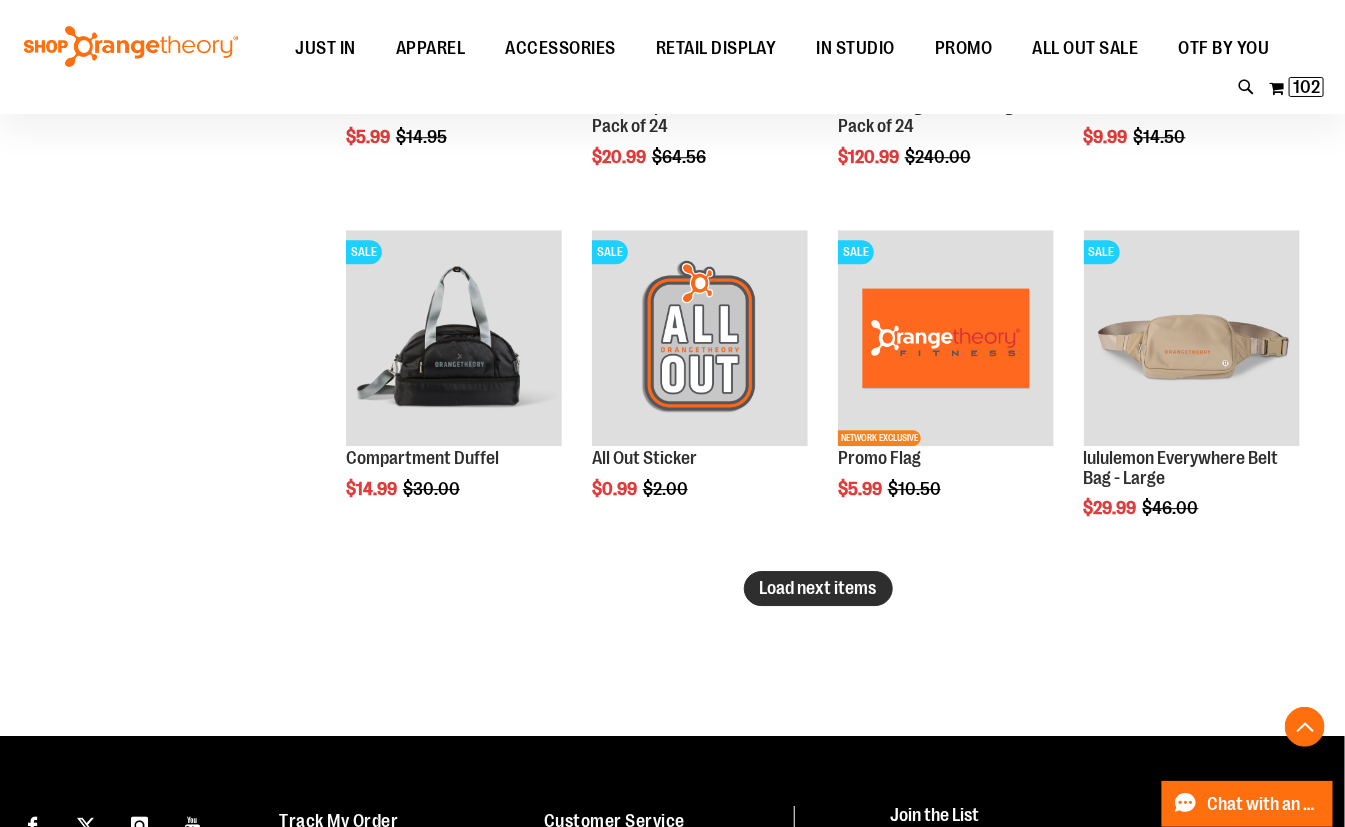 click on "Load next items" at bounding box center (818, 588) 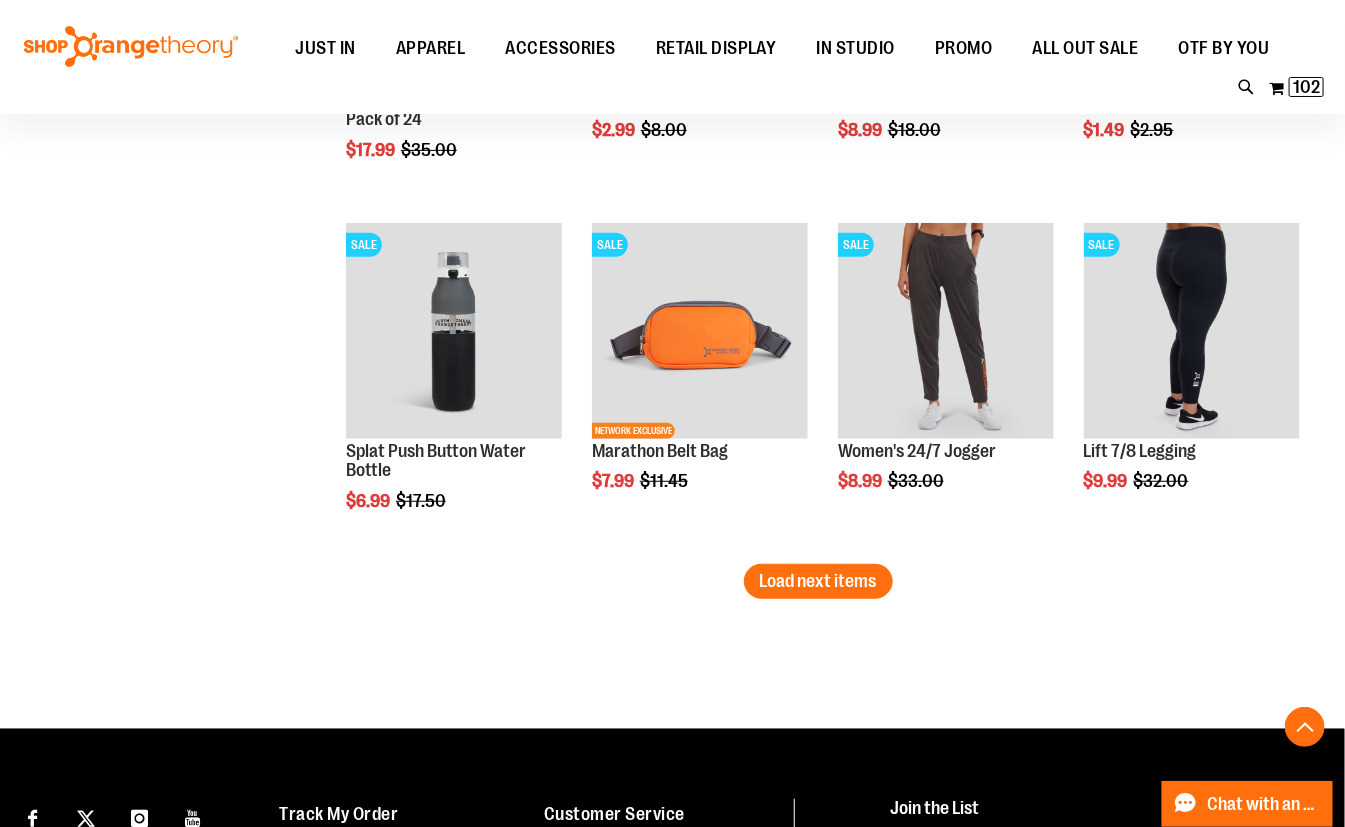 scroll, scrollTop: 6180, scrollLeft: 0, axis: vertical 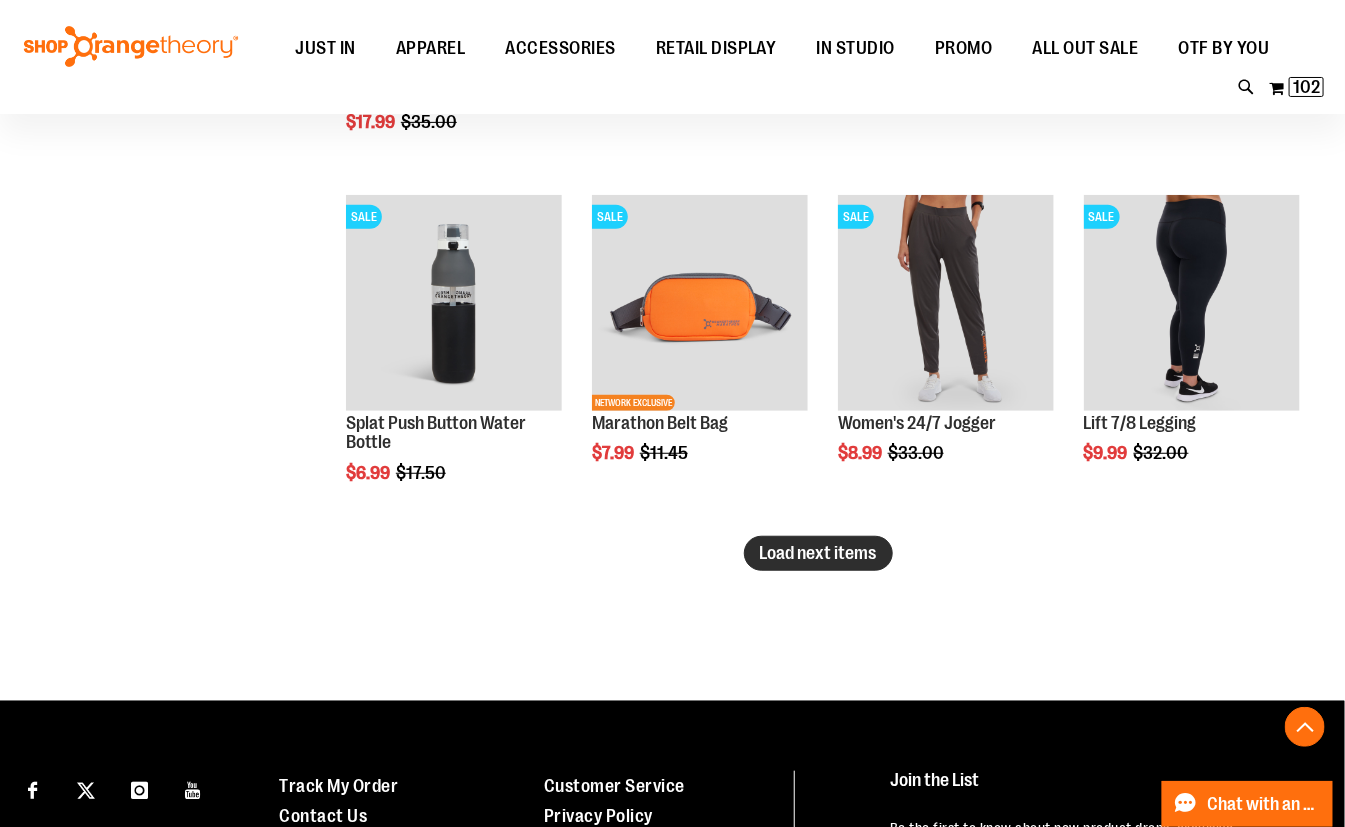 click on "Load next items" at bounding box center (818, 553) 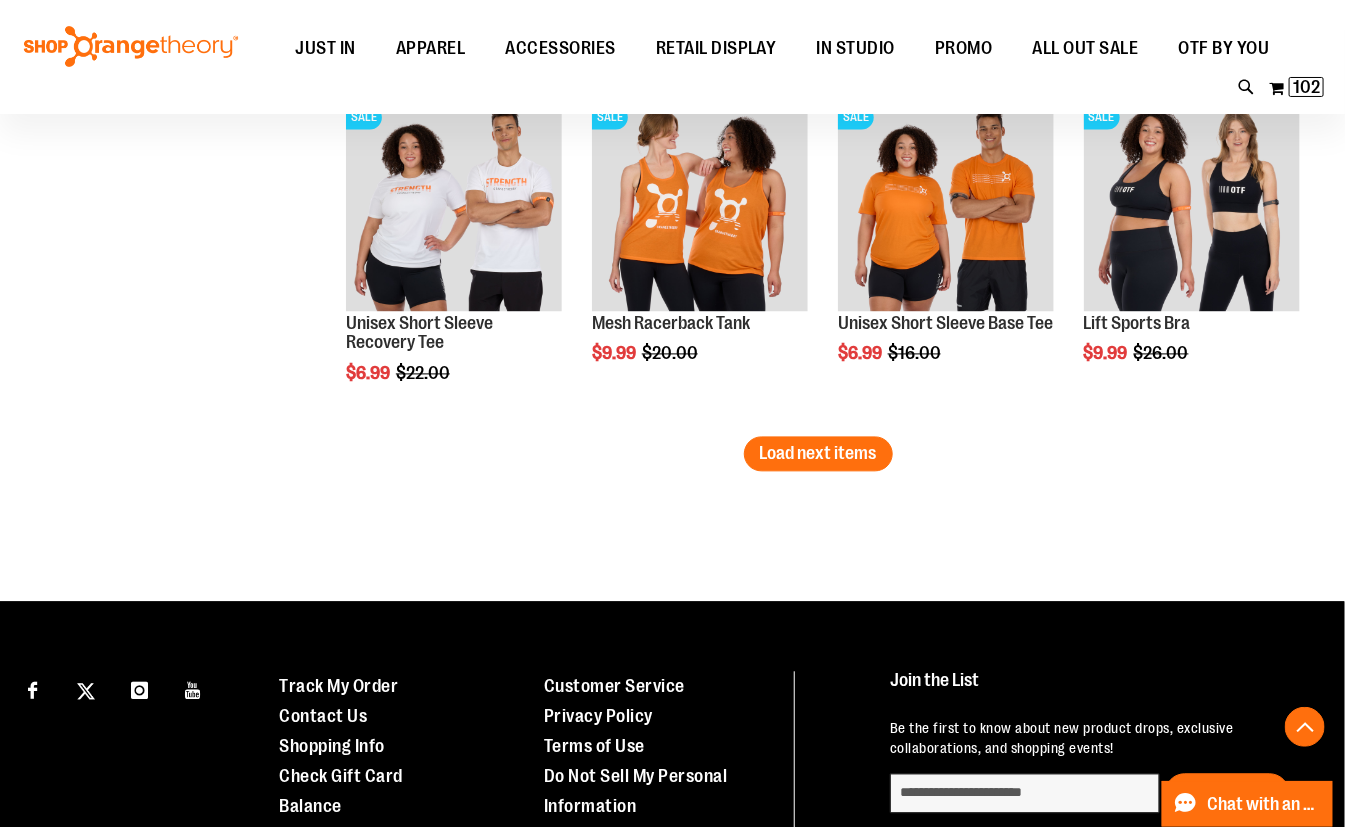 scroll, scrollTop: 7362, scrollLeft: 0, axis: vertical 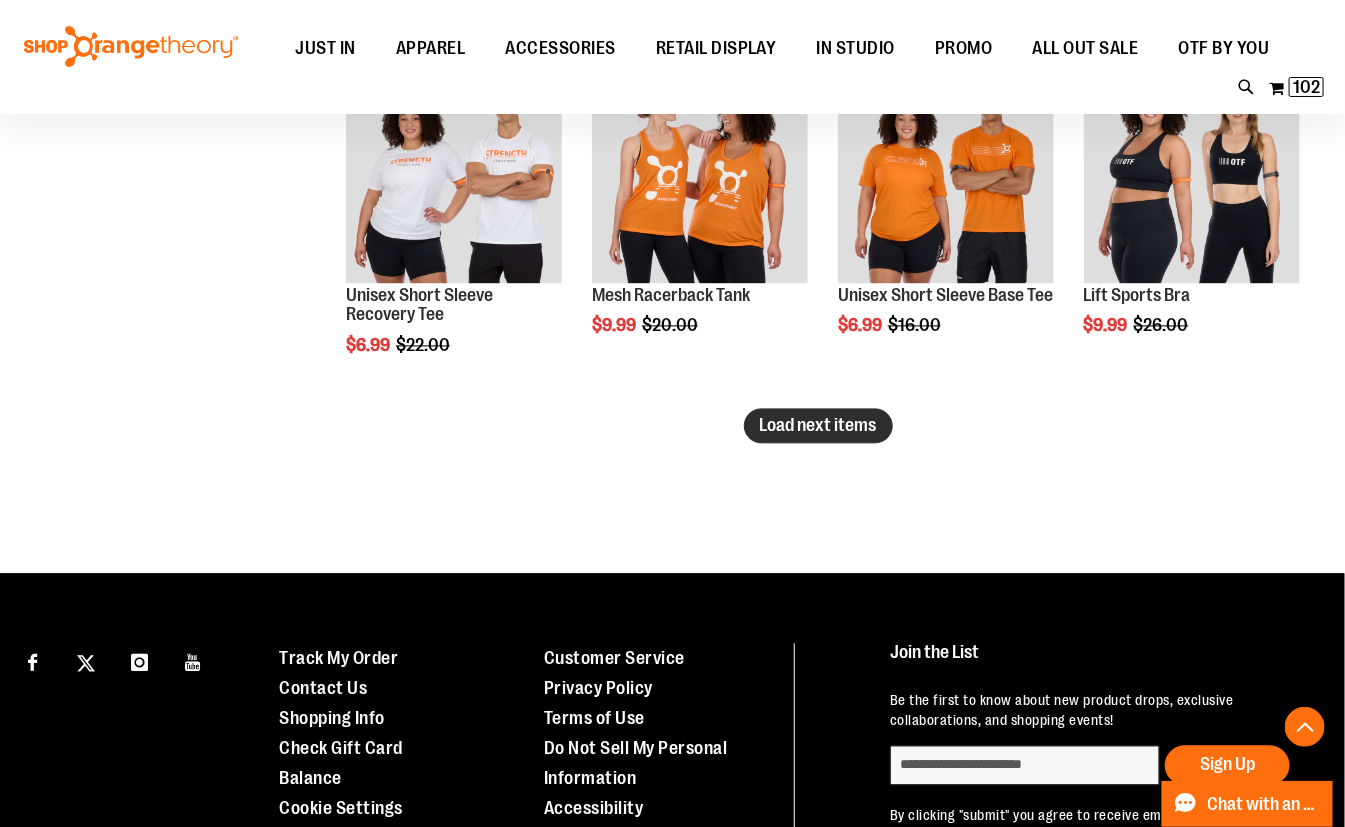 click on "Load next items" at bounding box center [818, 426] 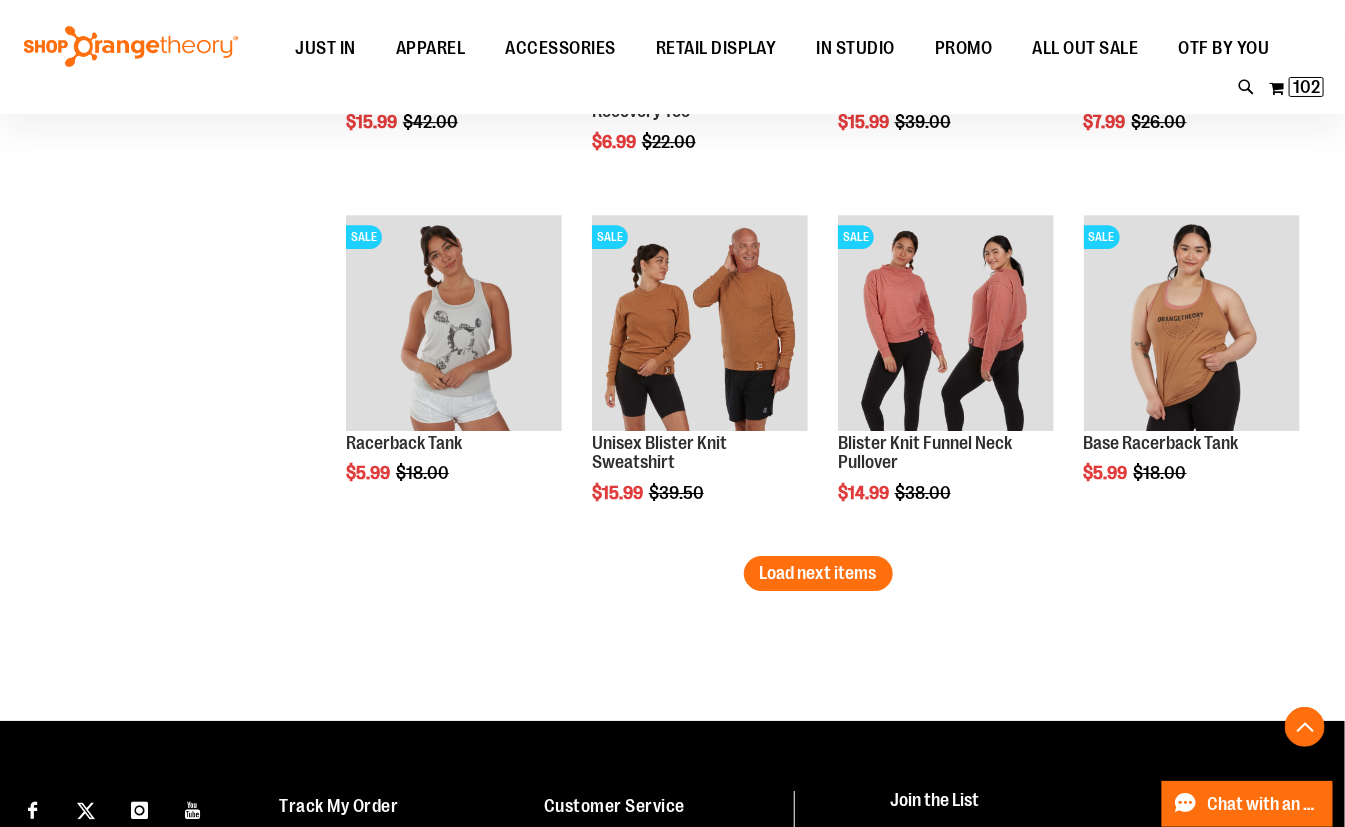 scroll, scrollTop: 8271, scrollLeft: 0, axis: vertical 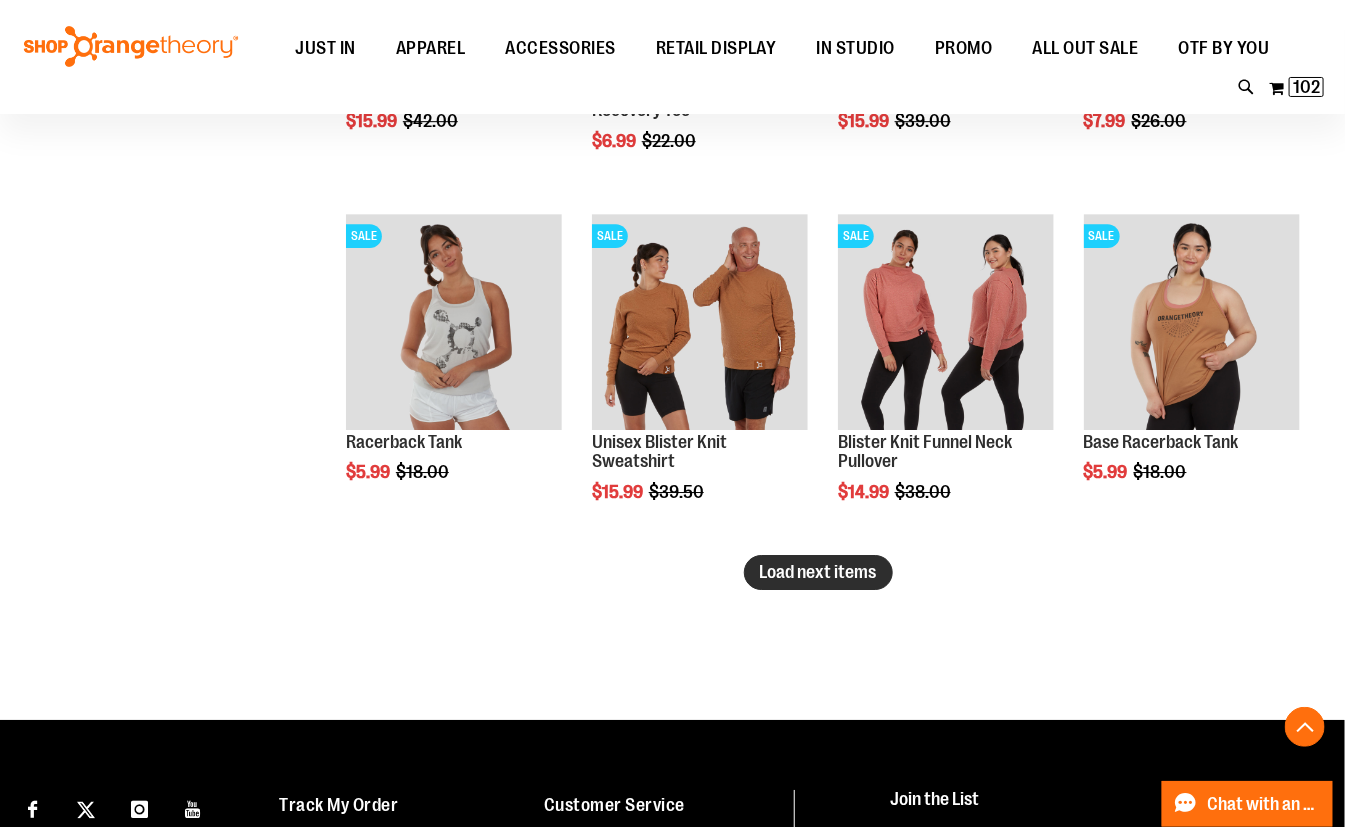 click on "Load next items" at bounding box center [818, 572] 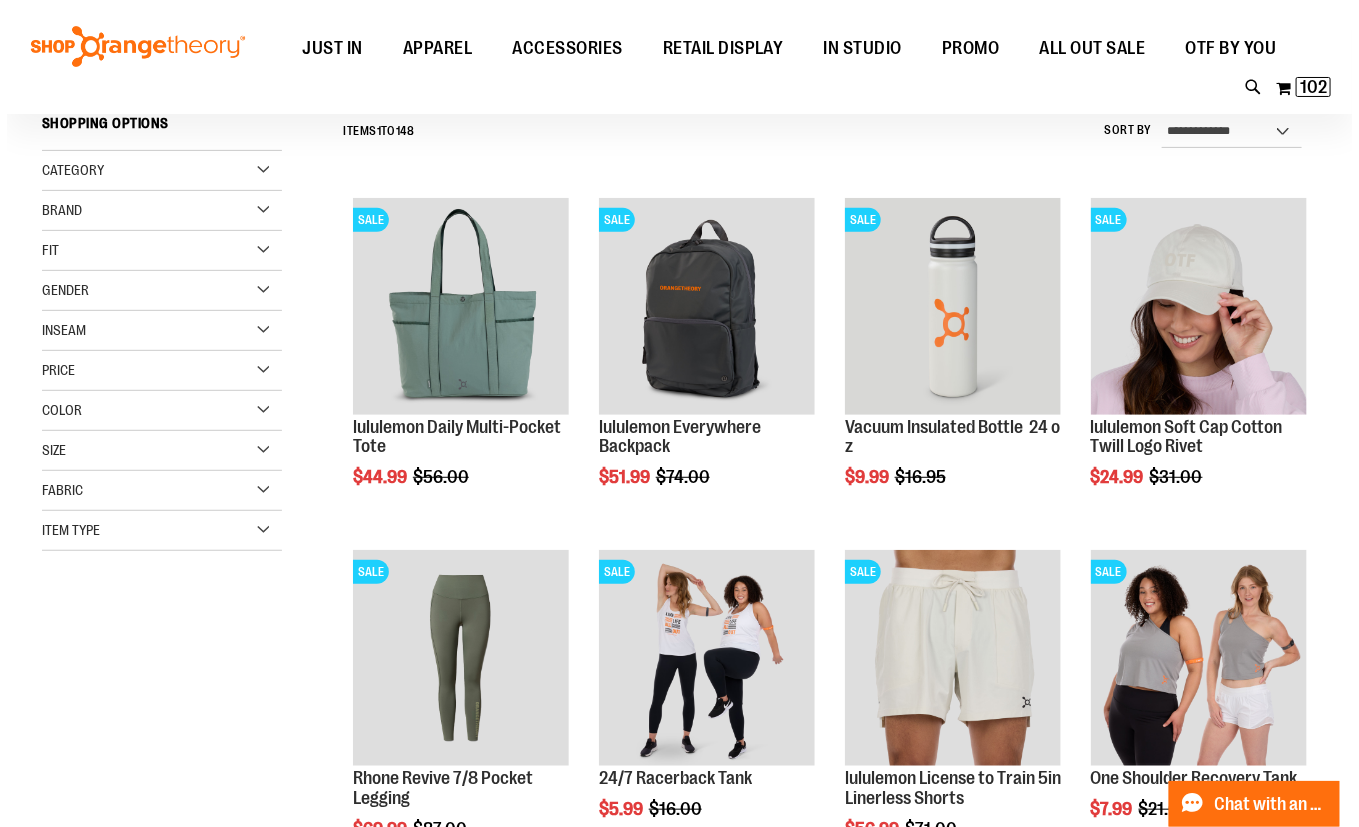 scroll, scrollTop: 0, scrollLeft: 0, axis: both 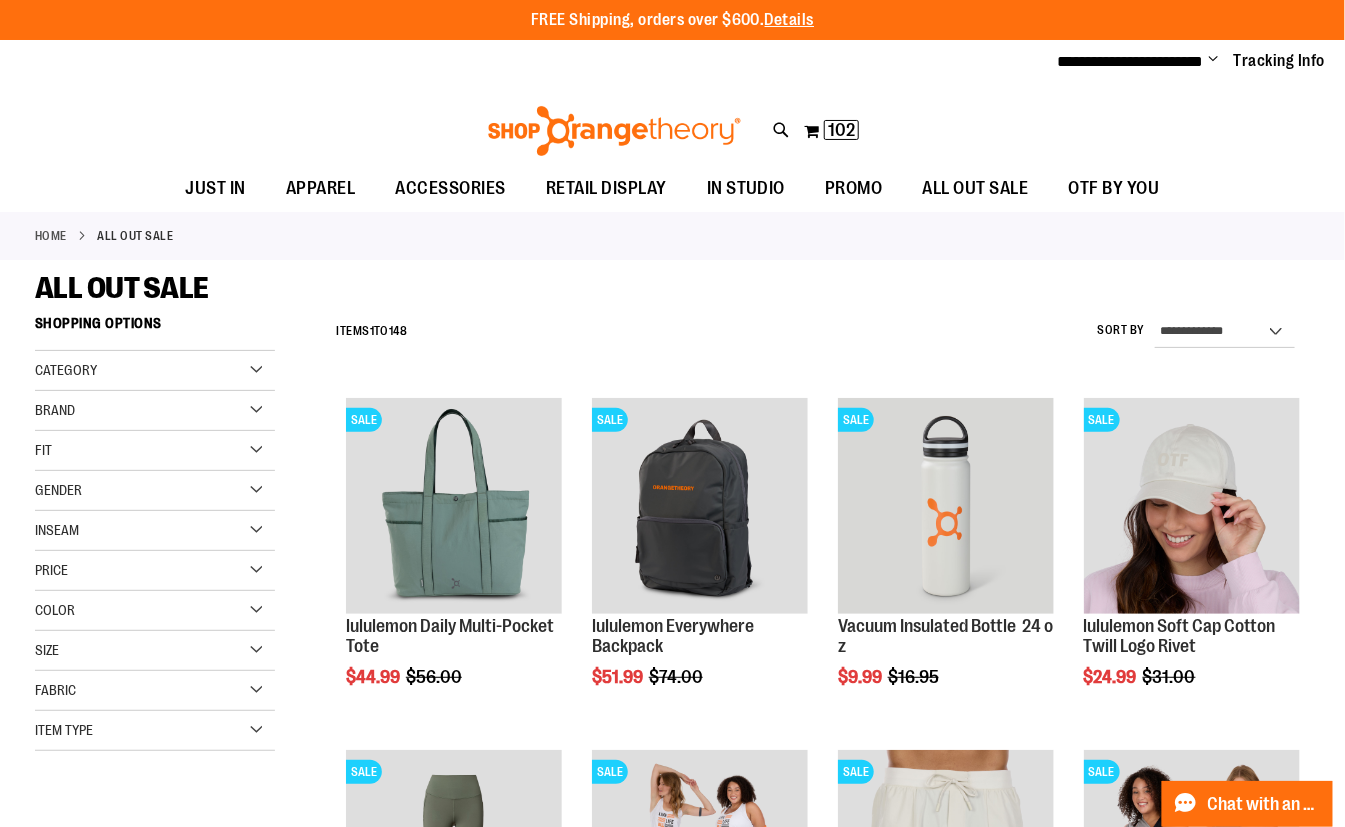 click at bounding box center [782, 130] 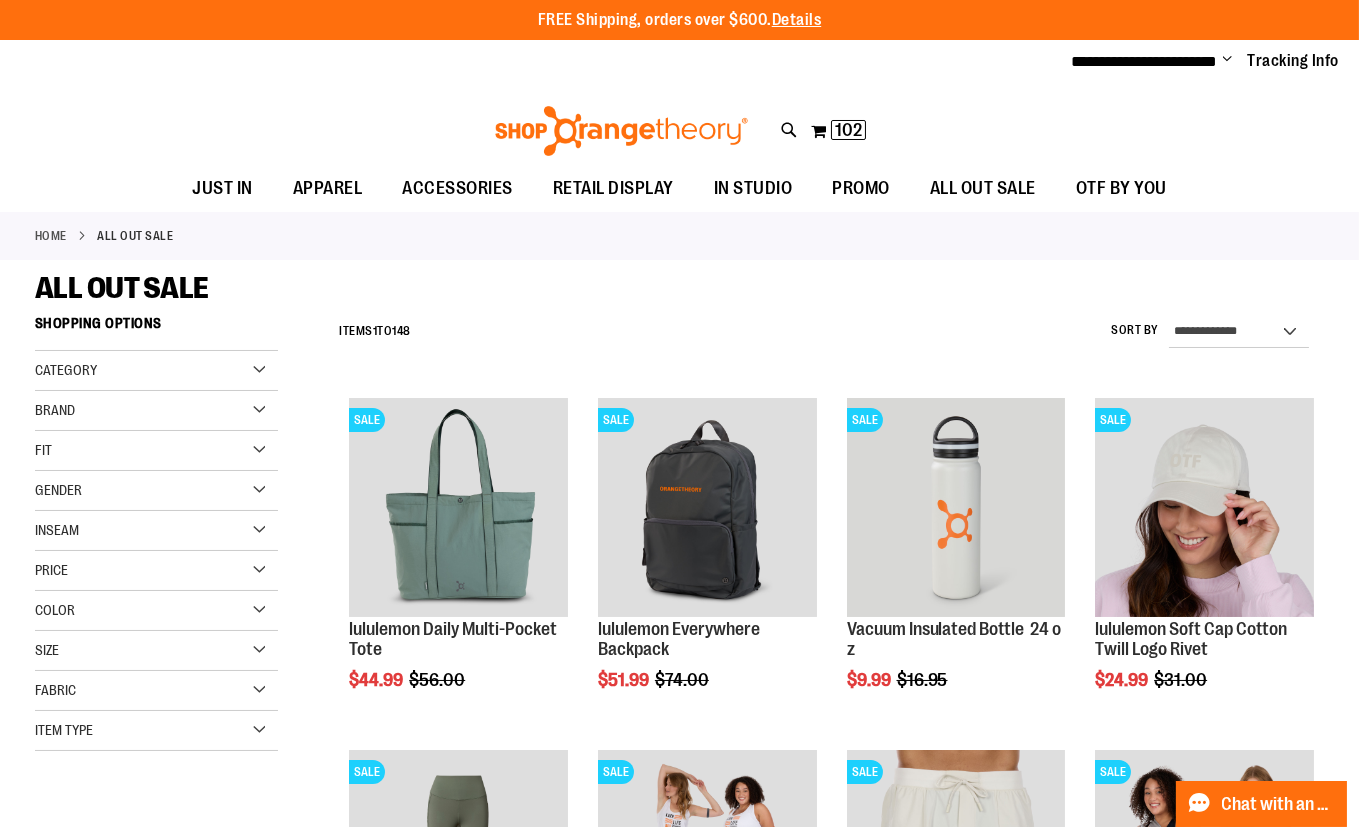click on "Search" at bounding box center [679, 113] 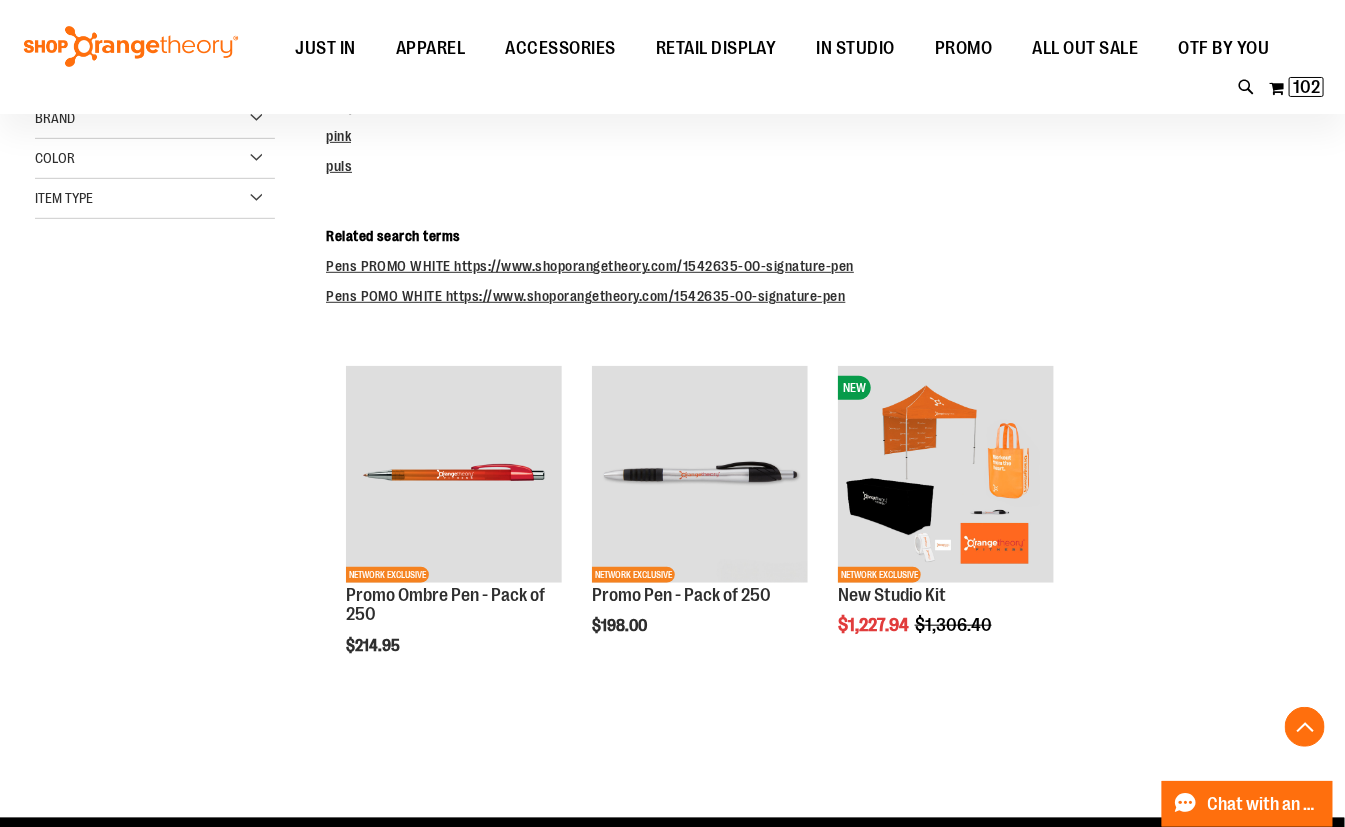 scroll, scrollTop: 362, scrollLeft: 0, axis: vertical 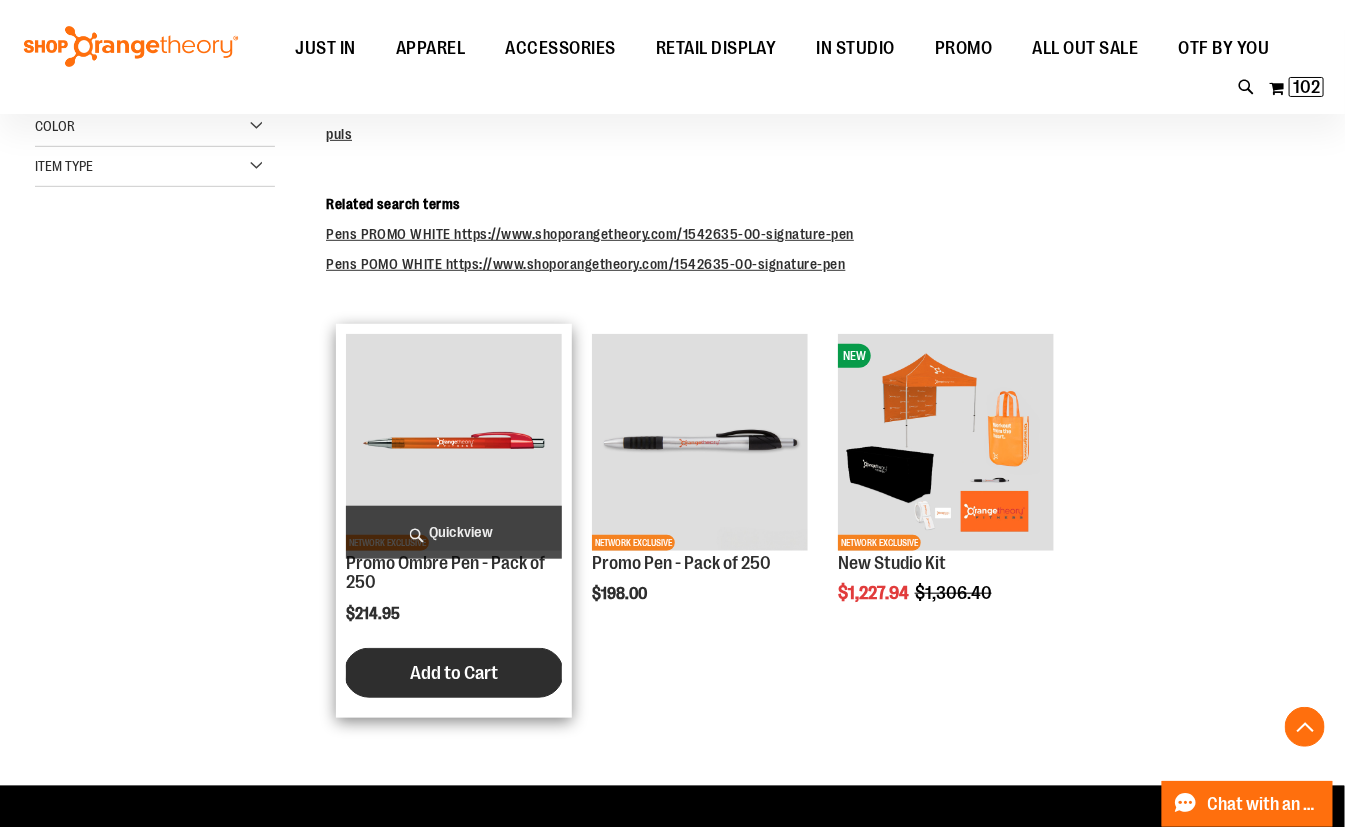 type on "**********" 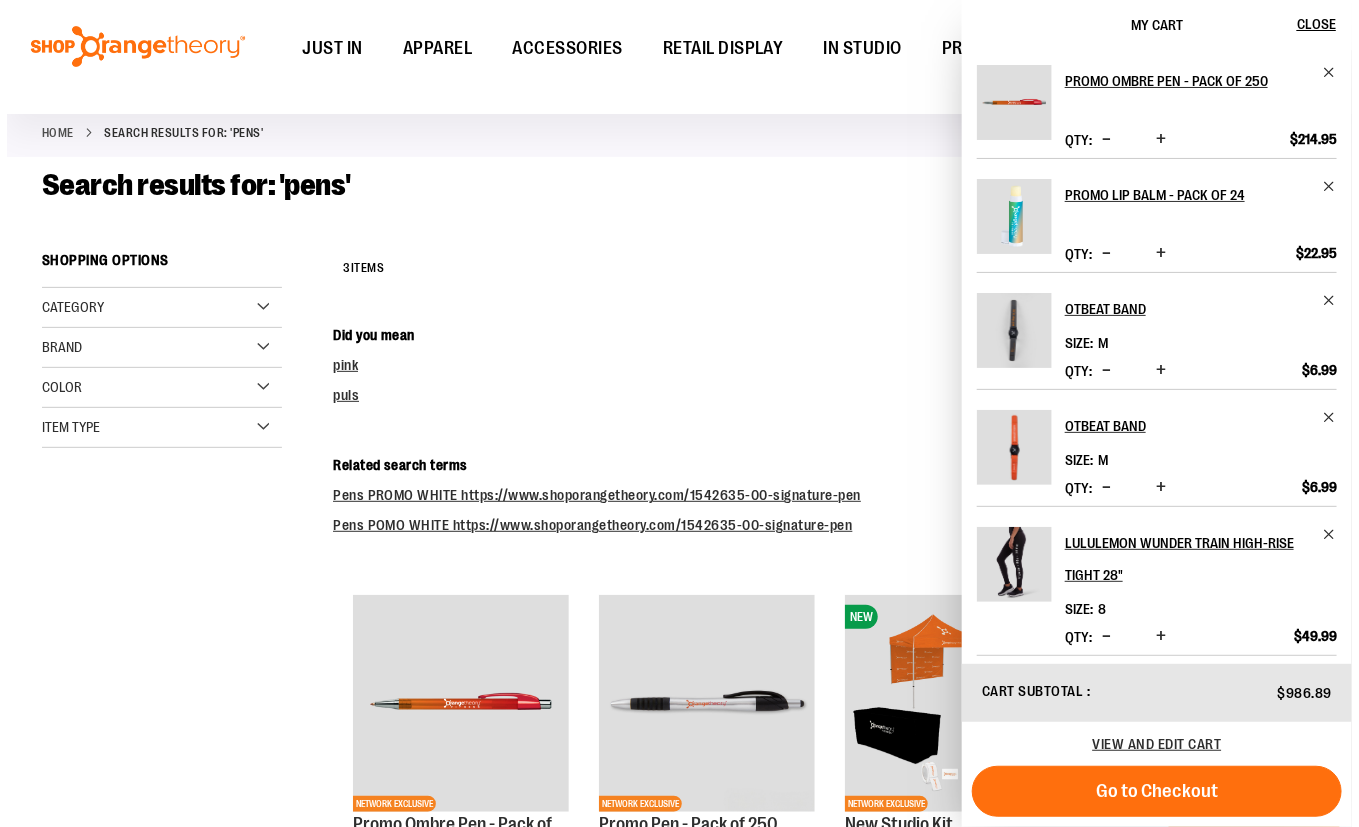 scroll, scrollTop: 0, scrollLeft: 0, axis: both 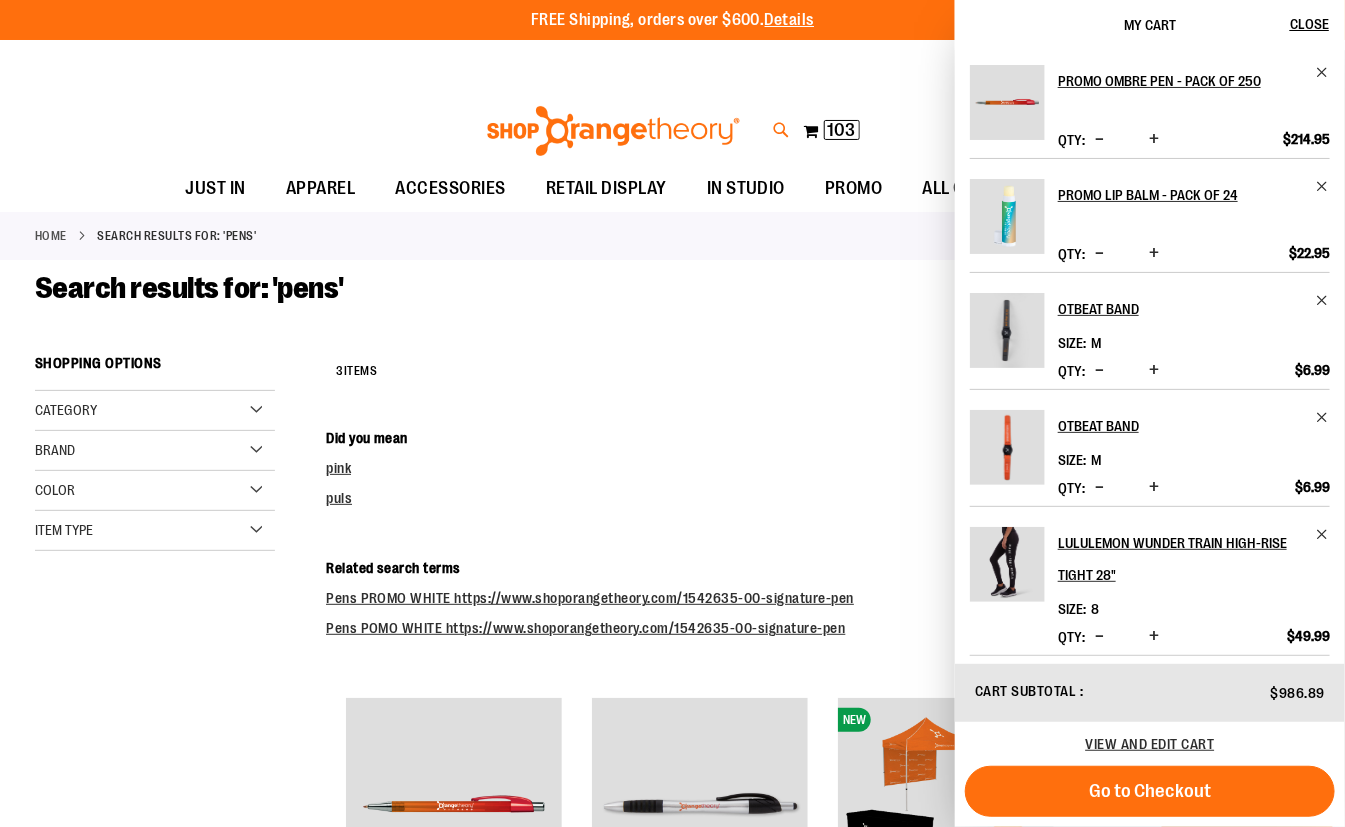 click at bounding box center [781, 130] 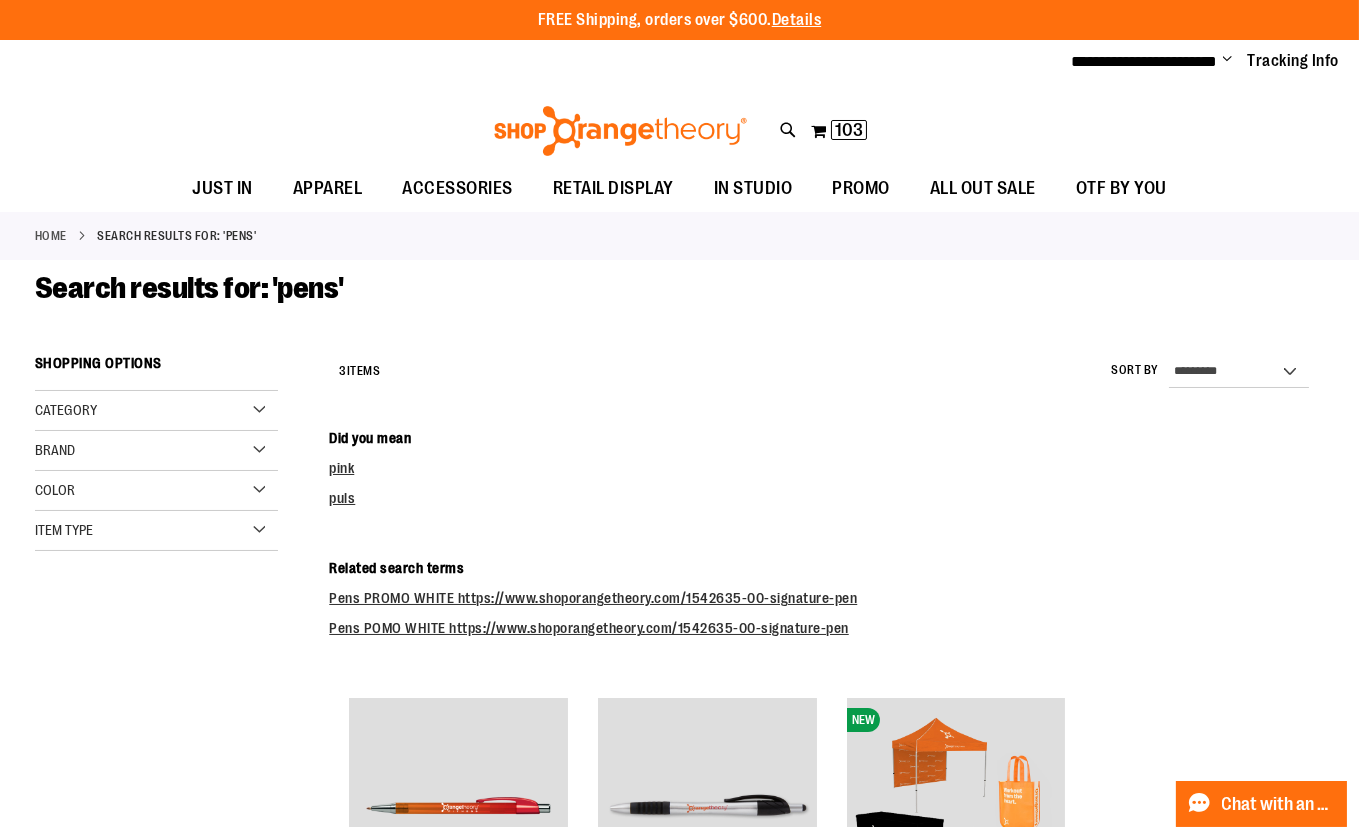 type on "*" 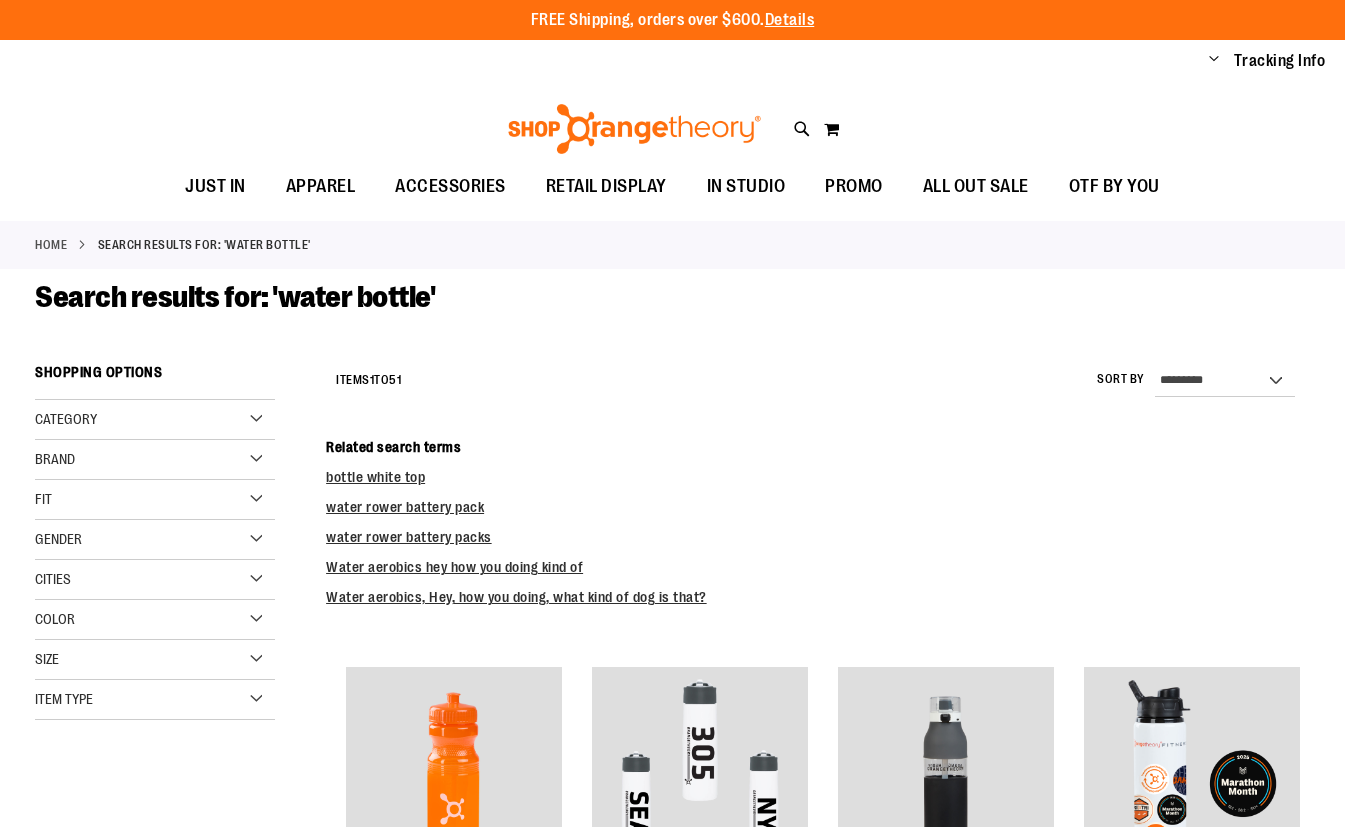 scroll, scrollTop: 0, scrollLeft: 0, axis: both 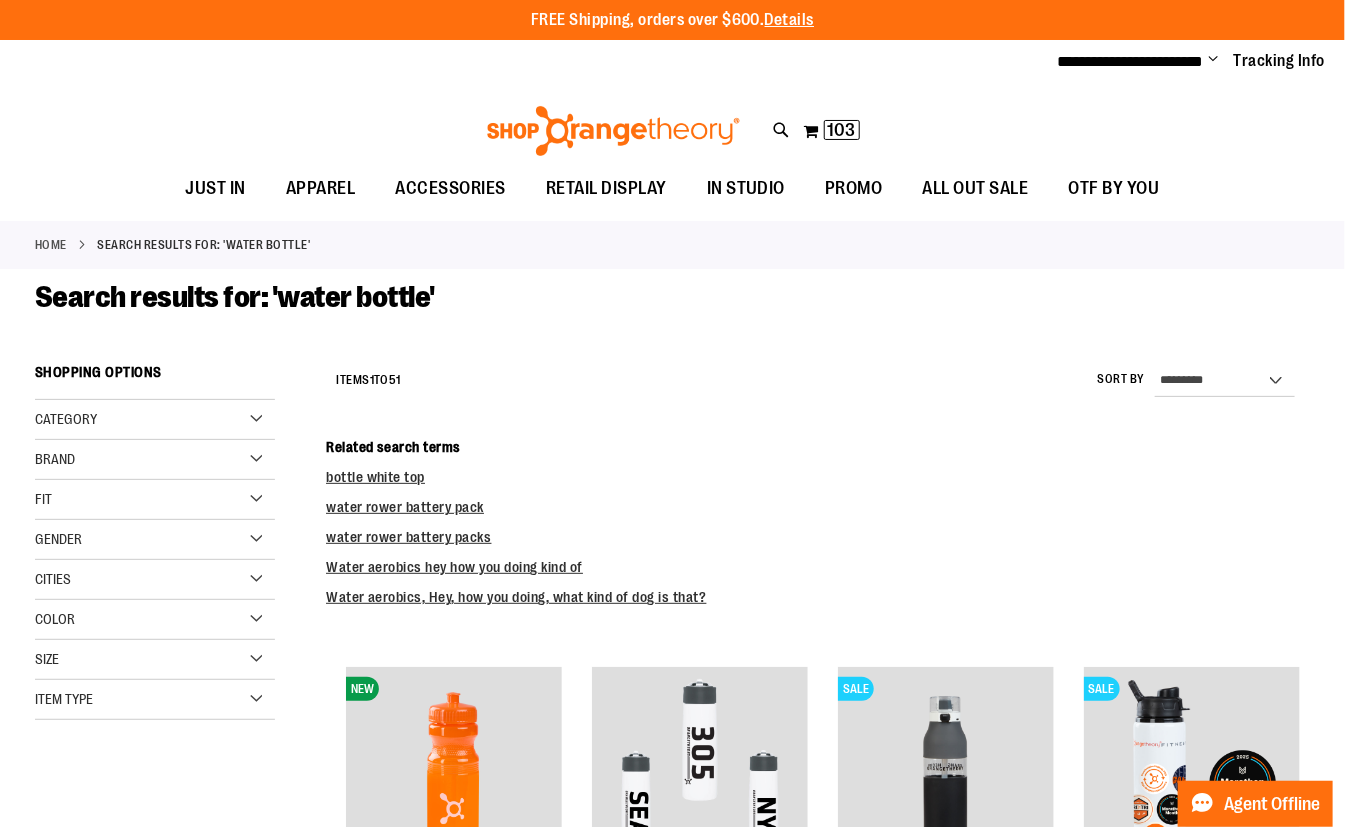 type on "**********" 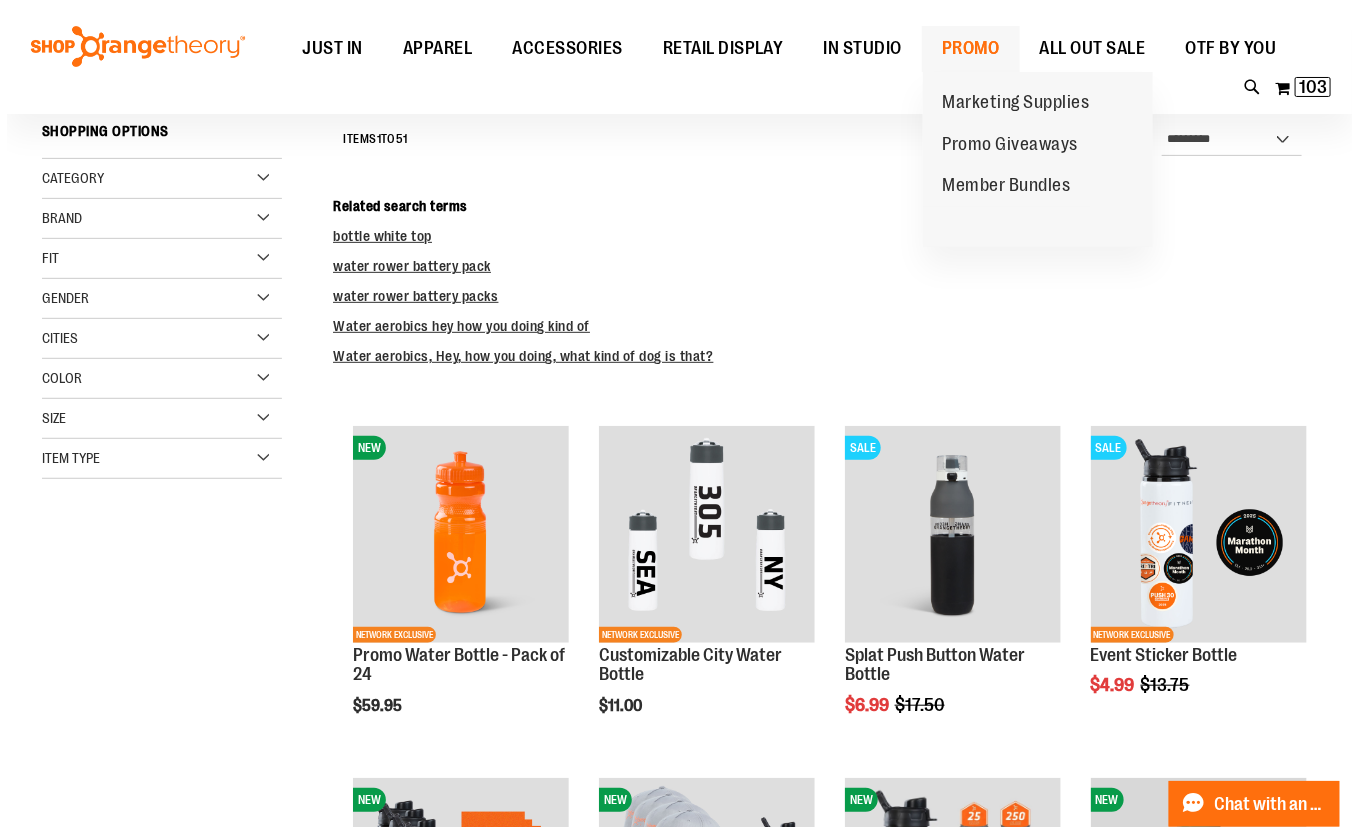 scroll, scrollTop: 271, scrollLeft: 0, axis: vertical 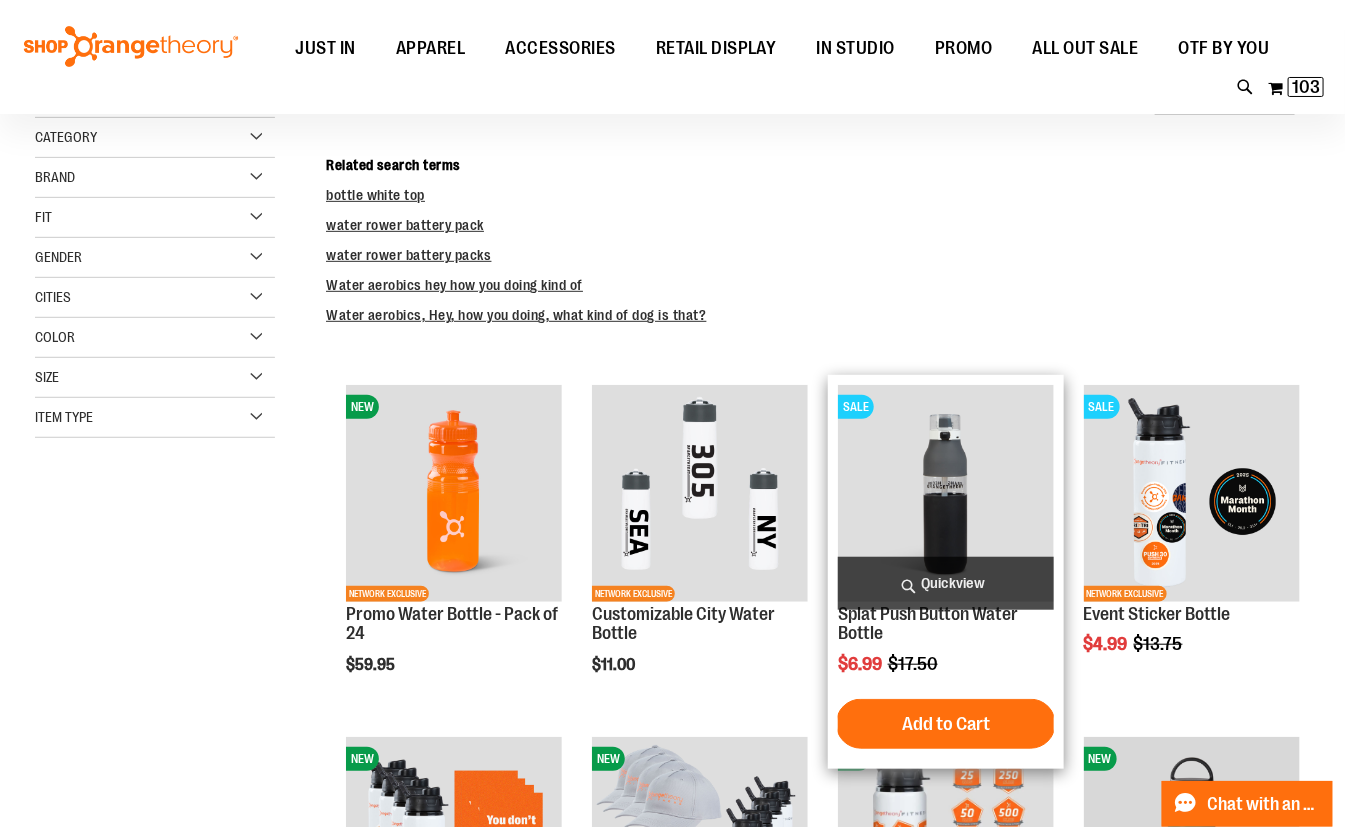 click on "Quickview" at bounding box center (946, 583) 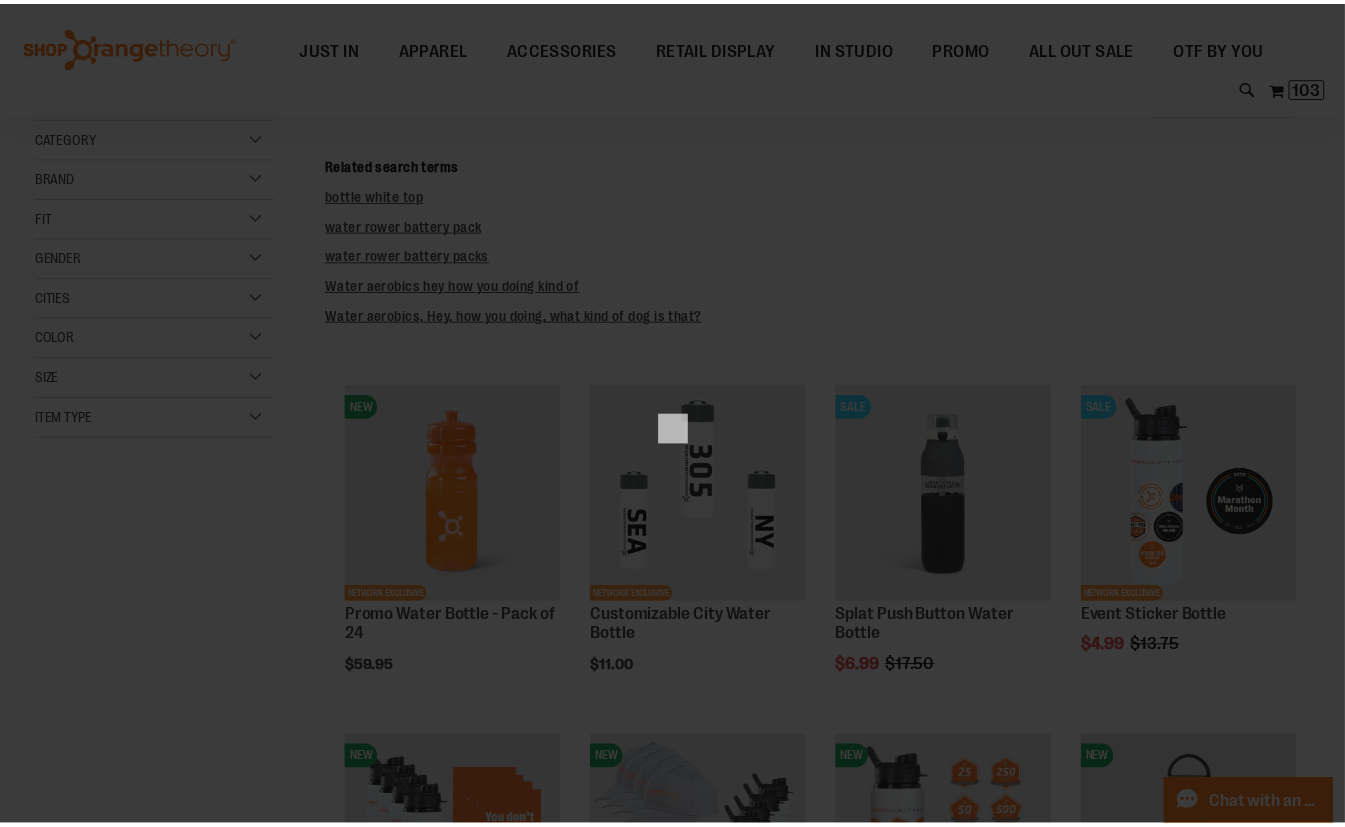 scroll, scrollTop: 0, scrollLeft: 0, axis: both 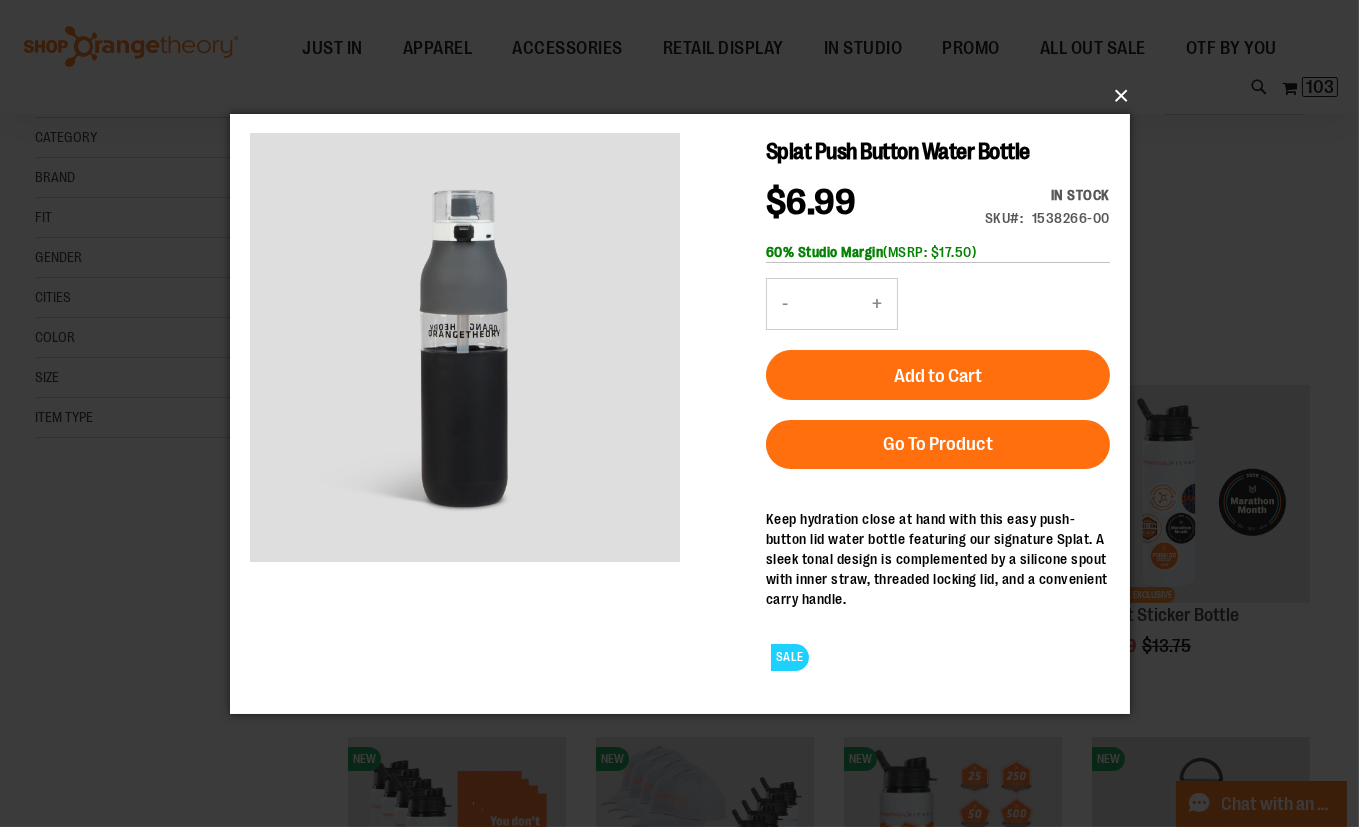 click on "×" at bounding box center [686, 96] 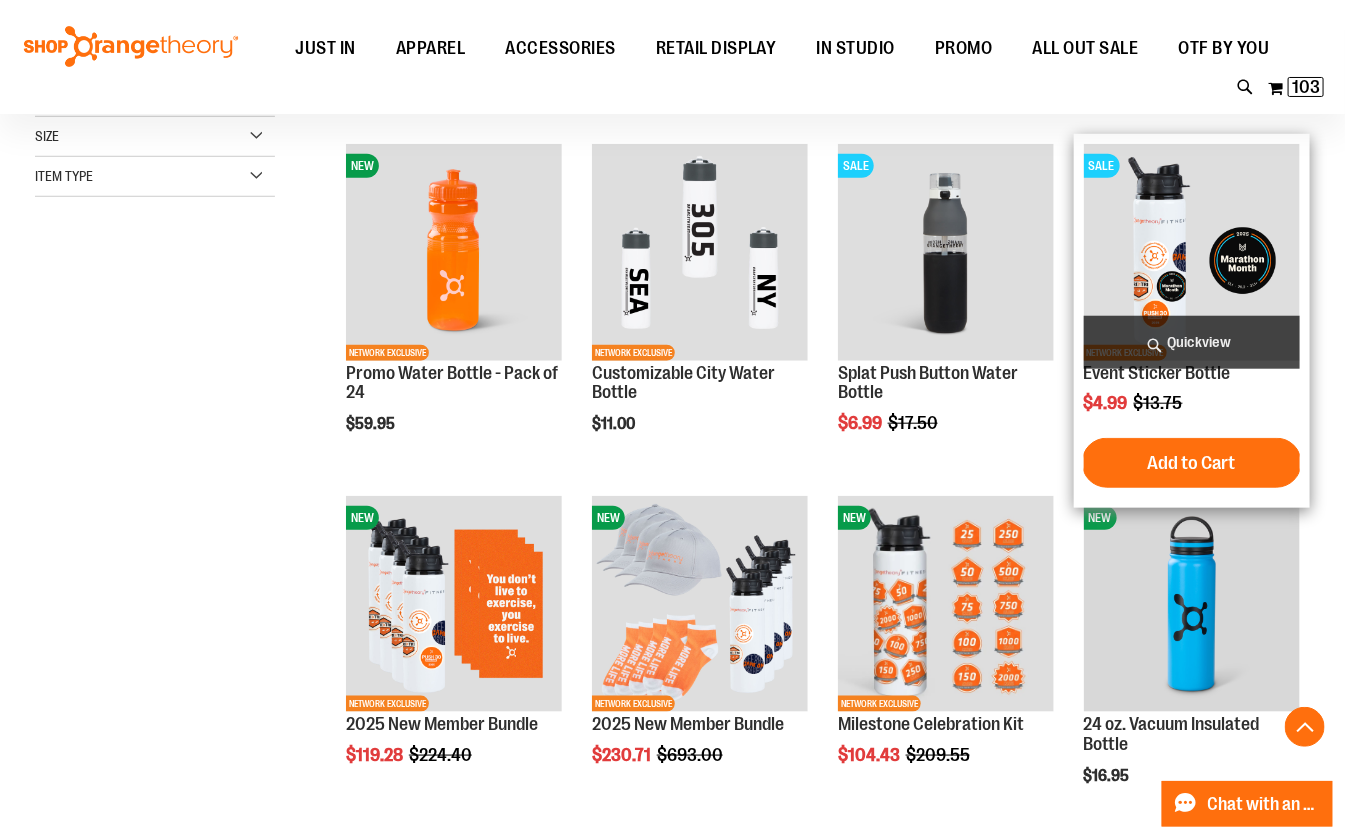 scroll, scrollTop: 544, scrollLeft: 0, axis: vertical 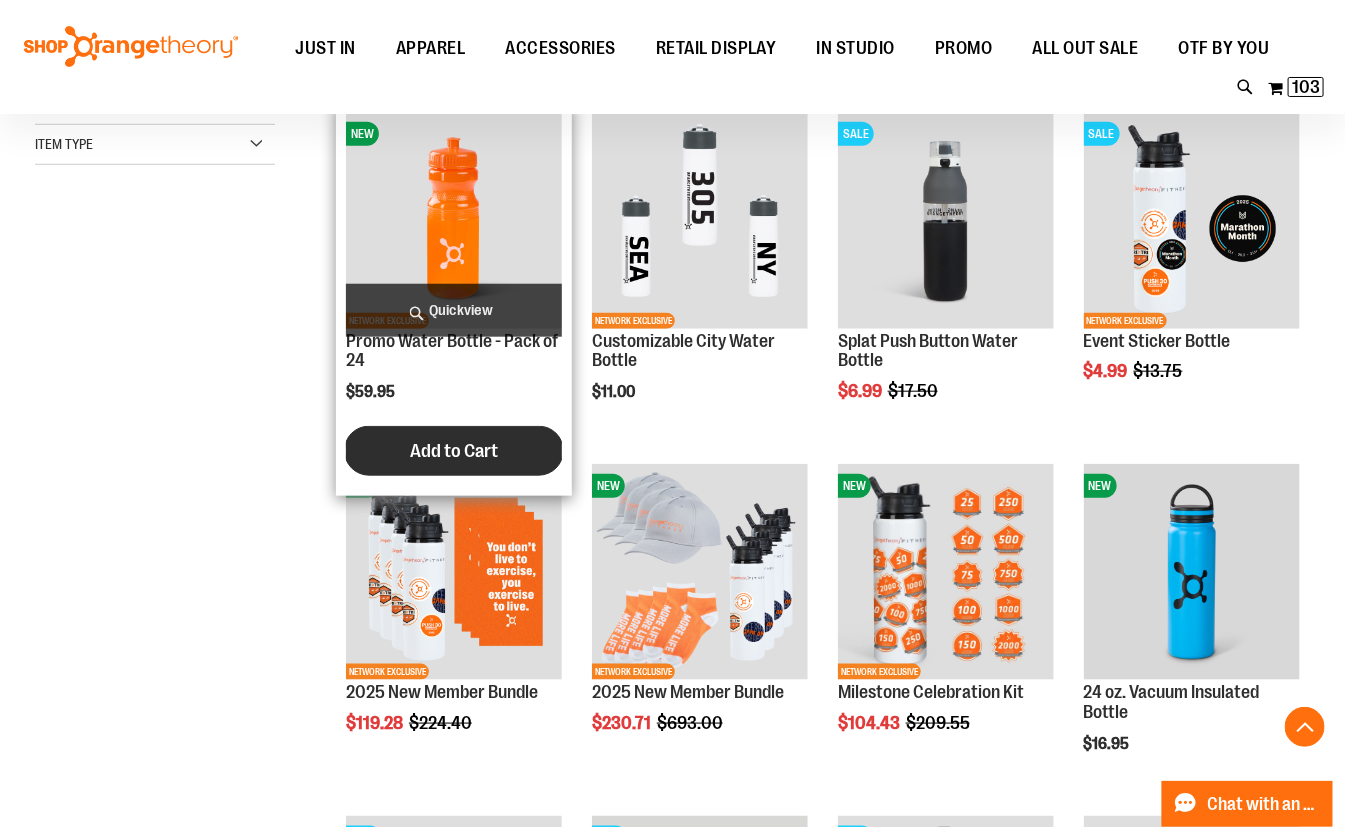 click on "Add to Cart" at bounding box center (454, 451) 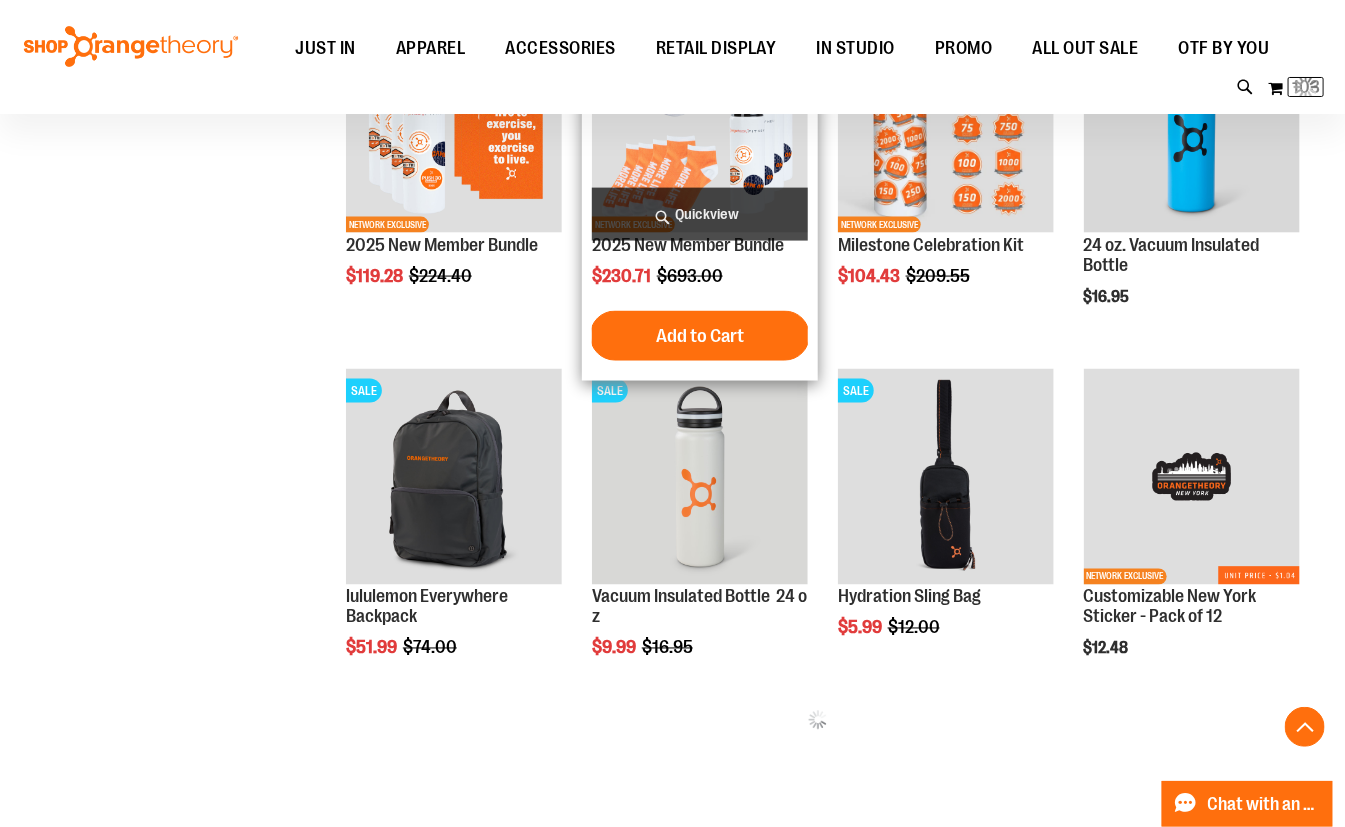 scroll, scrollTop: 999, scrollLeft: 0, axis: vertical 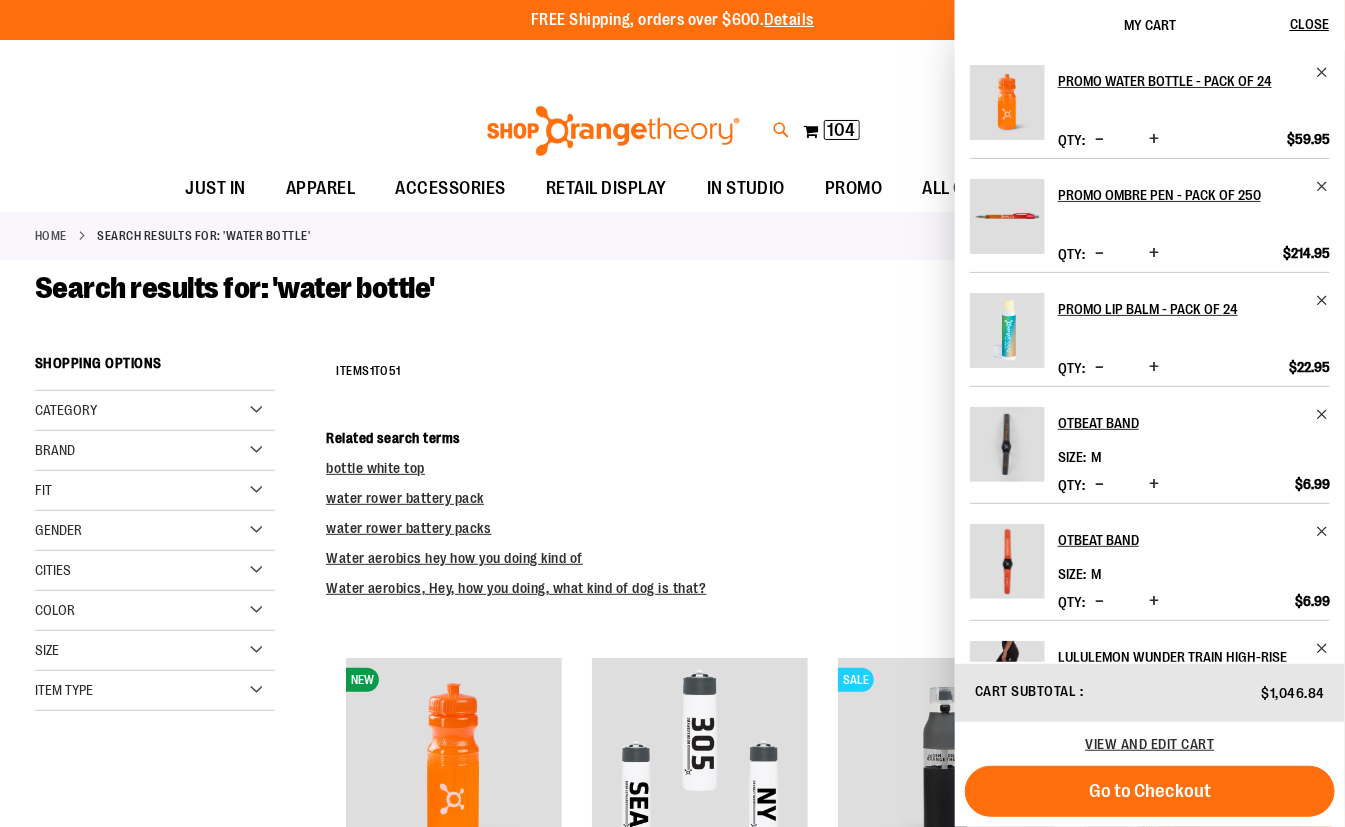 click at bounding box center [781, 130] 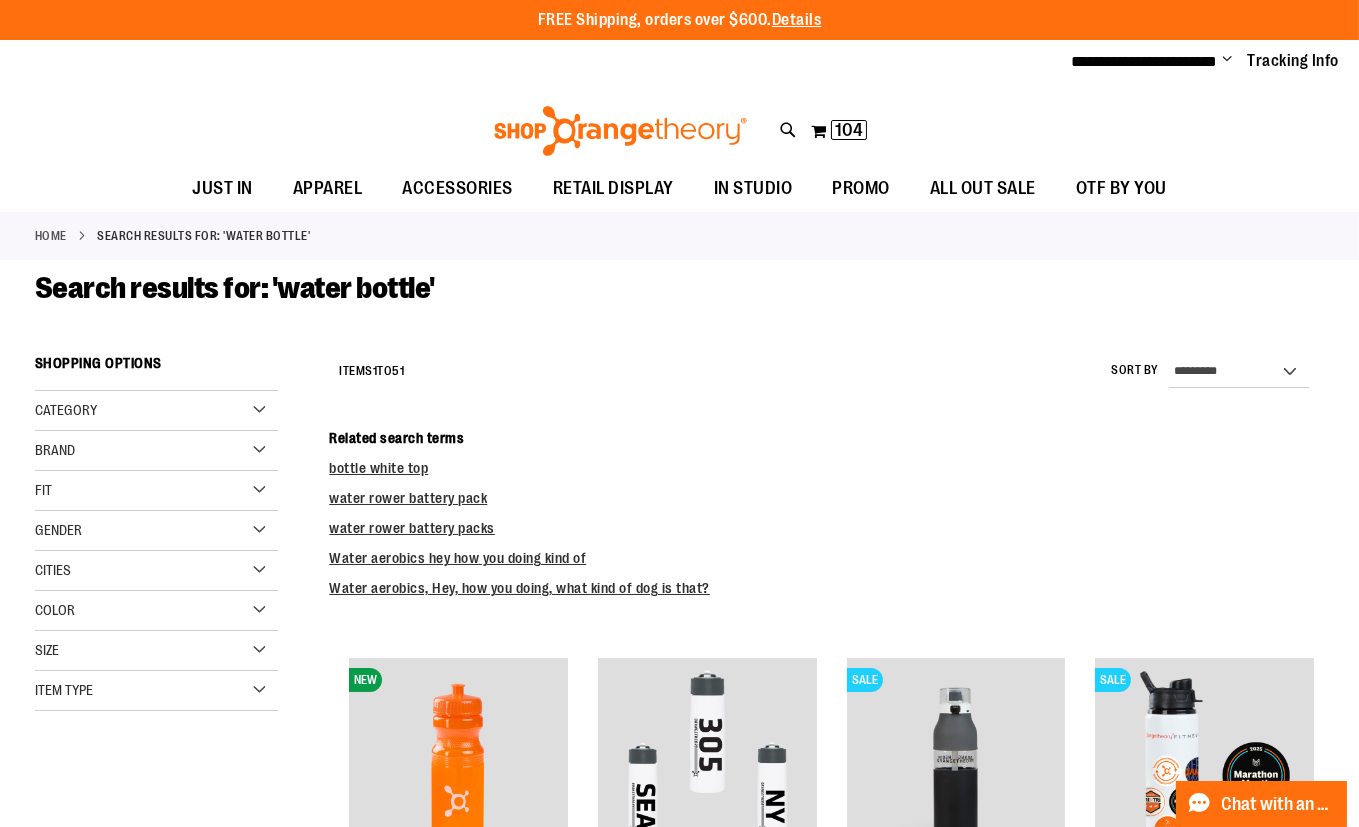 drag, startPoint x: 556, startPoint y: 115, endPoint x: 96, endPoint y: 101, distance: 460.21298 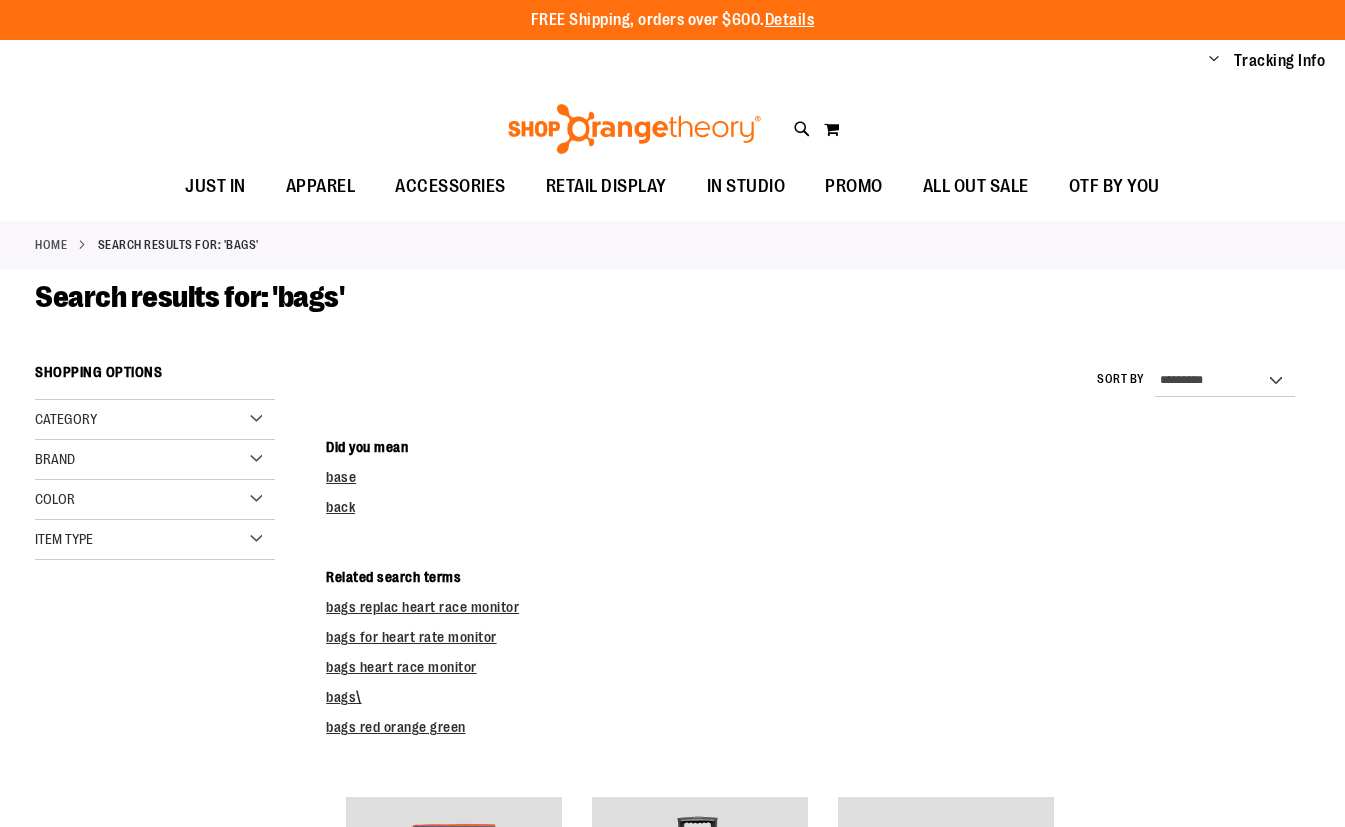 scroll, scrollTop: 0, scrollLeft: 0, axis: both 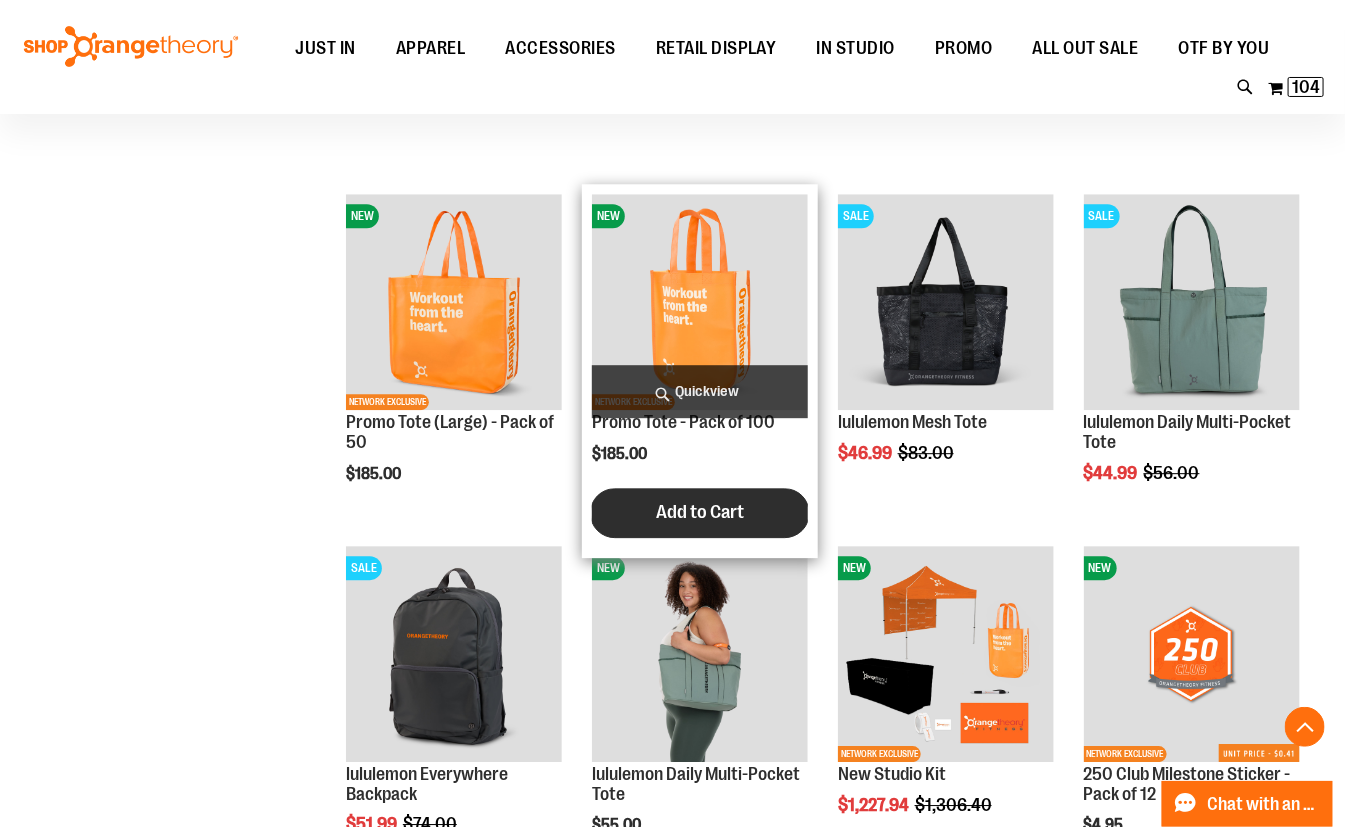 type on "**********" 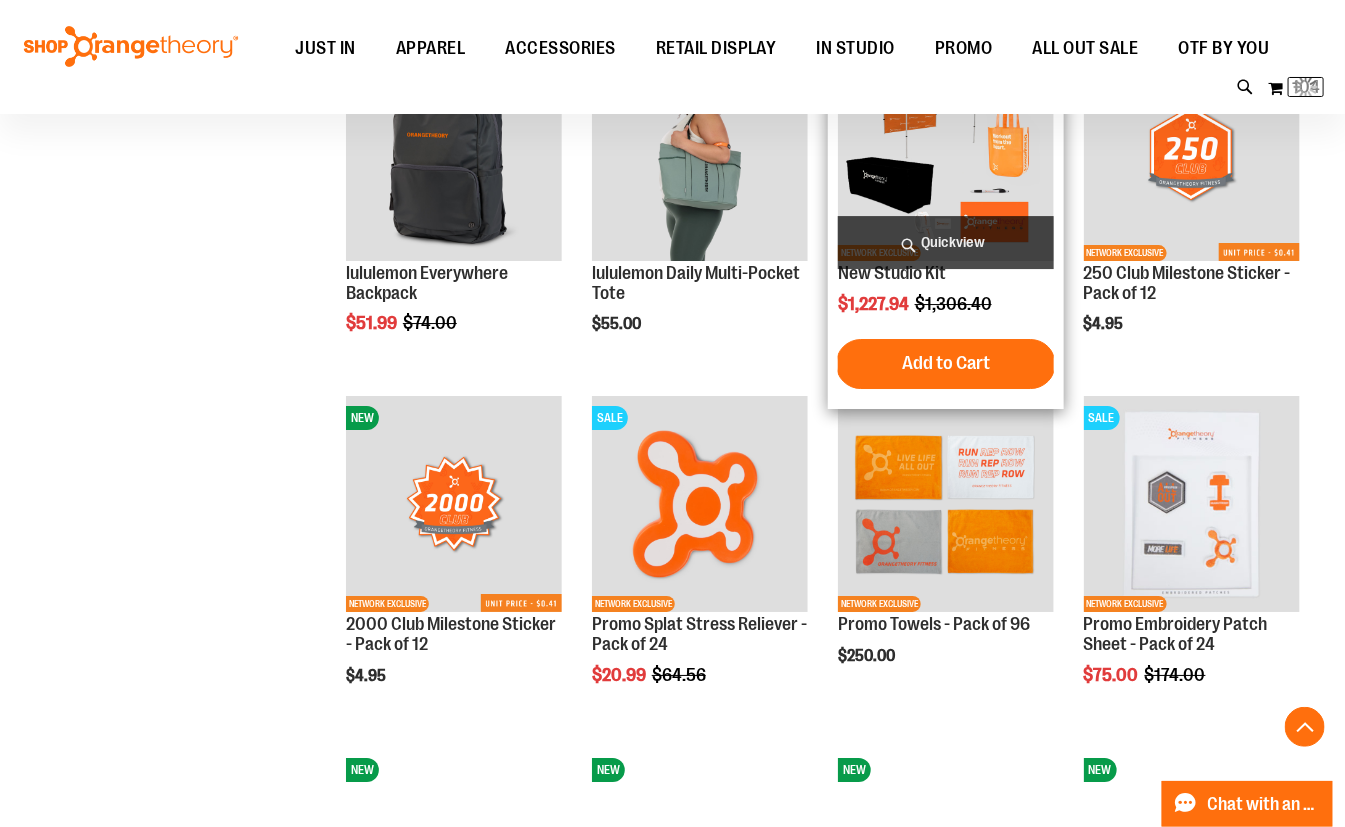 scroll, scrollTop: 2544, scrollLeft: 0, axis: vertical 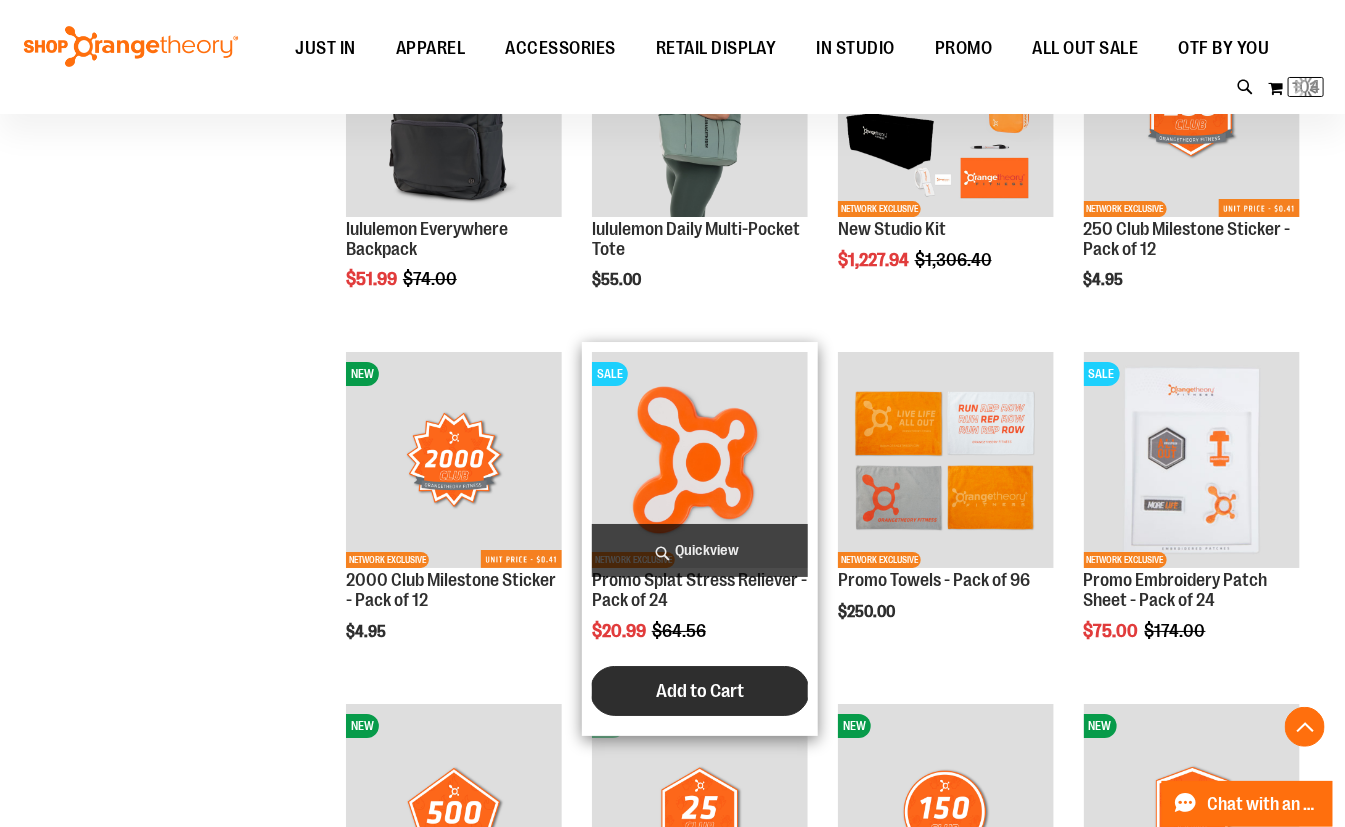 click on "Add to Cart" at bounding box center (700, 691) 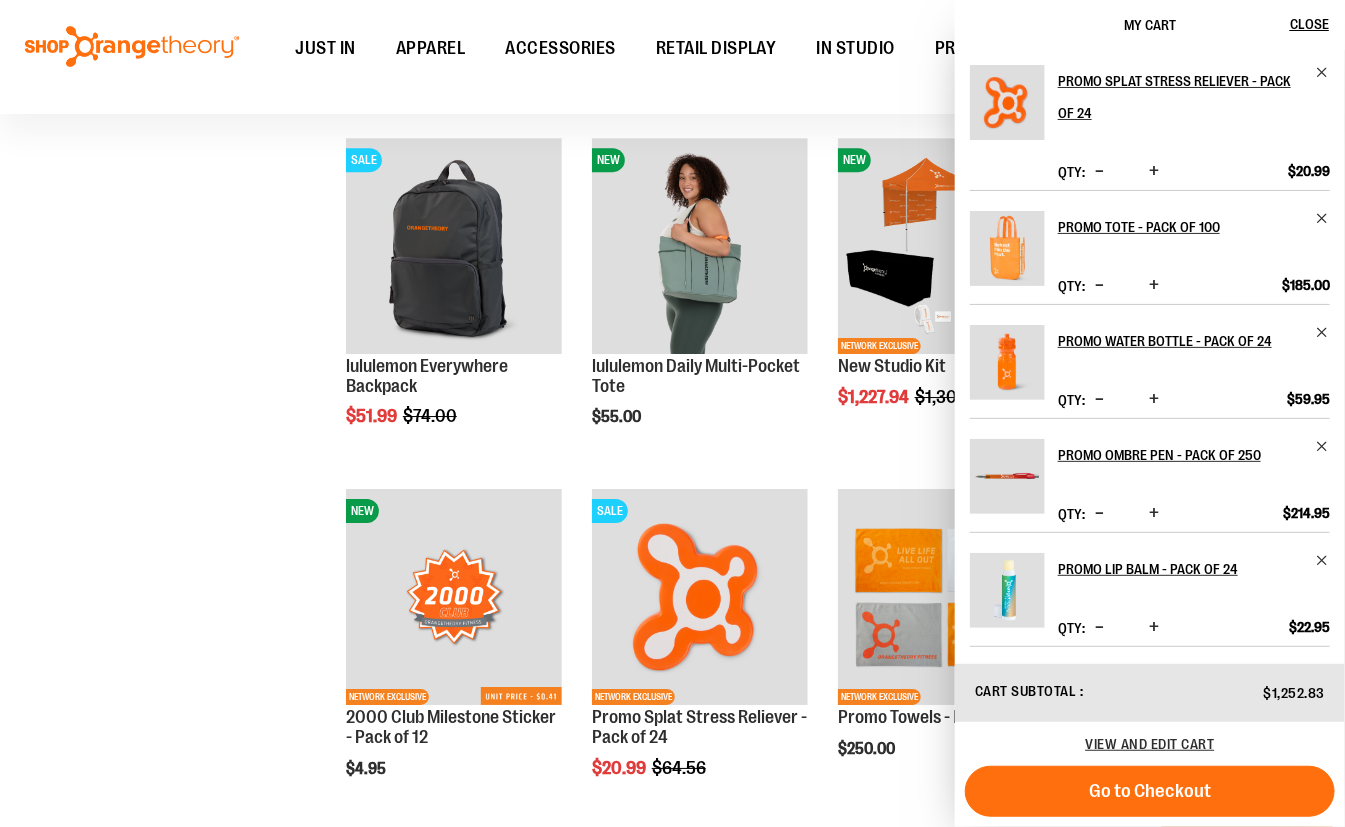 scroll, scrollTop: 2362, scrollLeft: 0, axis: vertical 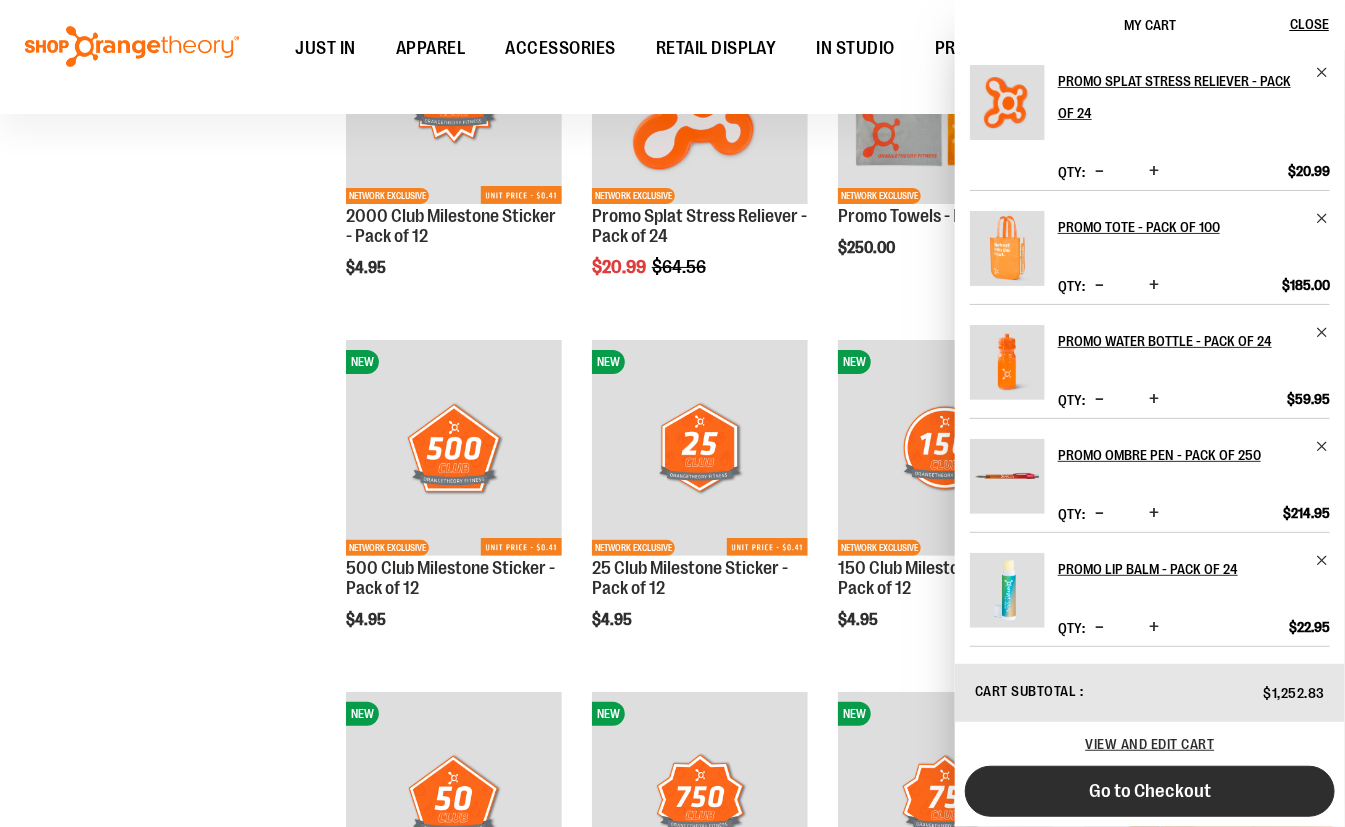 click on "Go to Checkout" at bounding box center (1150, 791) 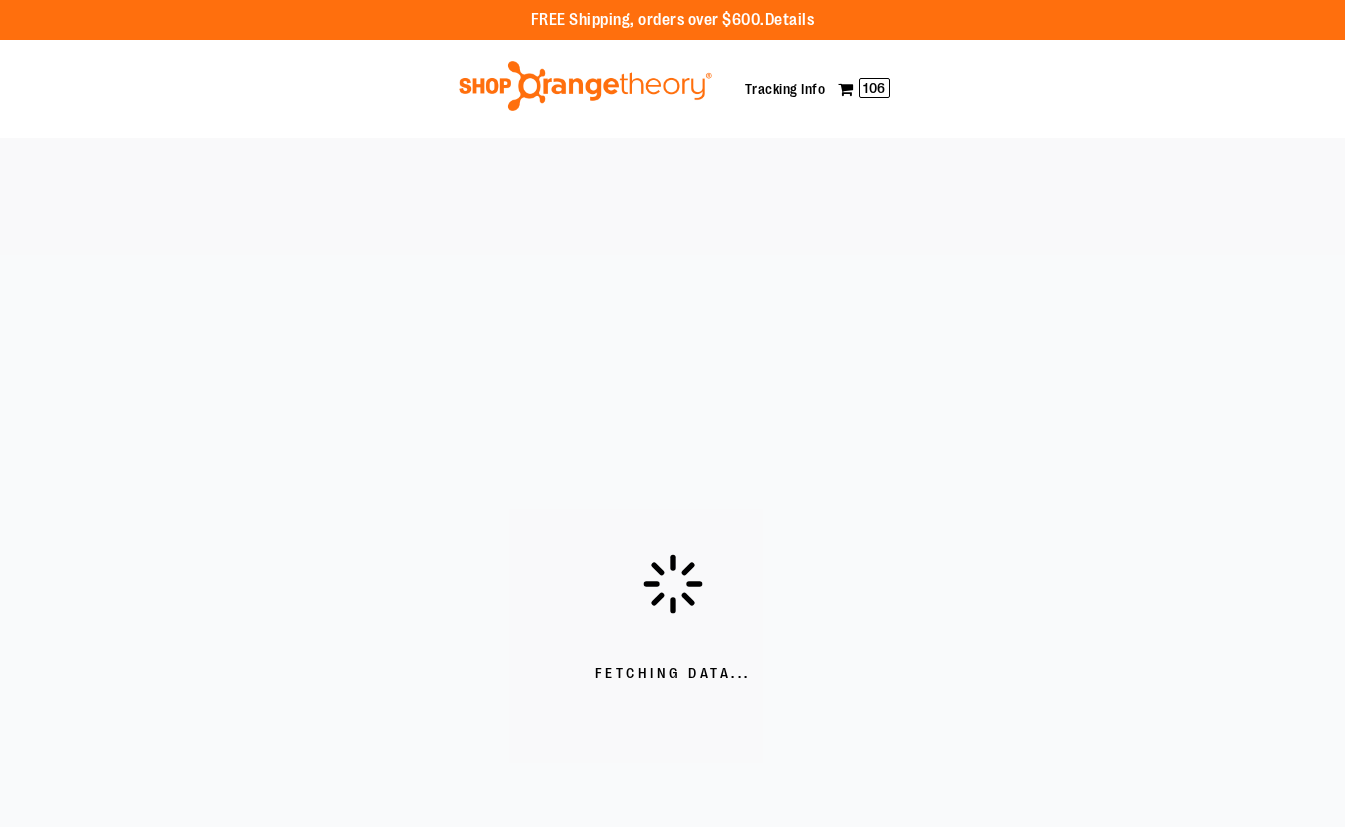scroll, scrollTop: 0, scrollLeft: 0, axis: both 